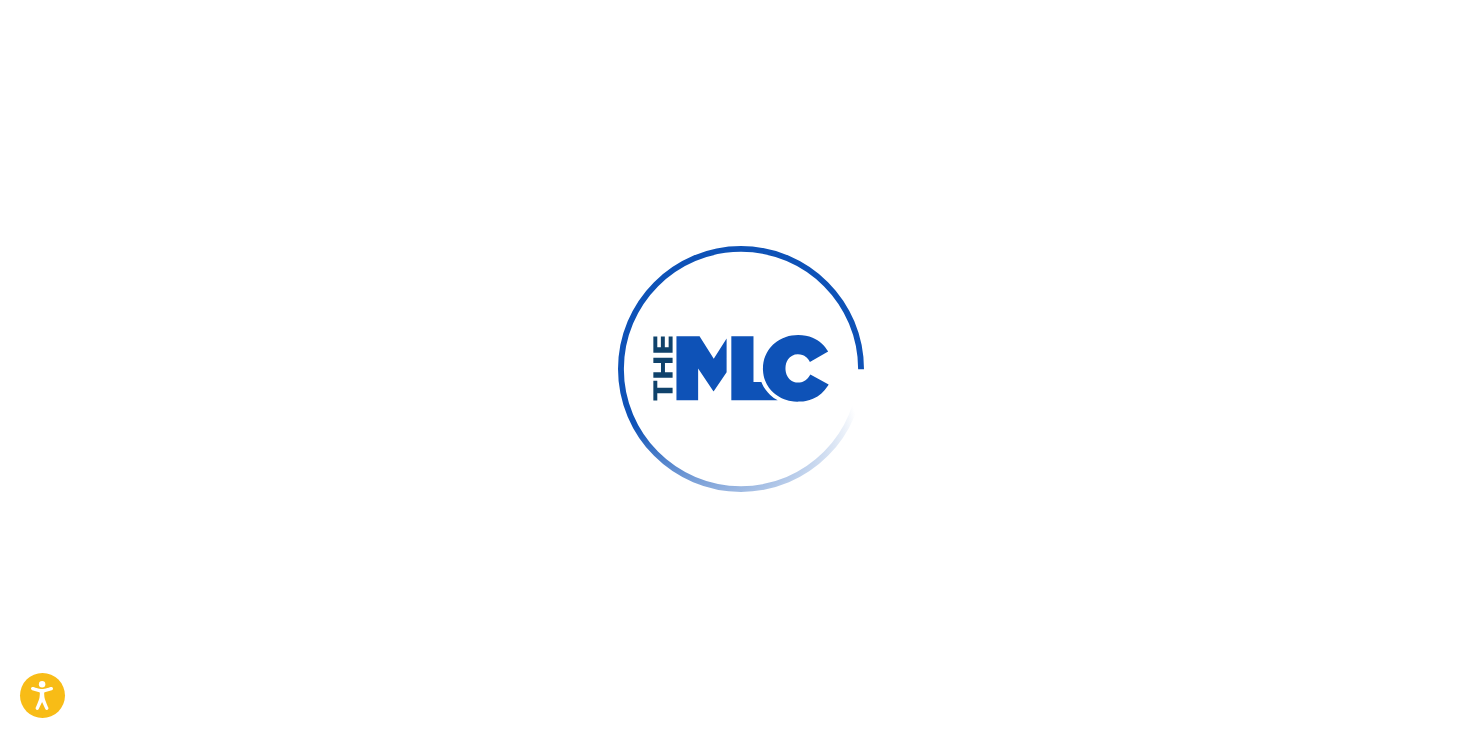 scroll, scrollTop: 0, scrollLeft: 0, axis: both 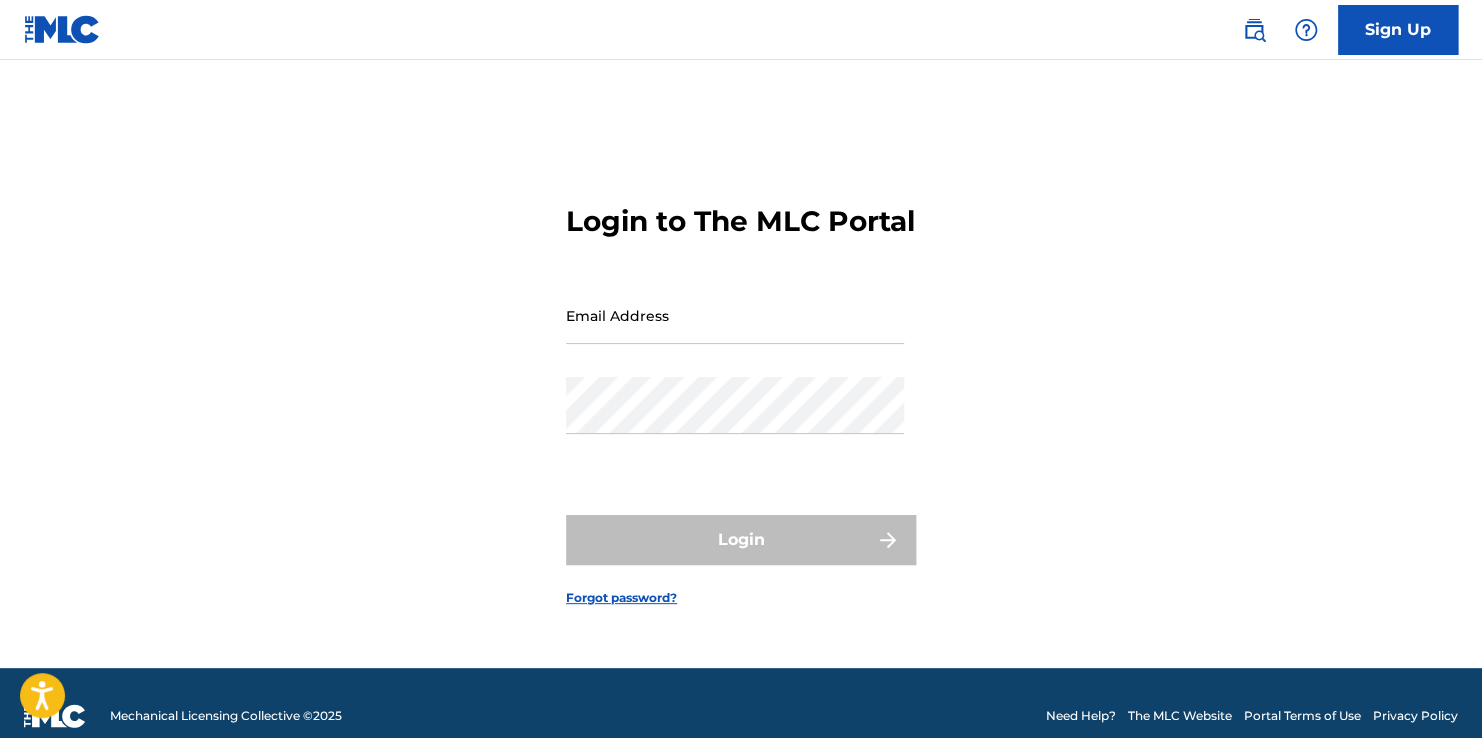 type on "[EMAIL]" 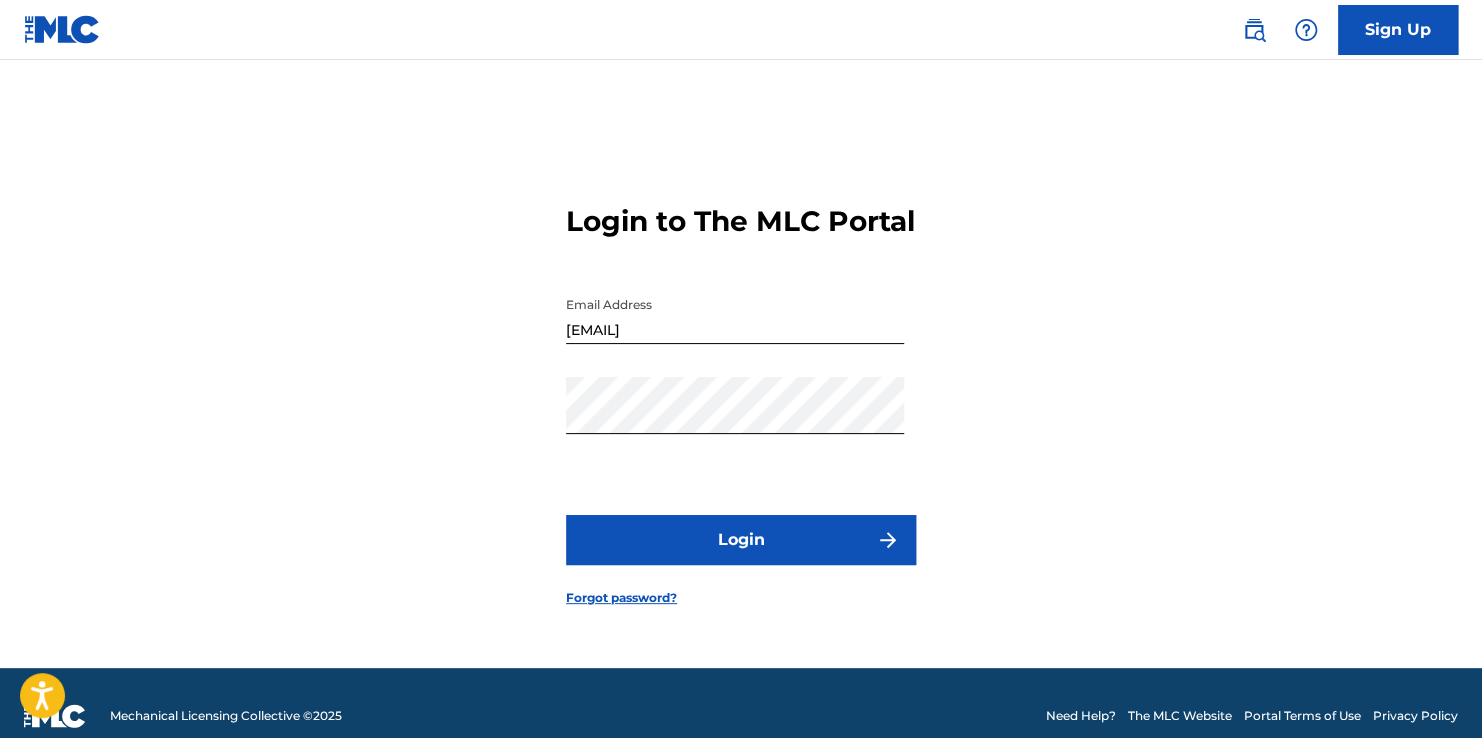 click on "Login to The MLC Portal Email Address [EMAIL] Password Login Forgot password?" at bounding box center [741, 389] 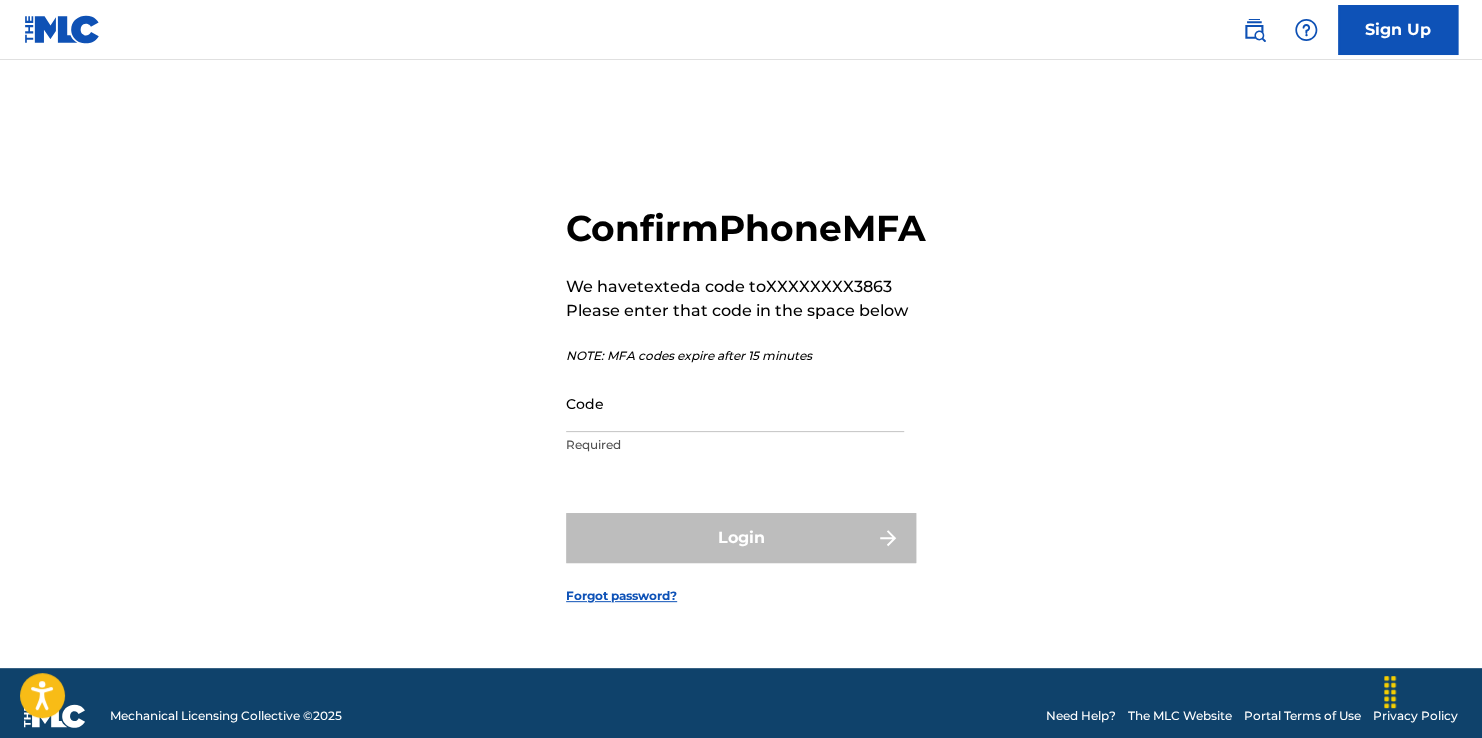 click on "Confirm  Phone   MFA We have  texted   a code to  XXXXXXXX3863 Please enter that code in the space below NOTE: MFA codes expire after 15 minutes Code Required" at bounding box center (746, 335) 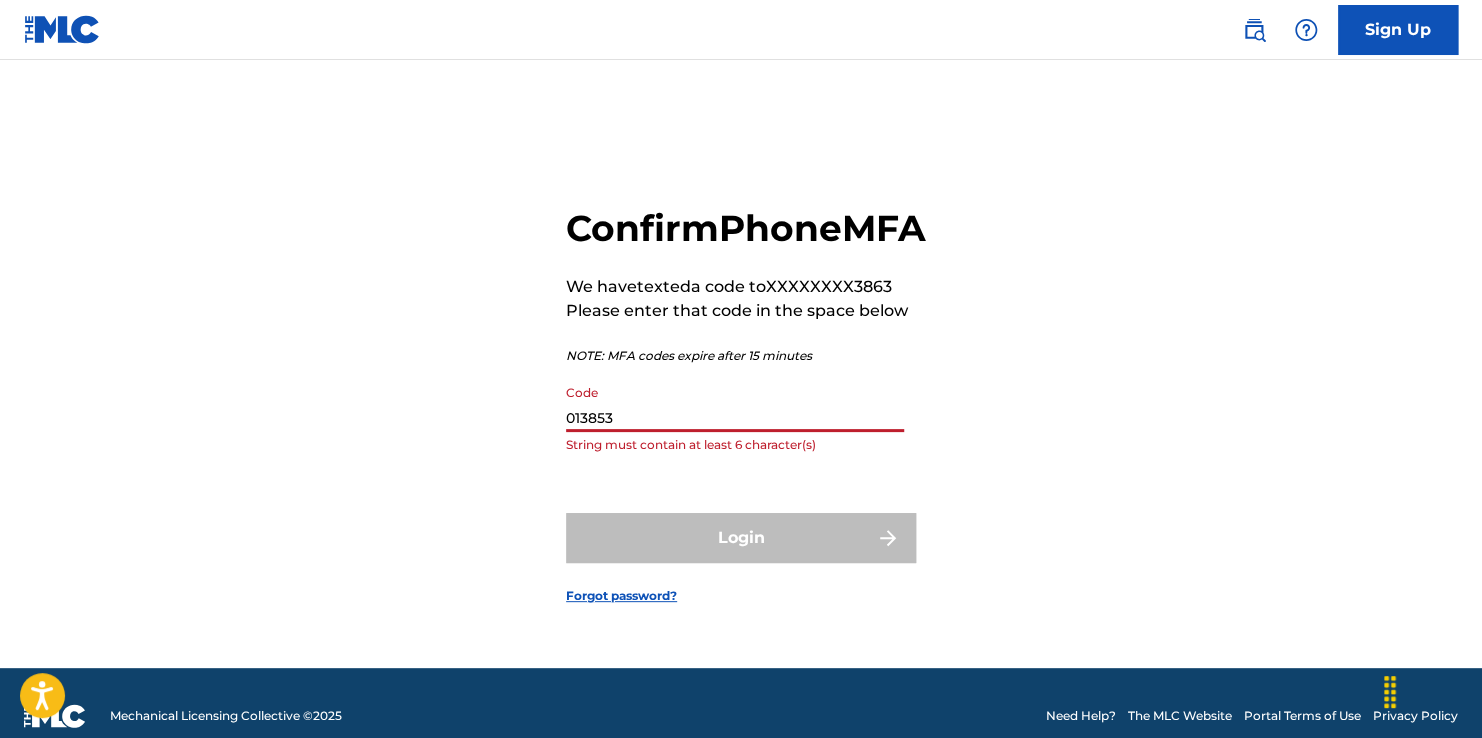 type on "013853" 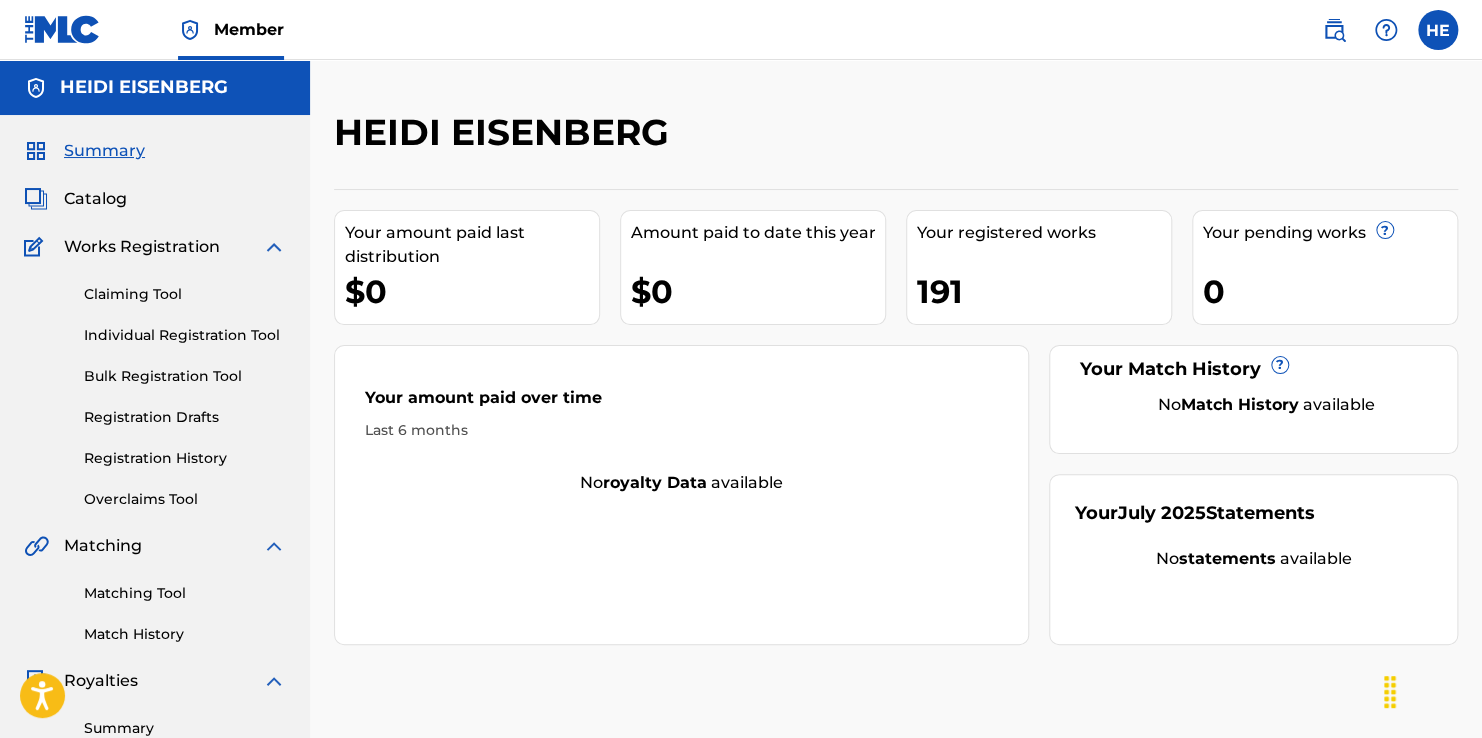 scroll, scrollTop: 0, scrollLeft: 0, axis: both 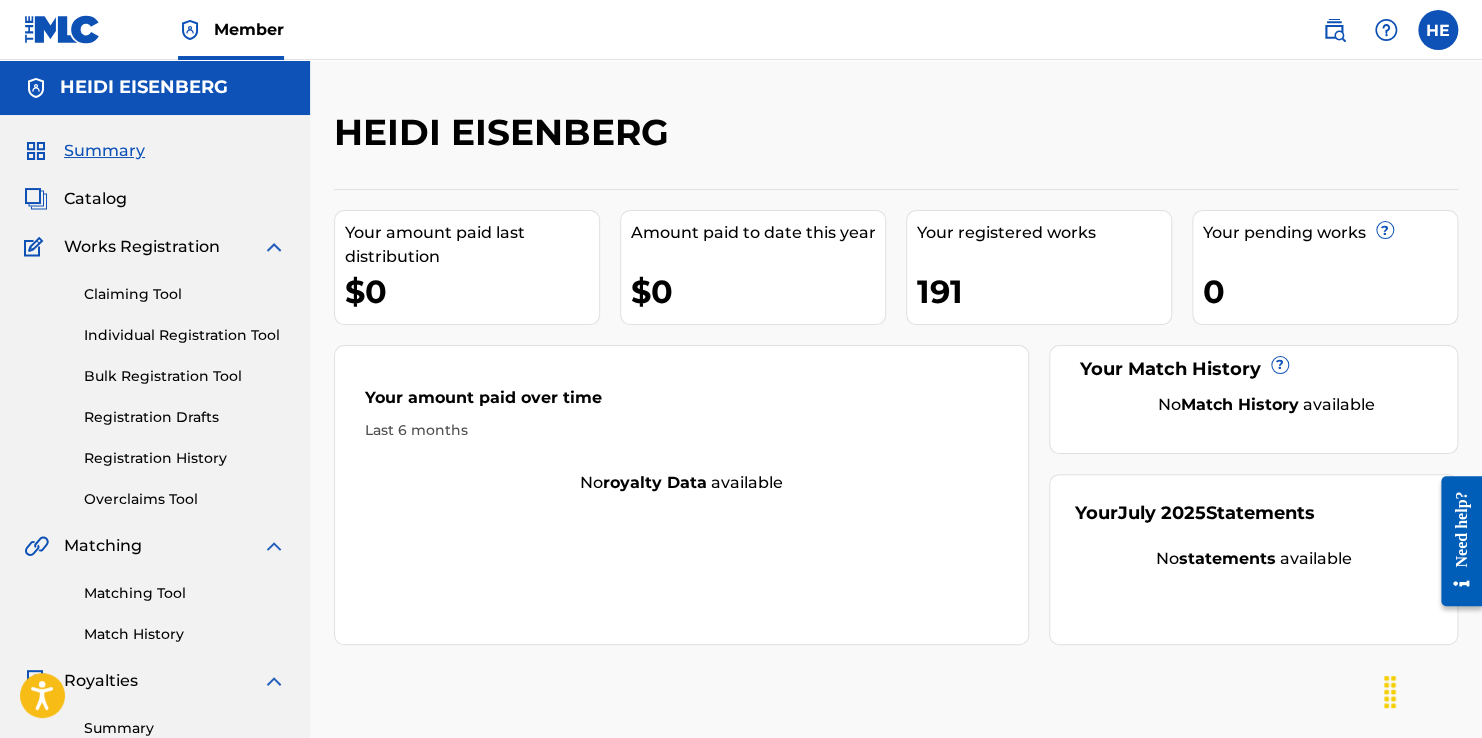 drag, startPoint x: 160, startPoint y: 348, endPoint x: 151, endPoint y: 337, distance: 14.21267 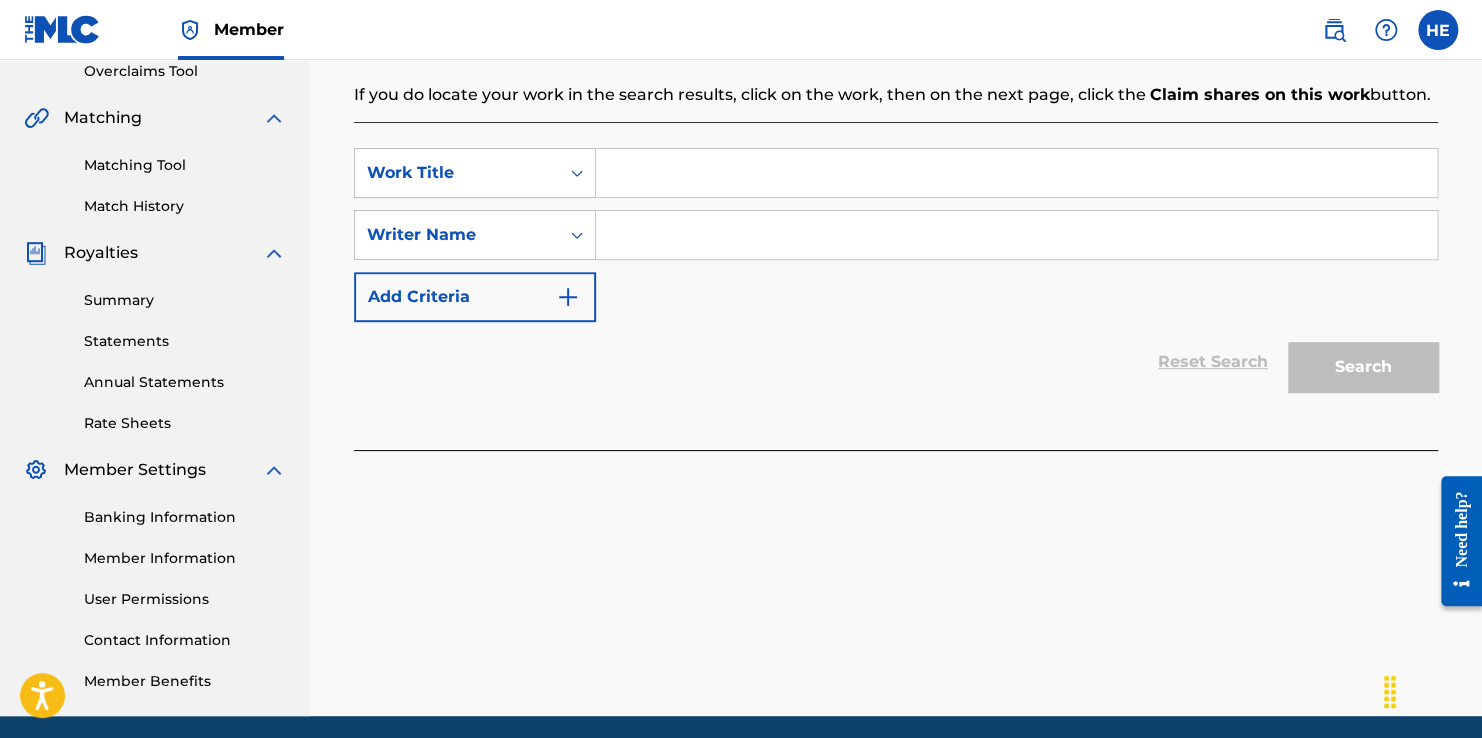 scroll, scrollTop: 300, scrollLeft: 0, axis: vertical 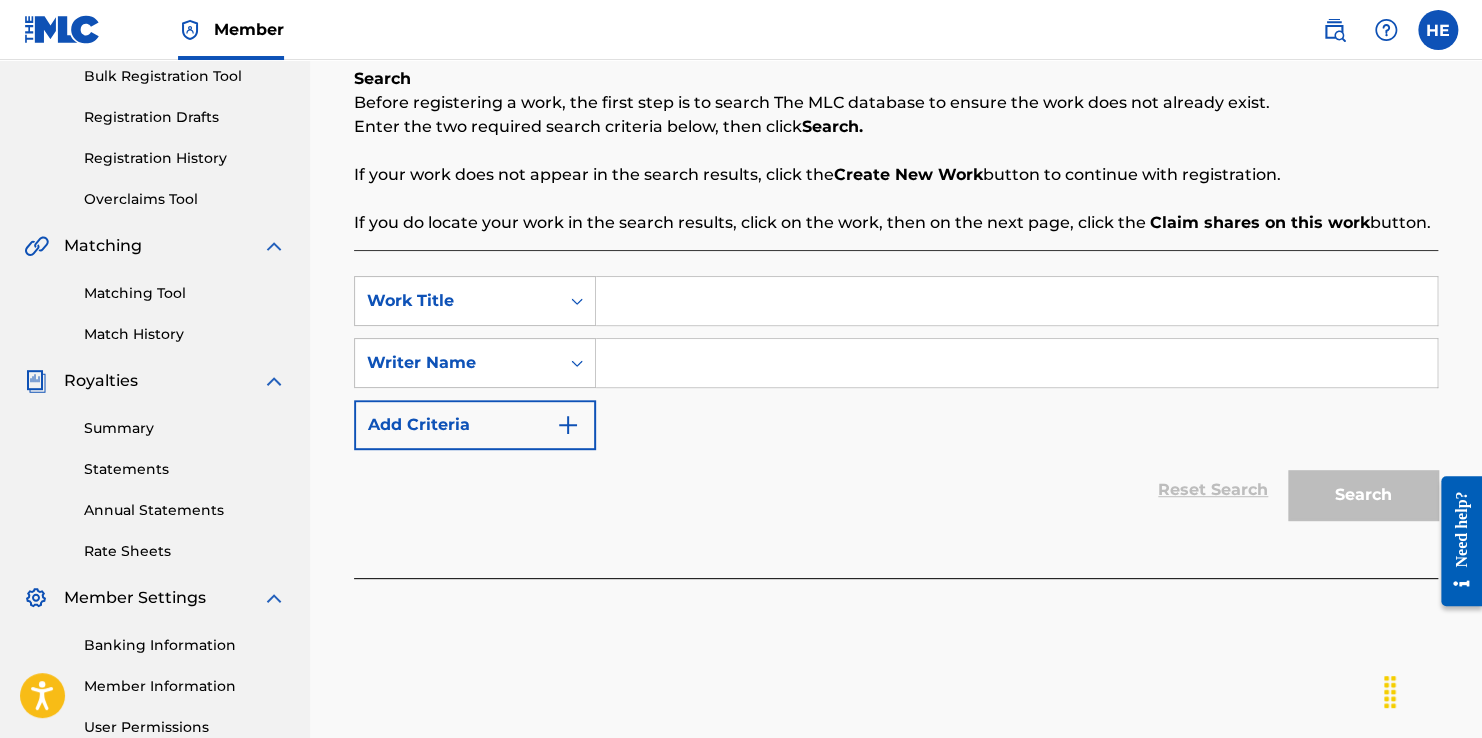 click at bounding box center [1016, 301] 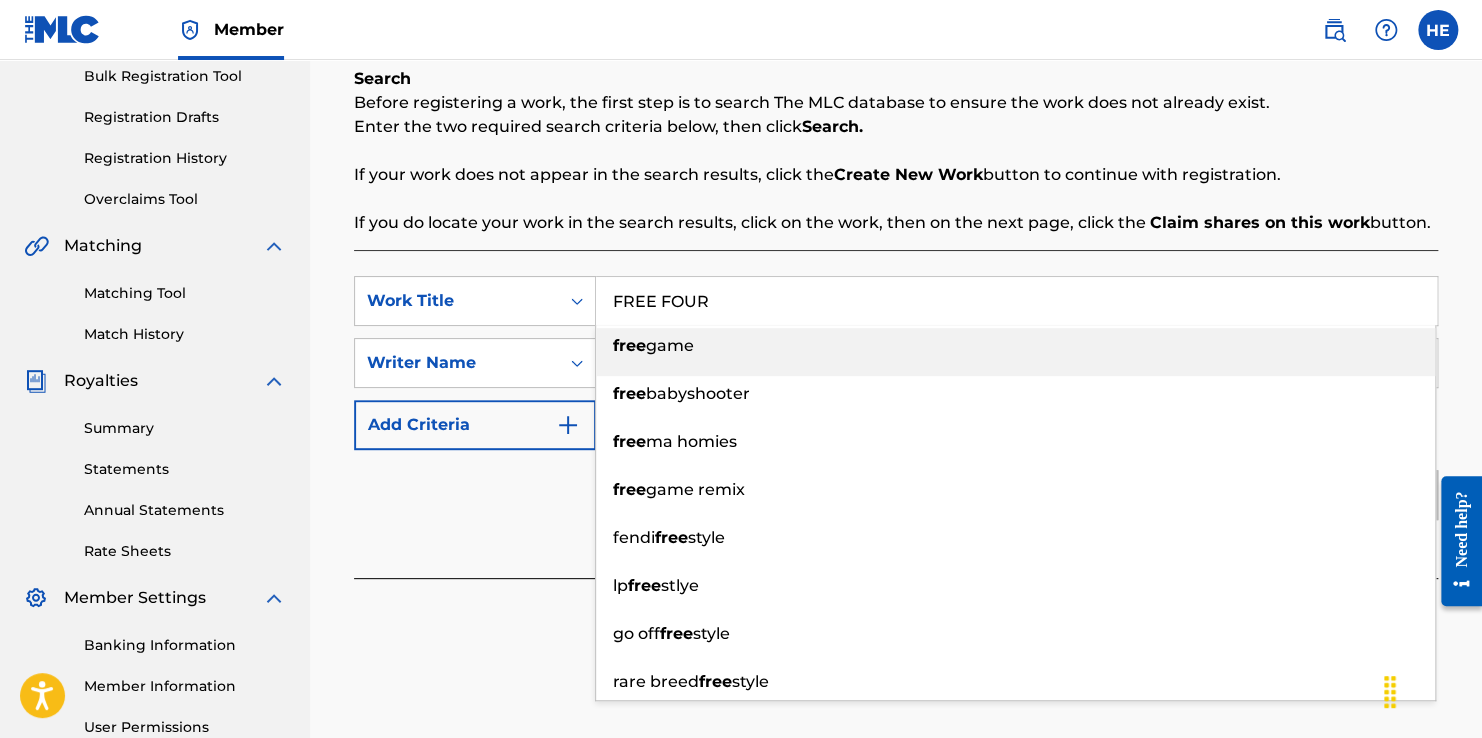 type on "FREE FOUR" 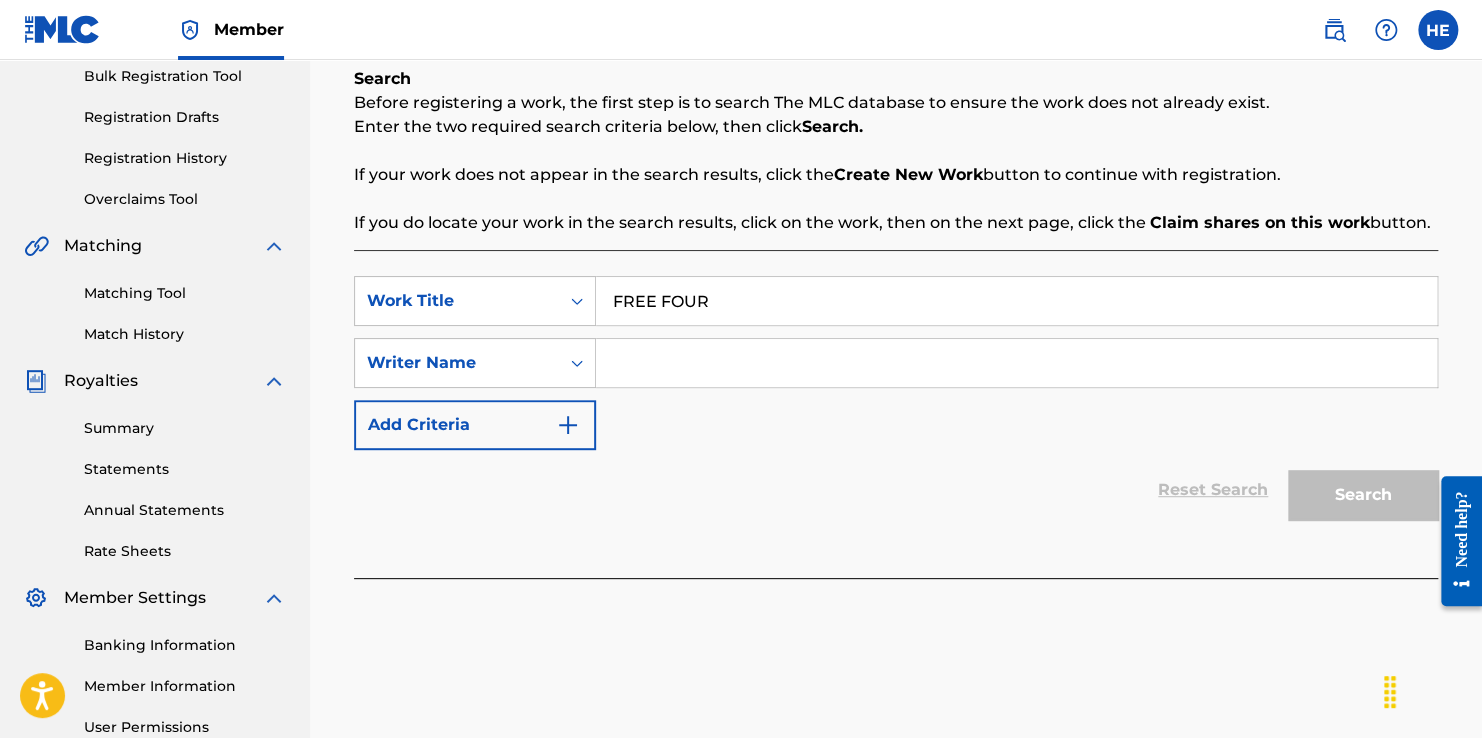 click on "SearchWithCriteria7b66b46e-85b3-4fe2-97e3-0a38d3afb53c Work Title FREE FOUR SearchWithCriteria84eaaa0b-9e73-4942-9b06-5bec8d7e833d Writer Name Add Criteria Reset Search Search" at bounding box center [896, 414] 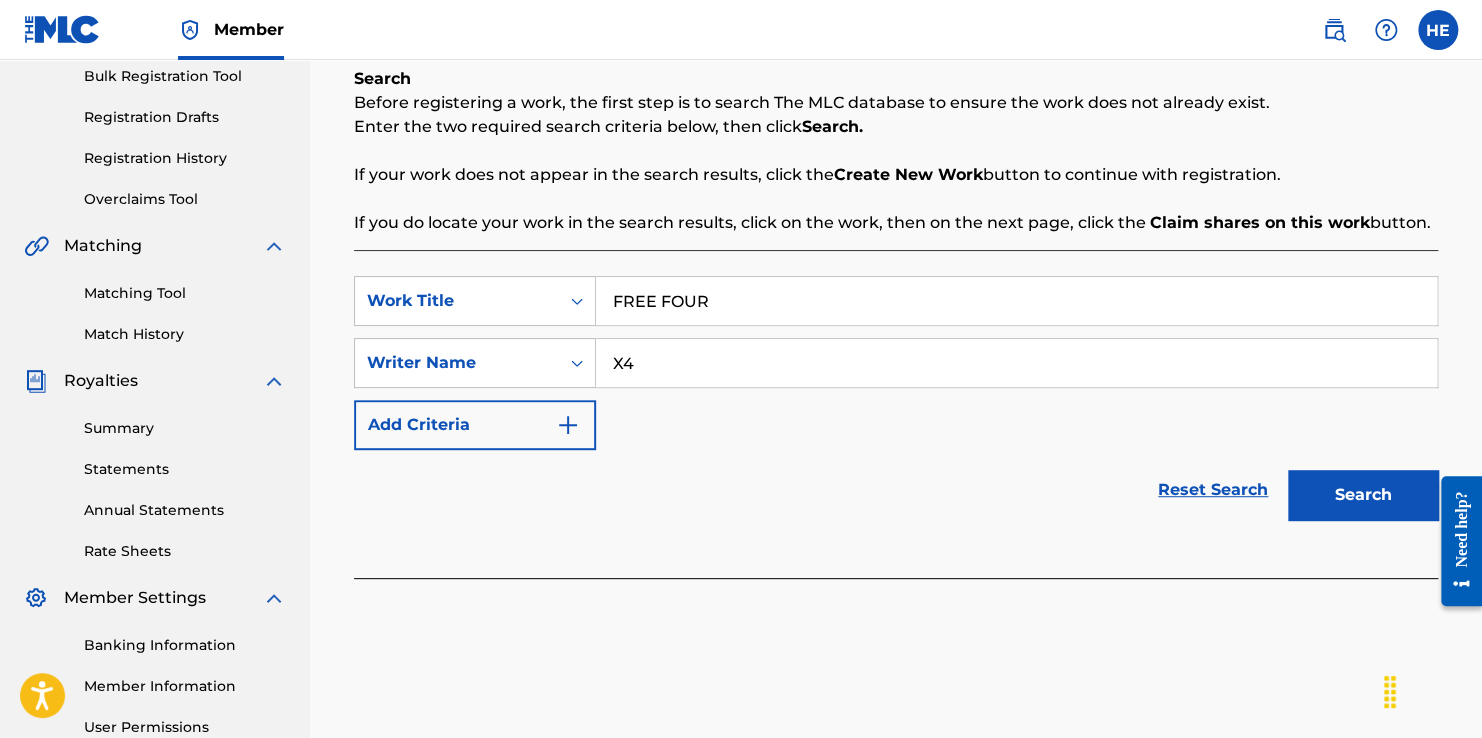 click on "Search" at bounding box center (1363, 495) 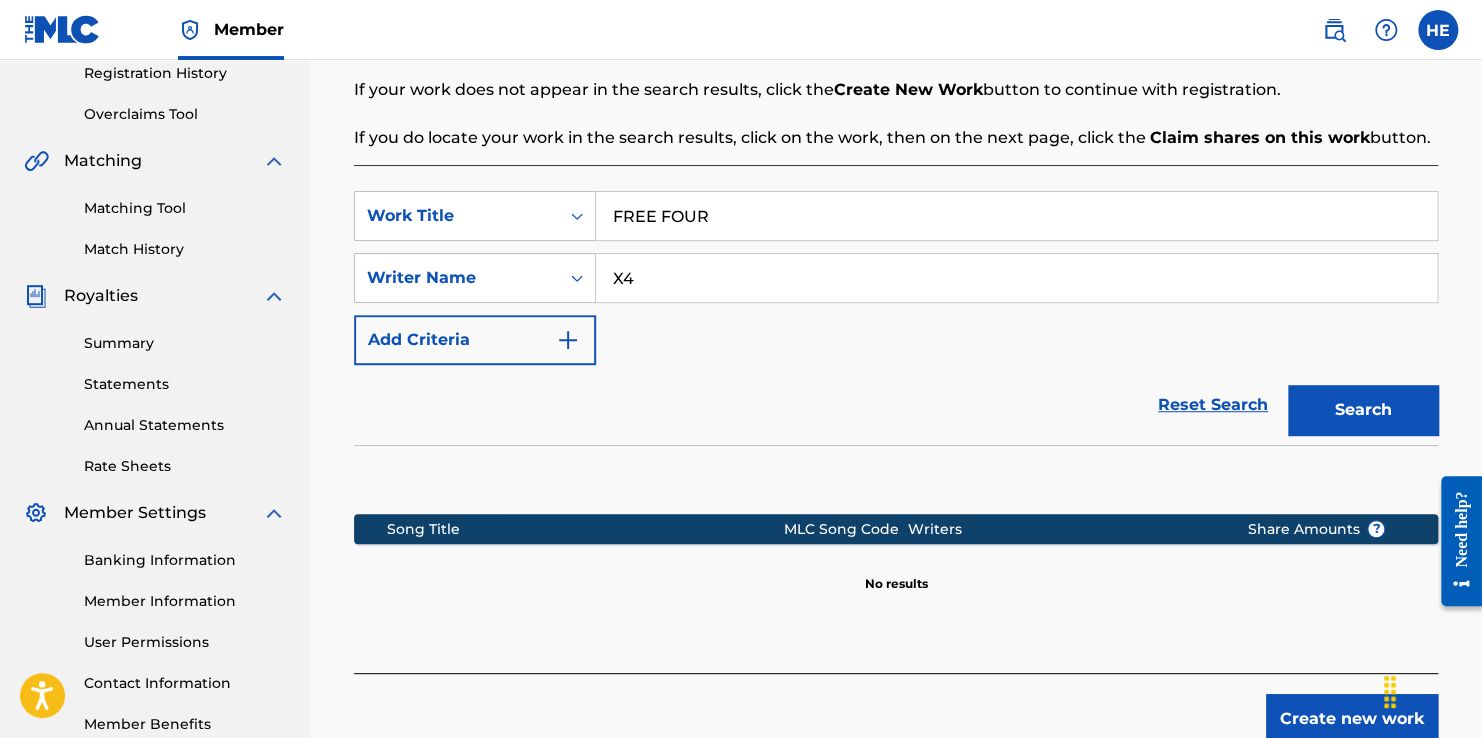 scroll, scrollTop: 500, scrollLeft: 0, axis: vertical 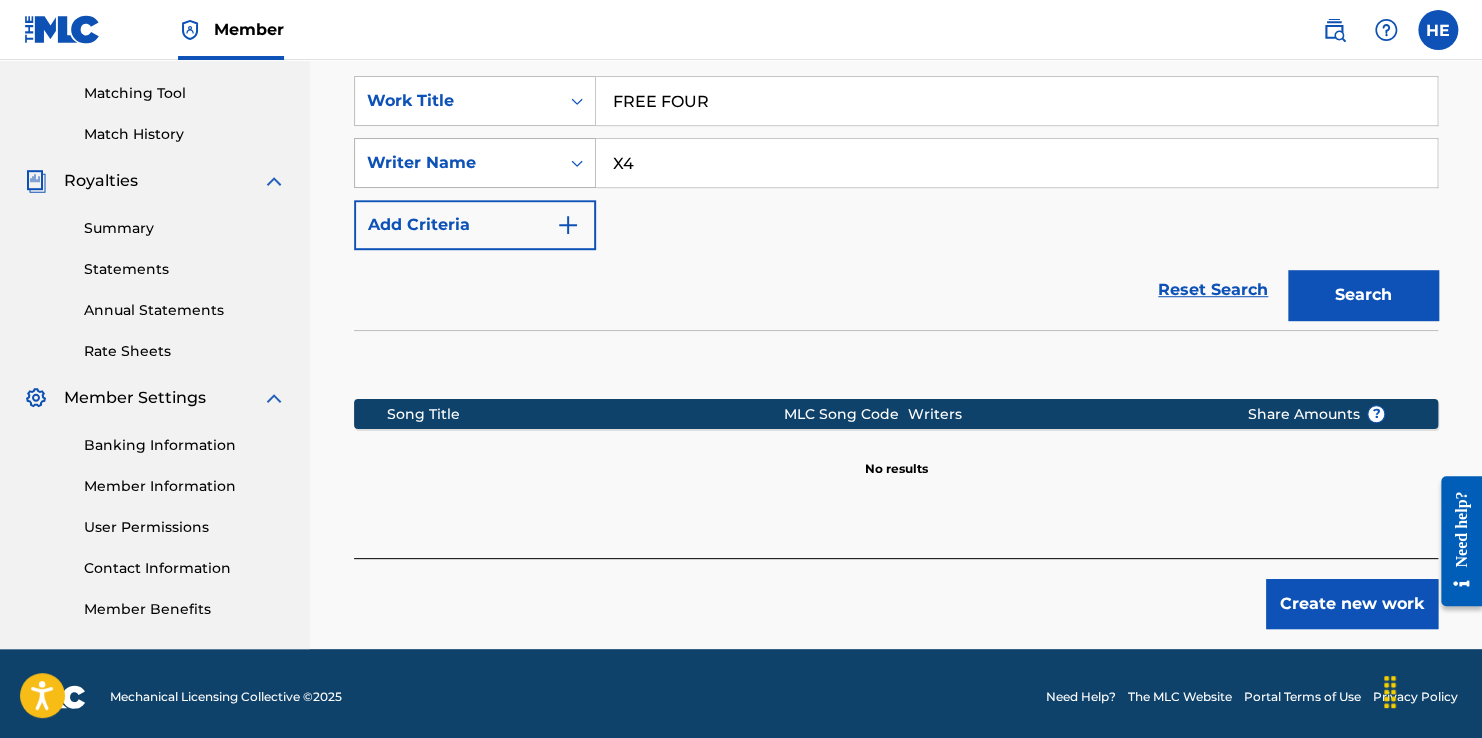 drag, startPoint x: 722, startPoint y: 138, endPoint x: 480, endPoint y: 167, distance: 243.73141 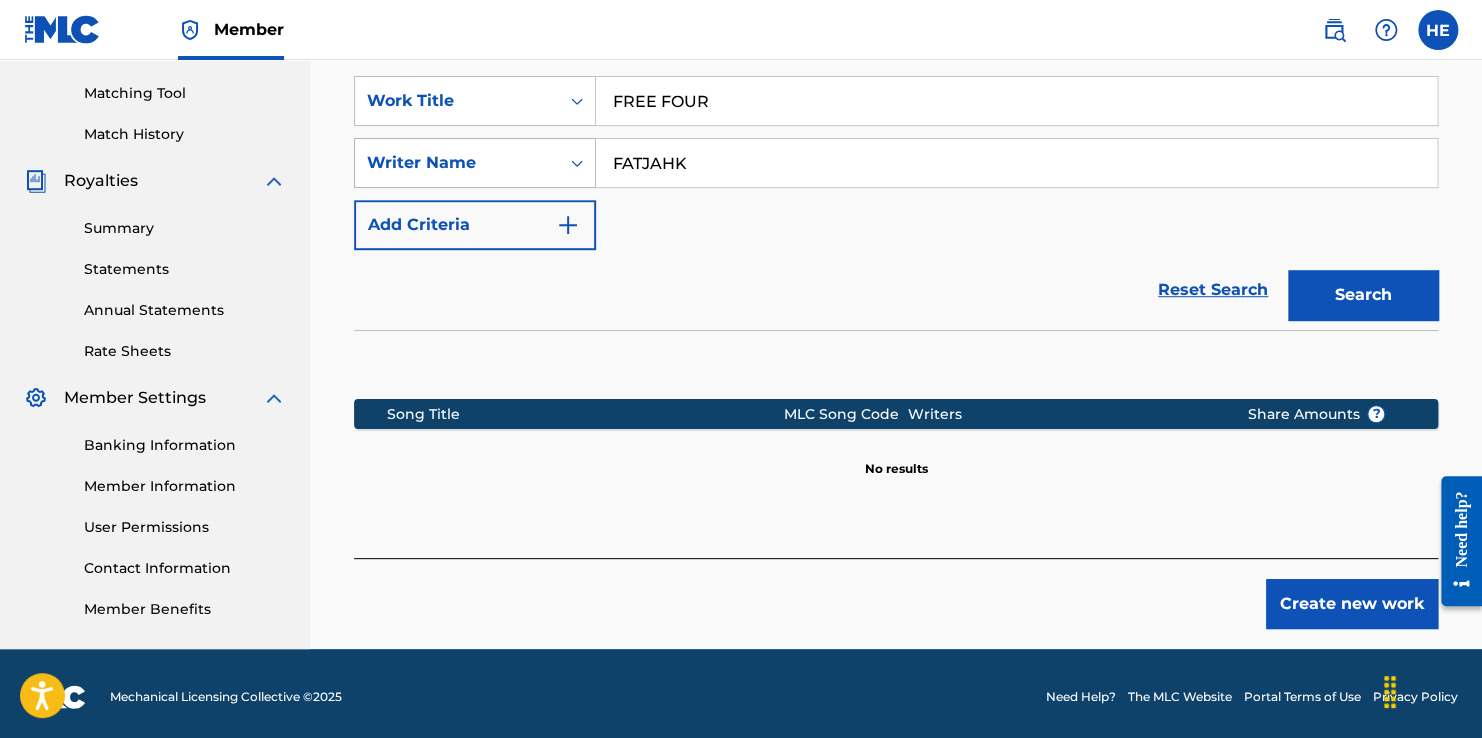 type on "FATJAHK" 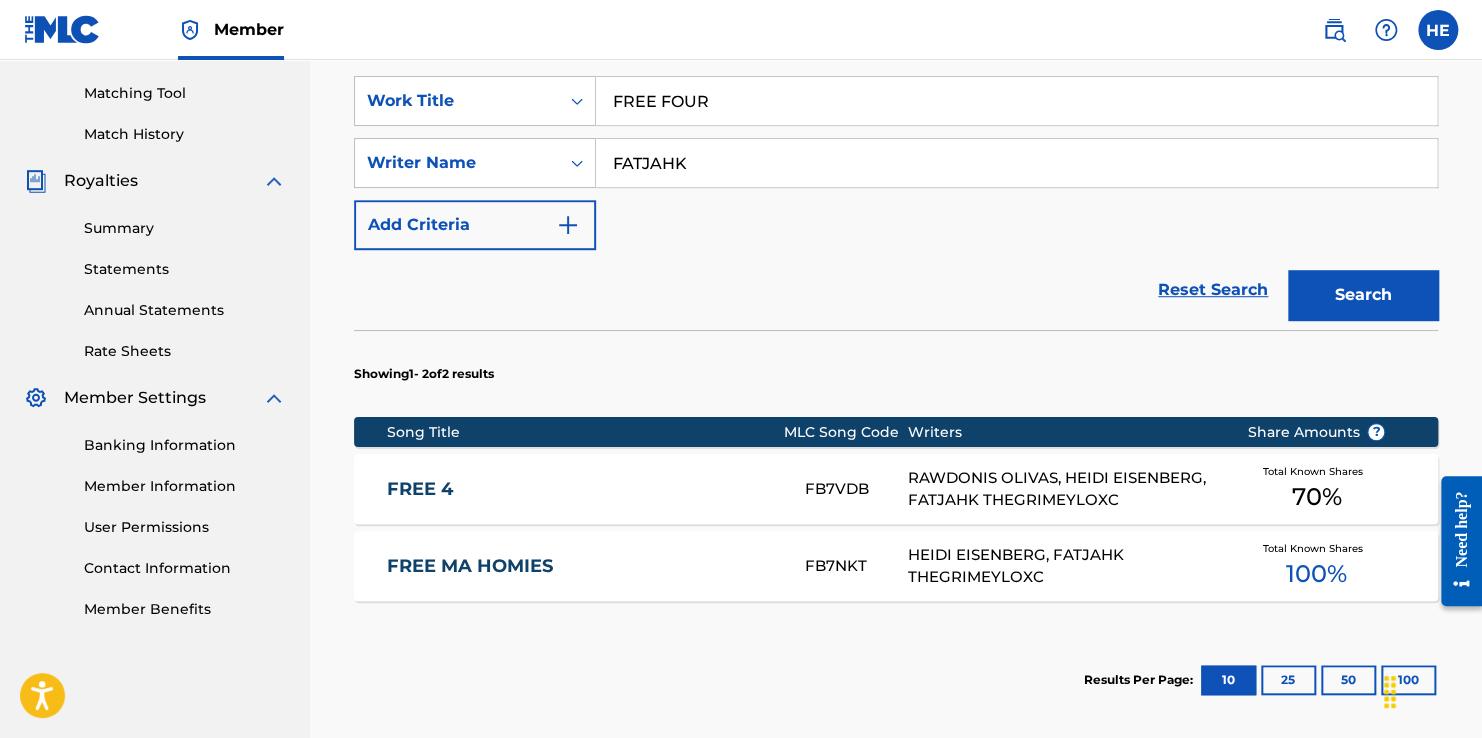 click on "Results Per Page: 10 25 50 100" at bounding box center [896, 680] 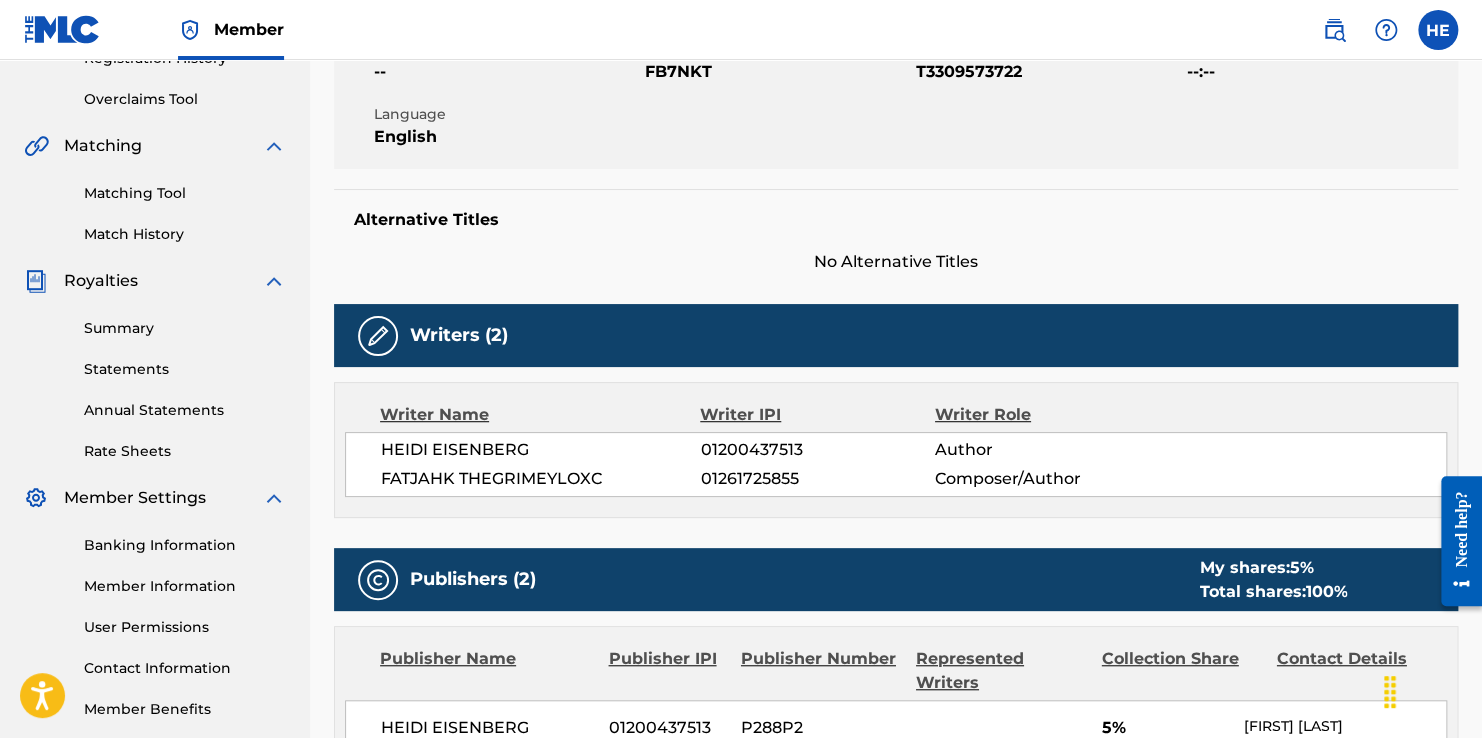 scroll, scrollTop: 800, scrollLeft: 0, axis: vertical 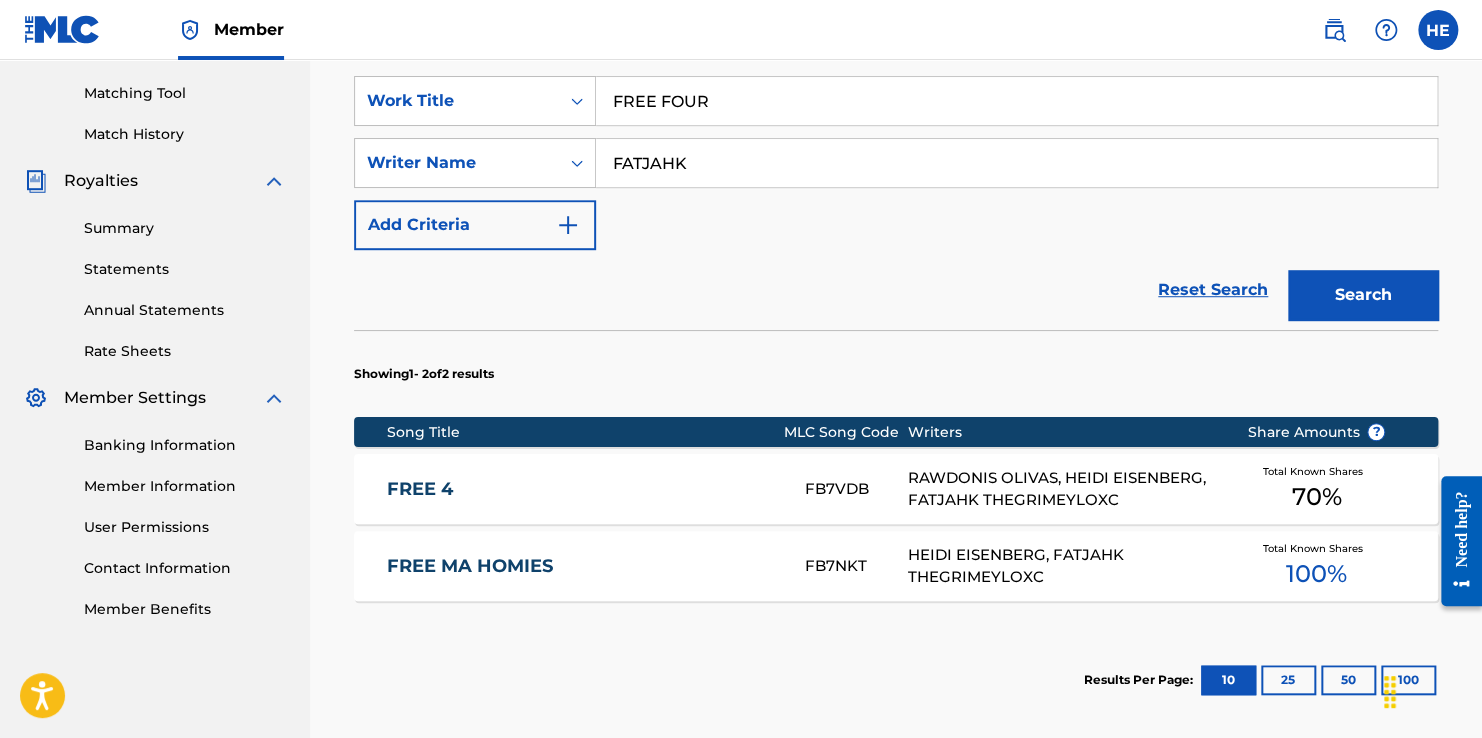 click on "RAWDONIS OLIVAS, HEIDI EISENBERG, FATJAHK THEGRIMEYLOXC" at bounding box center [1061, 489] 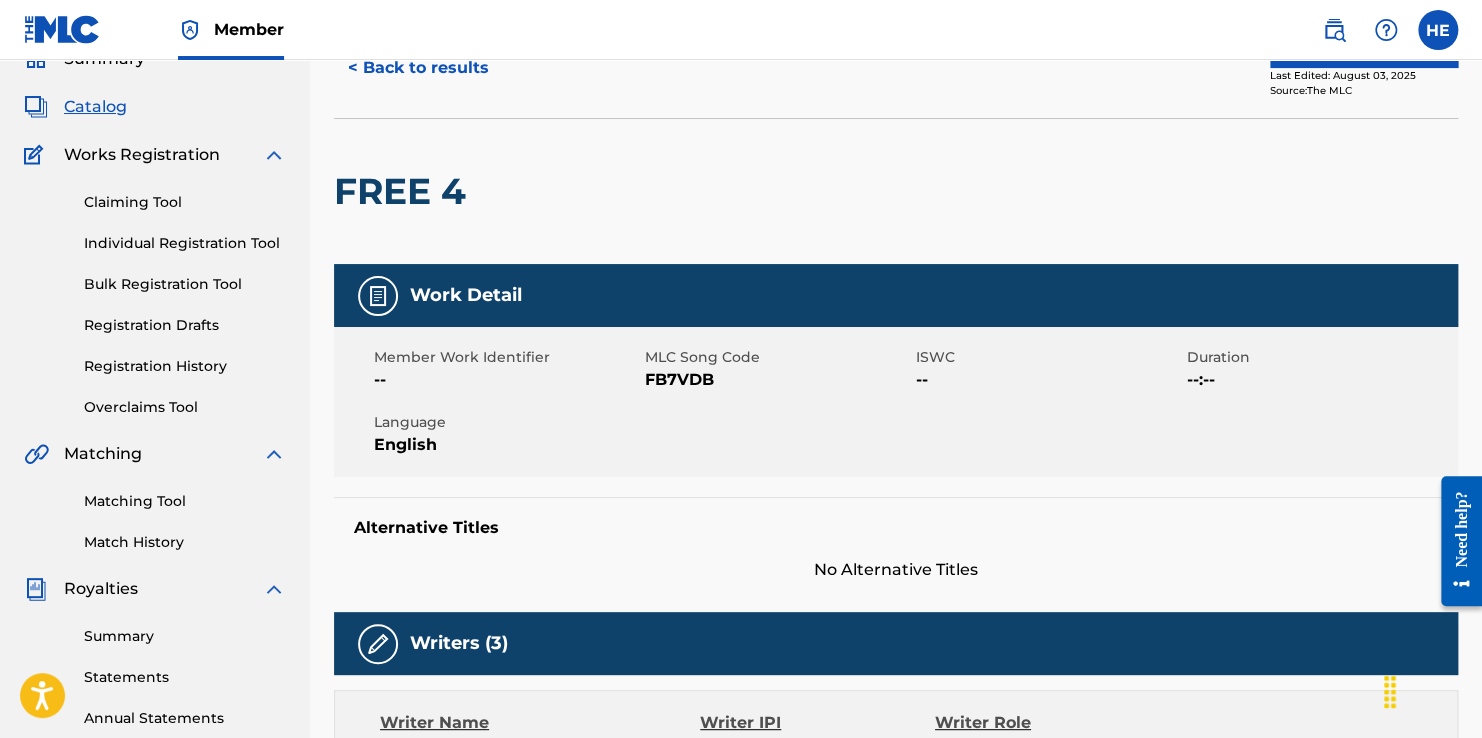 scroll, scrollTop: 0, scrollLeft: 0, axis: both 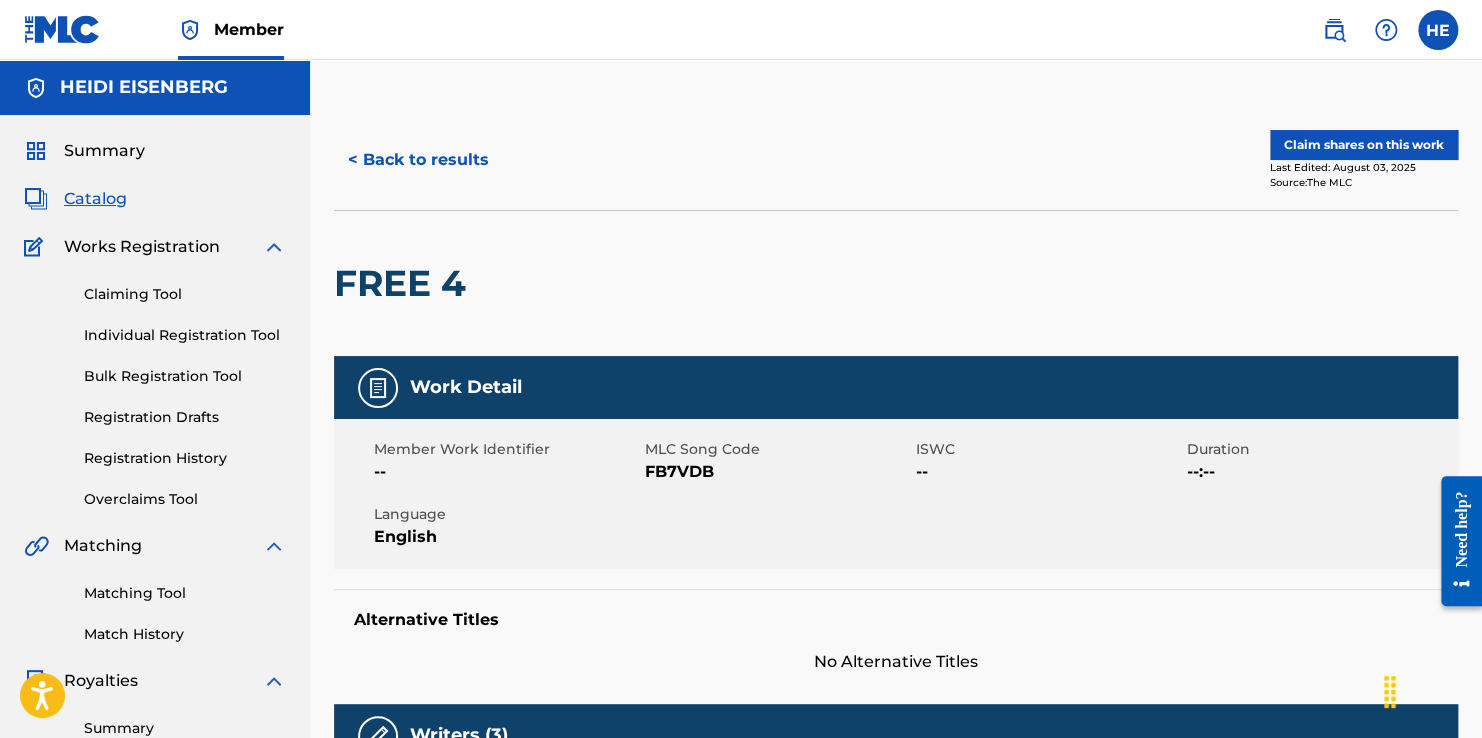 click on "Claim shares on this work" at bounding box center (1364, 145) 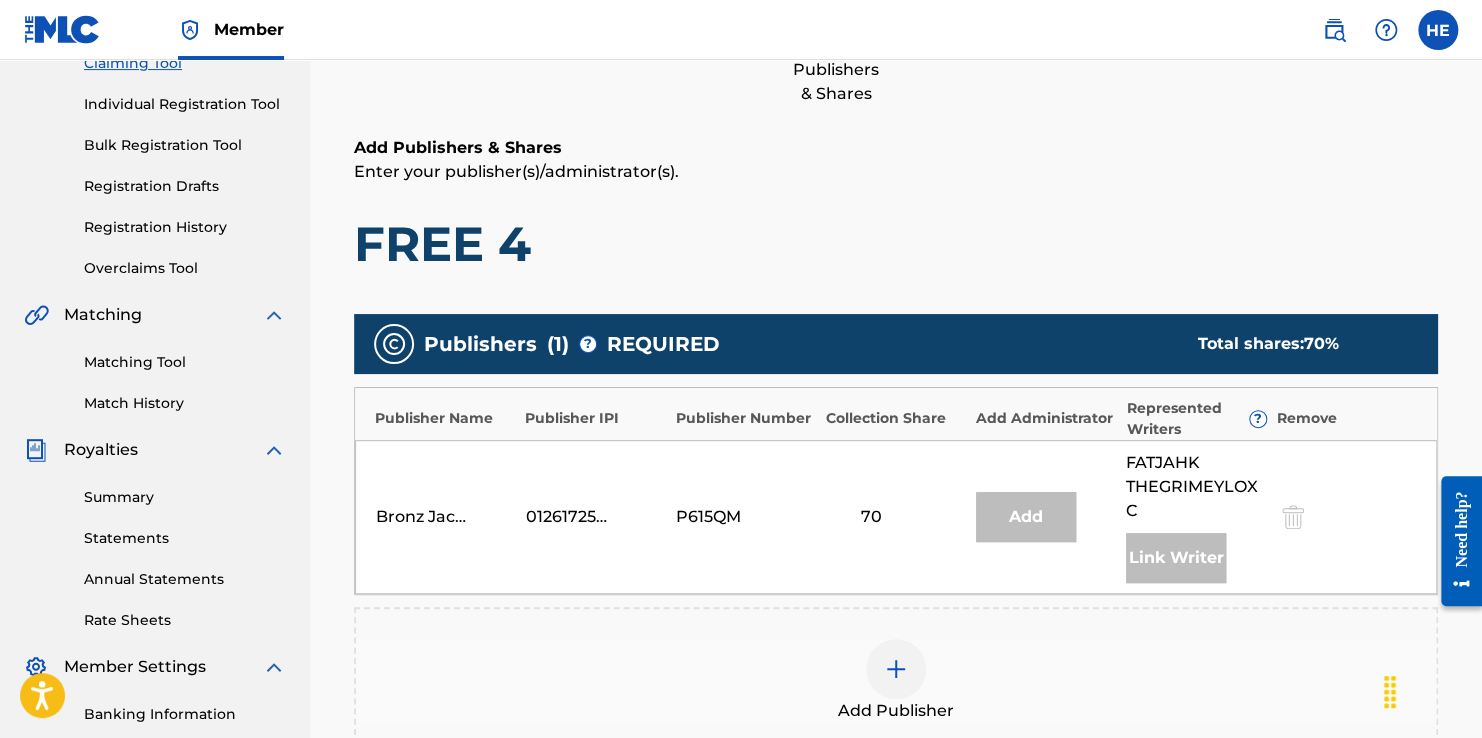 scroll, scrollTop: 500, scrollLeft: 0, axis: vertical 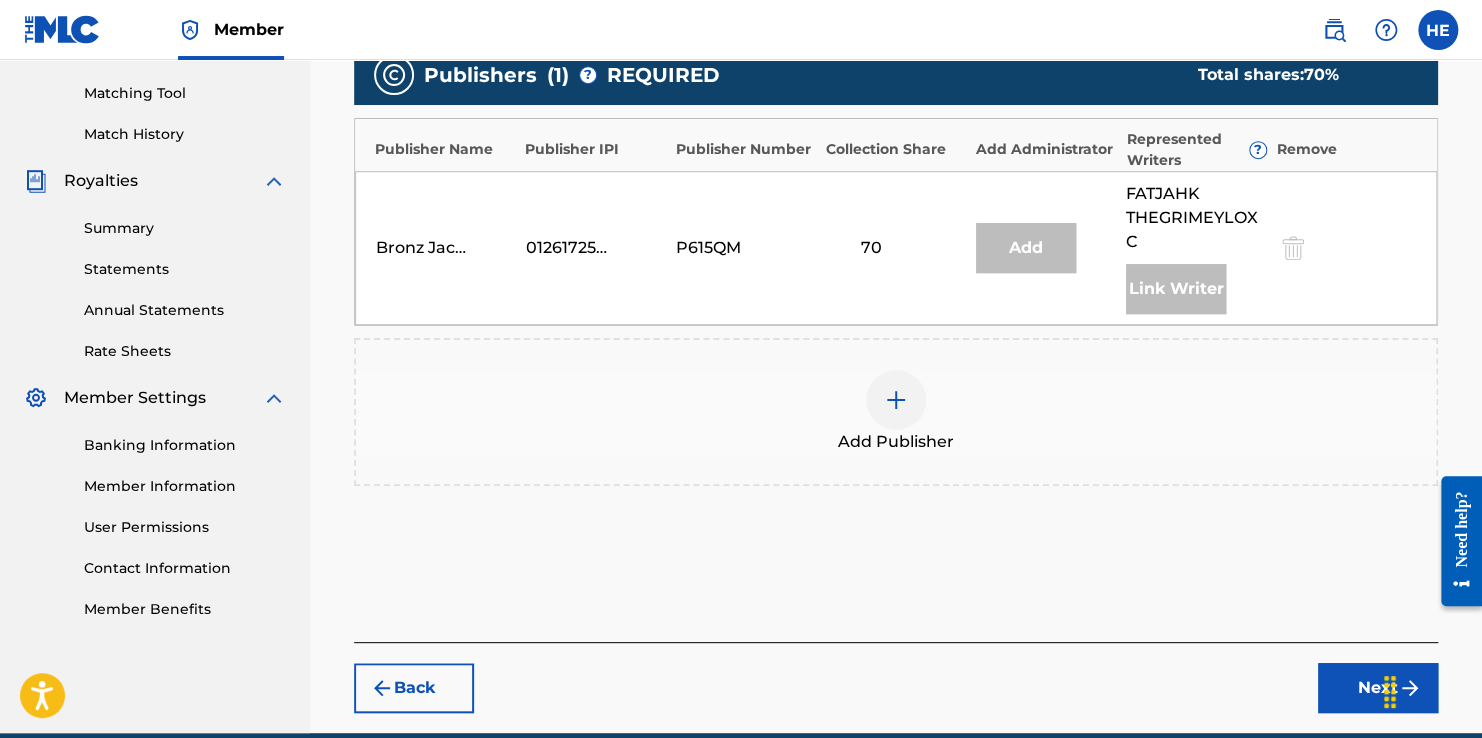 click at bounding box center [896, 400] 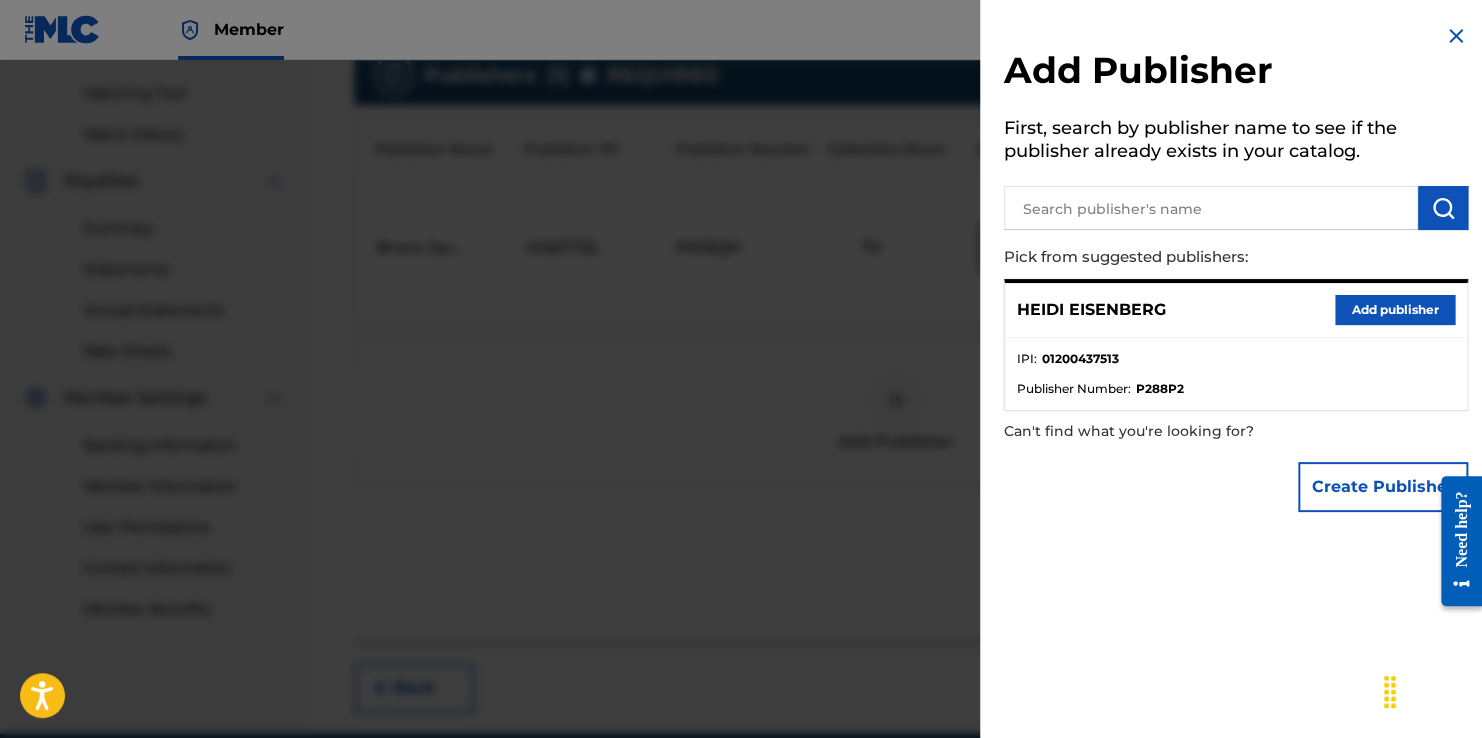 click on "Add publisher" at bounding box center [1395, 310] 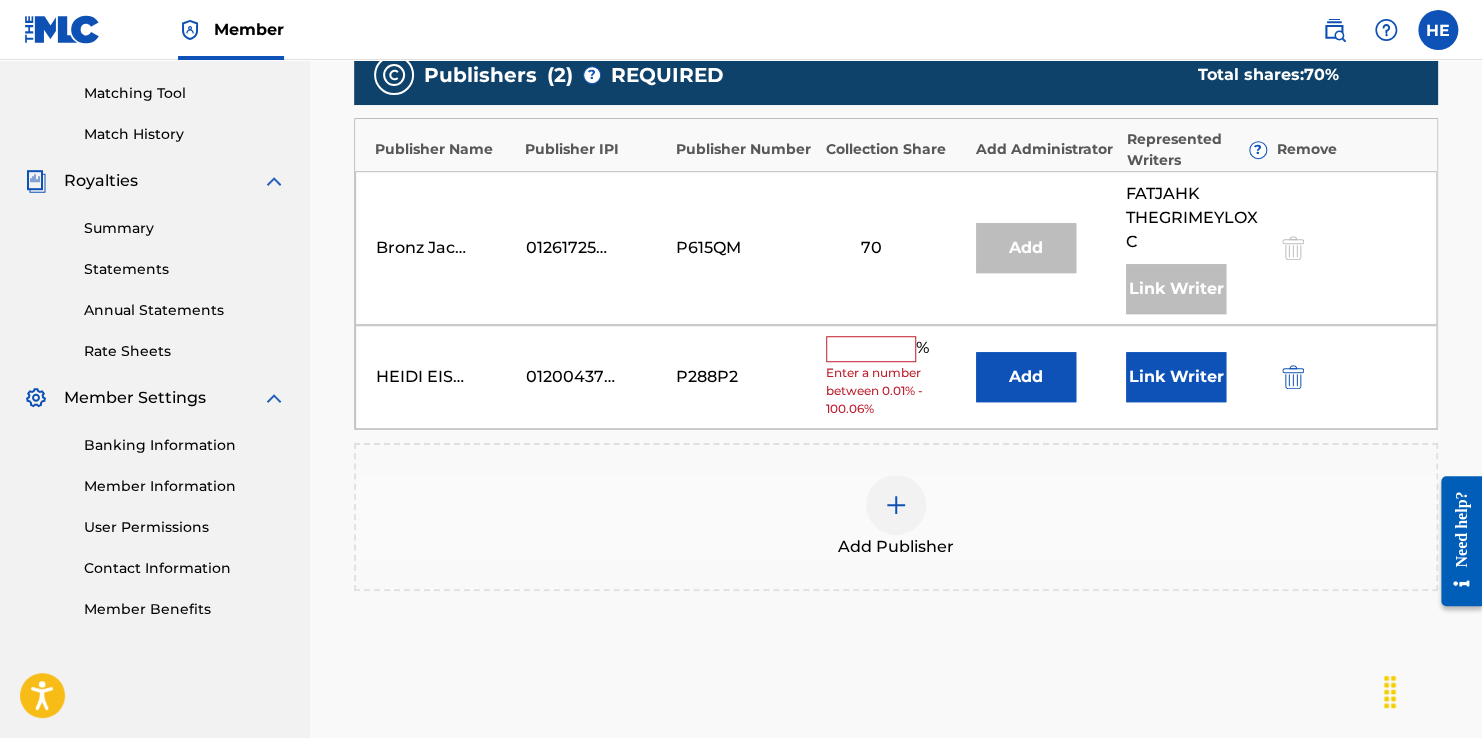 click at bounding box center [871, 349] 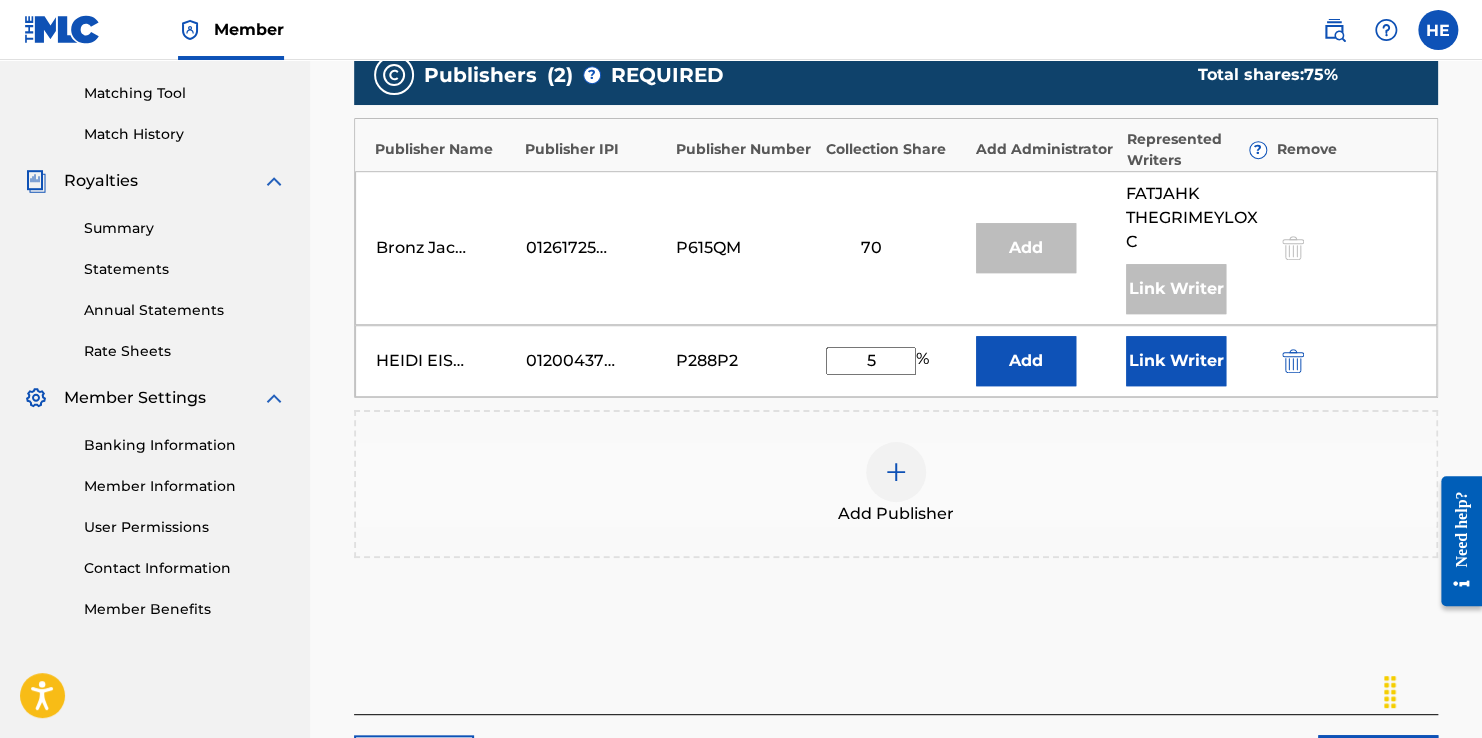 type on "5" 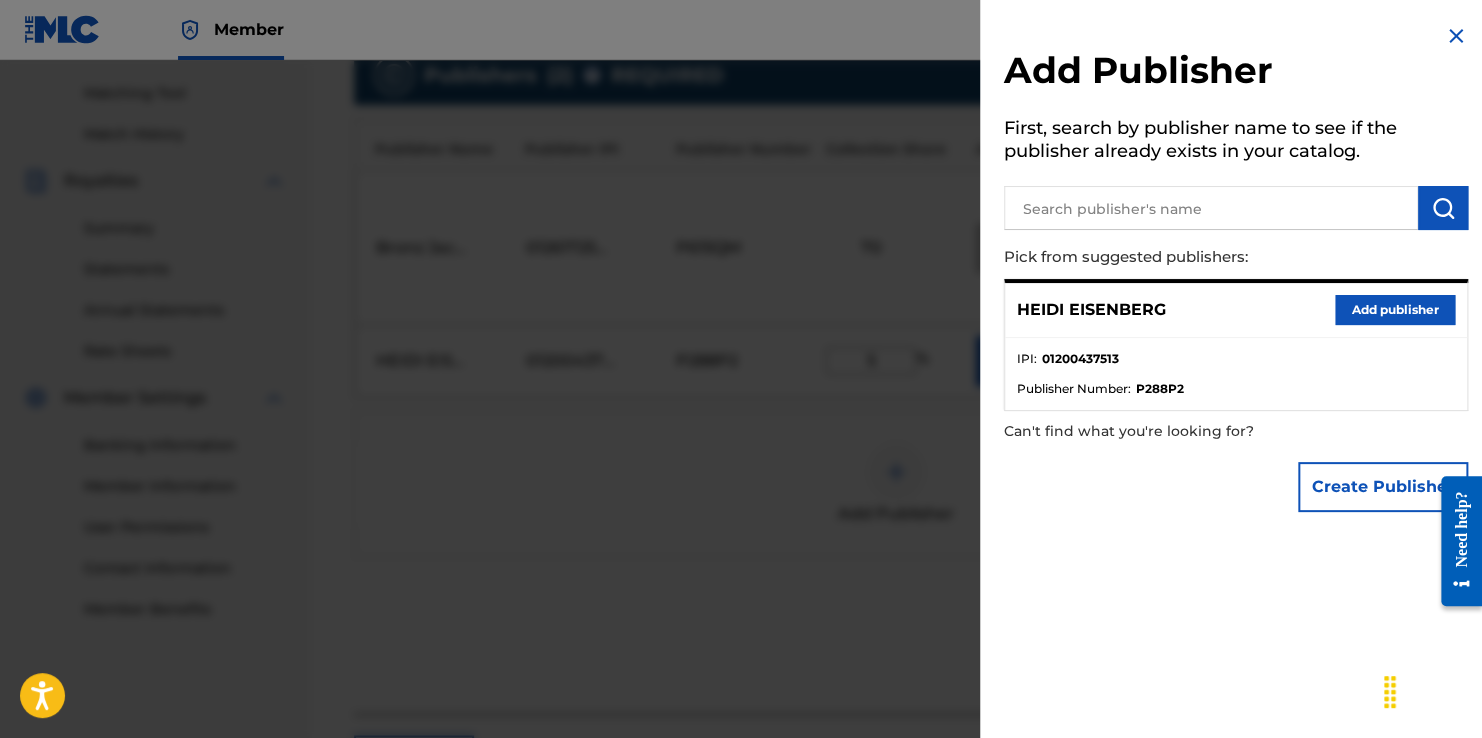 click at bounding box center [1456, 36] 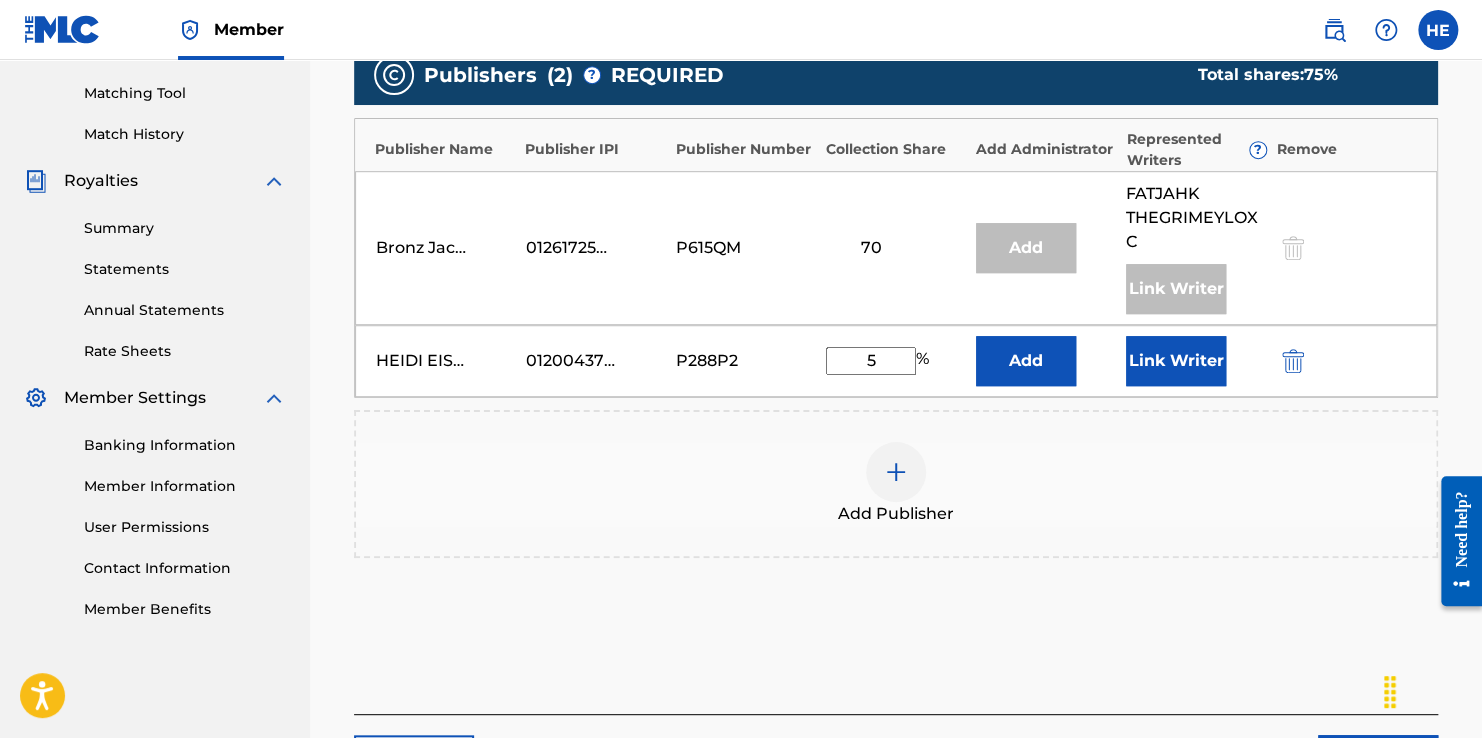click on "Link Writer" at bounding box center [1176, 361] 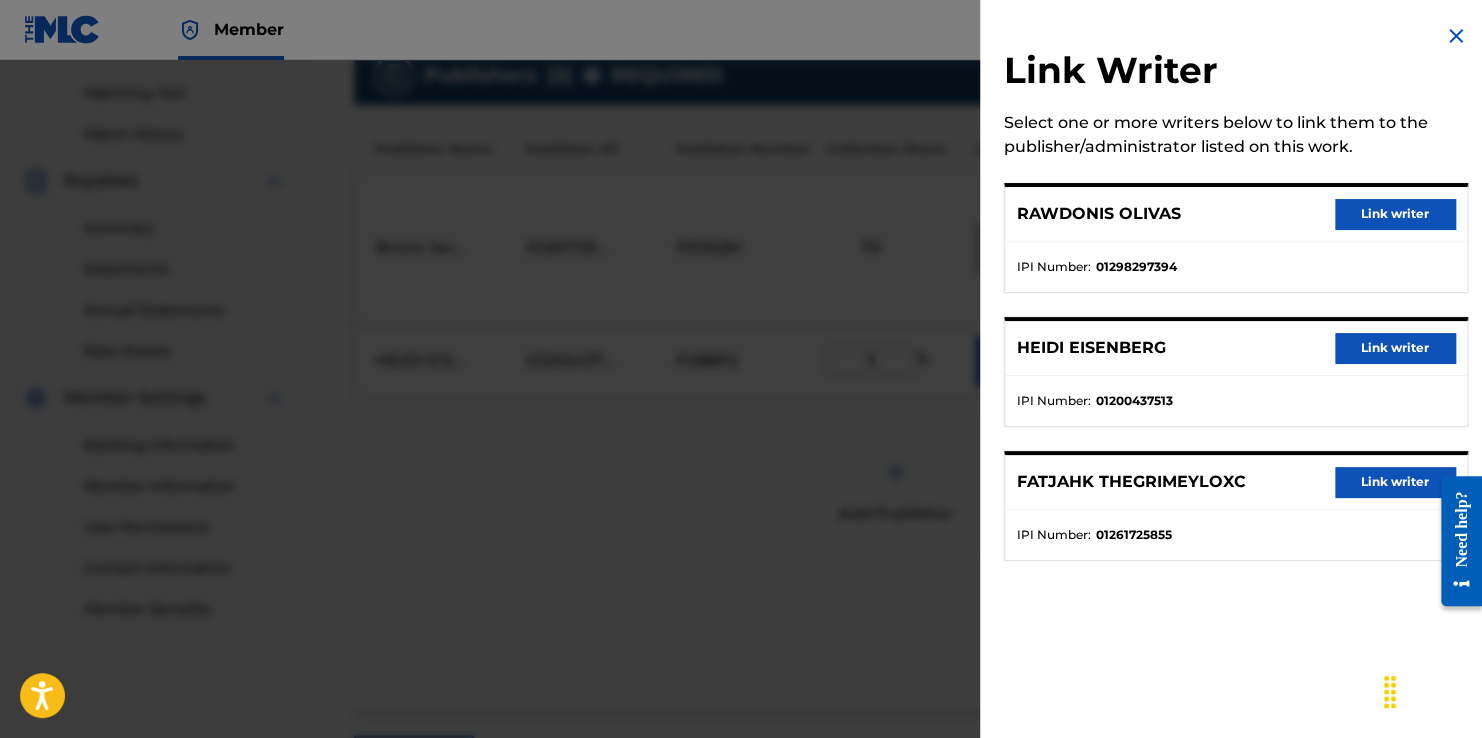 click on "Link writer" at bounding box center [1395, 348] 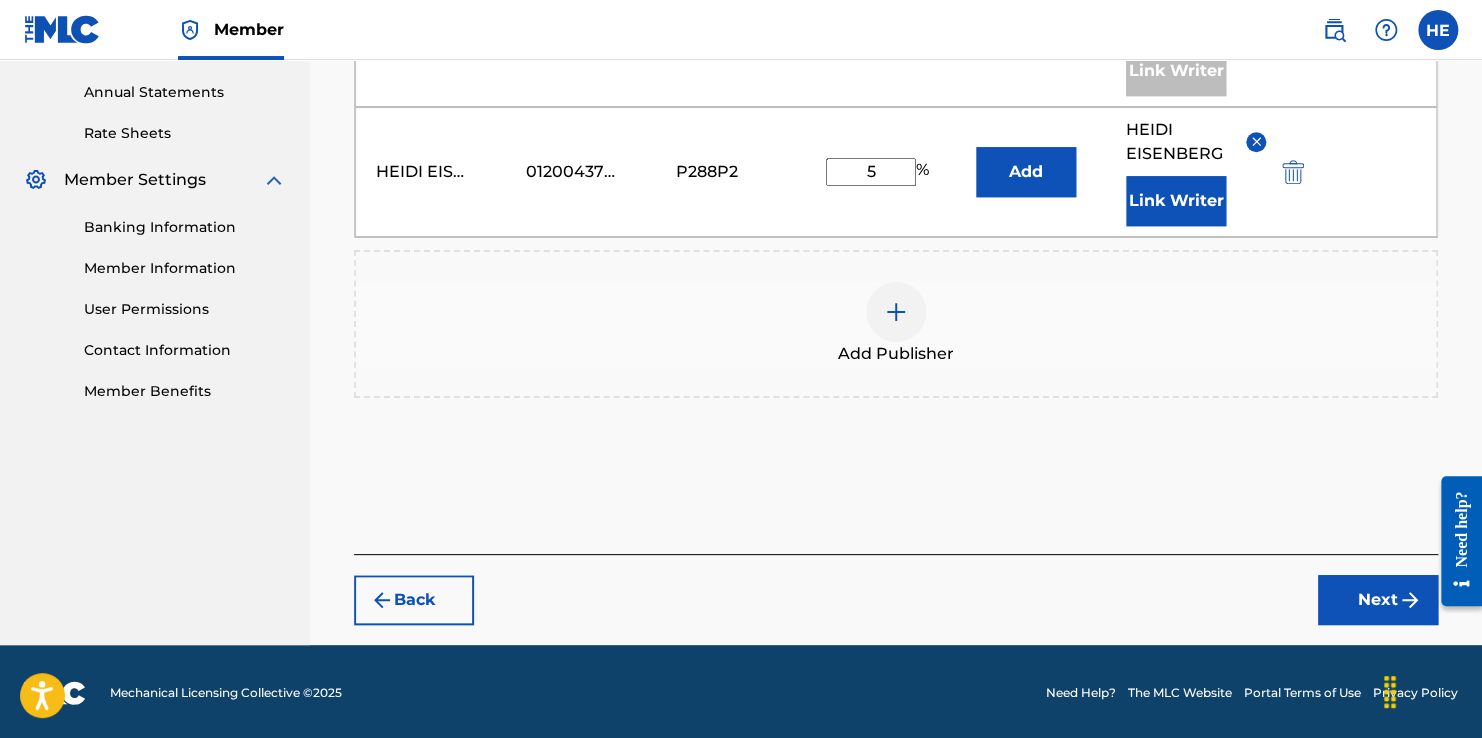 click at bounding box center (1410, 600) 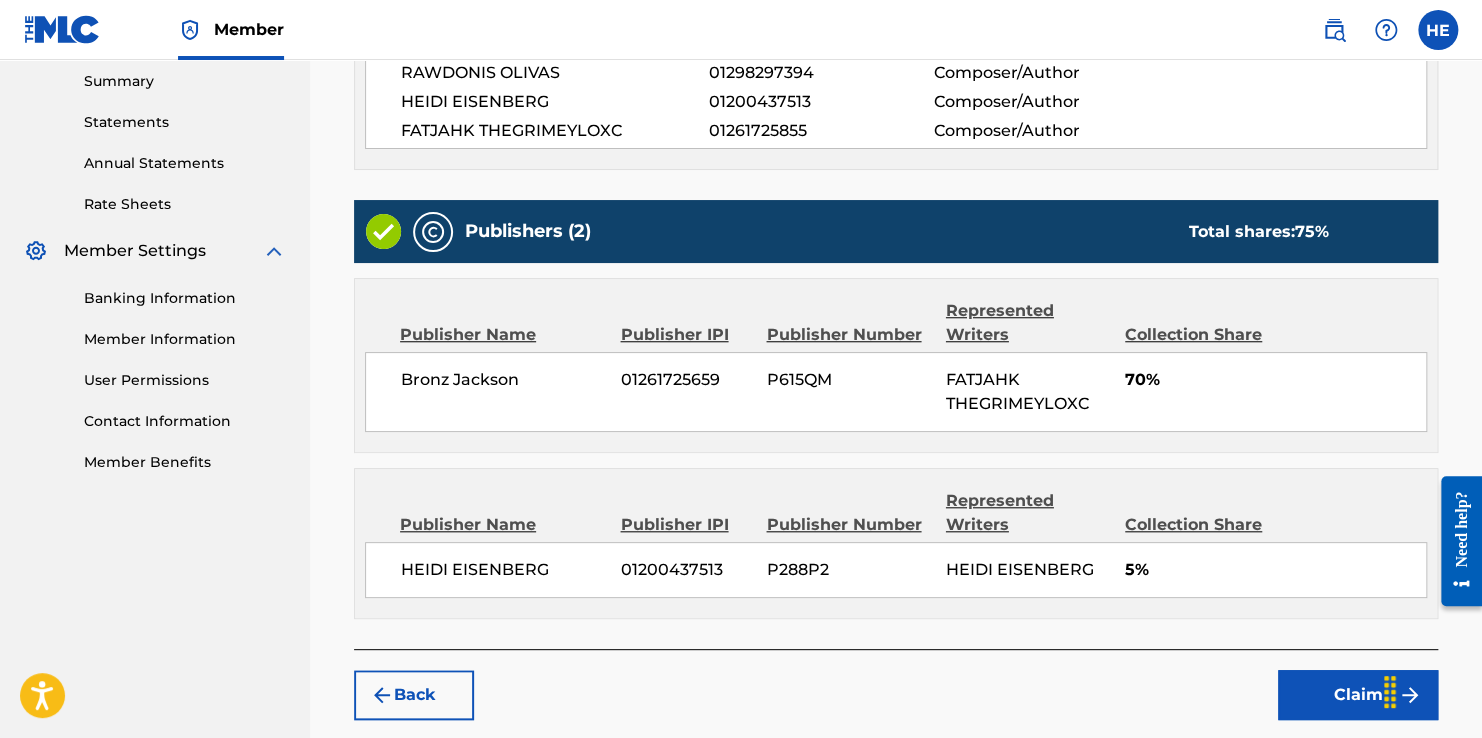 scroll, scrollTop: 742, scrollLeft: 0, axis: vertical 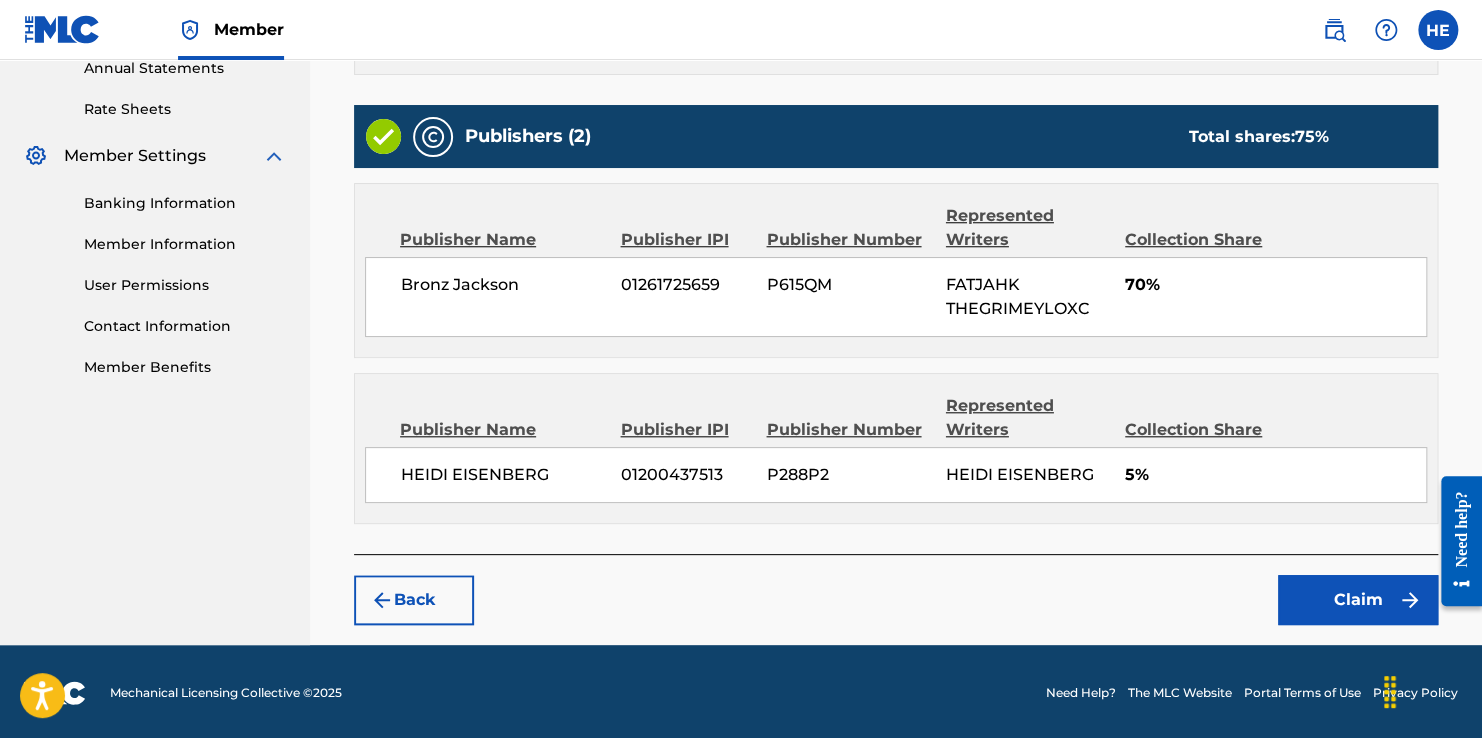 click on "Claim" at bounding box center [1358, 600] 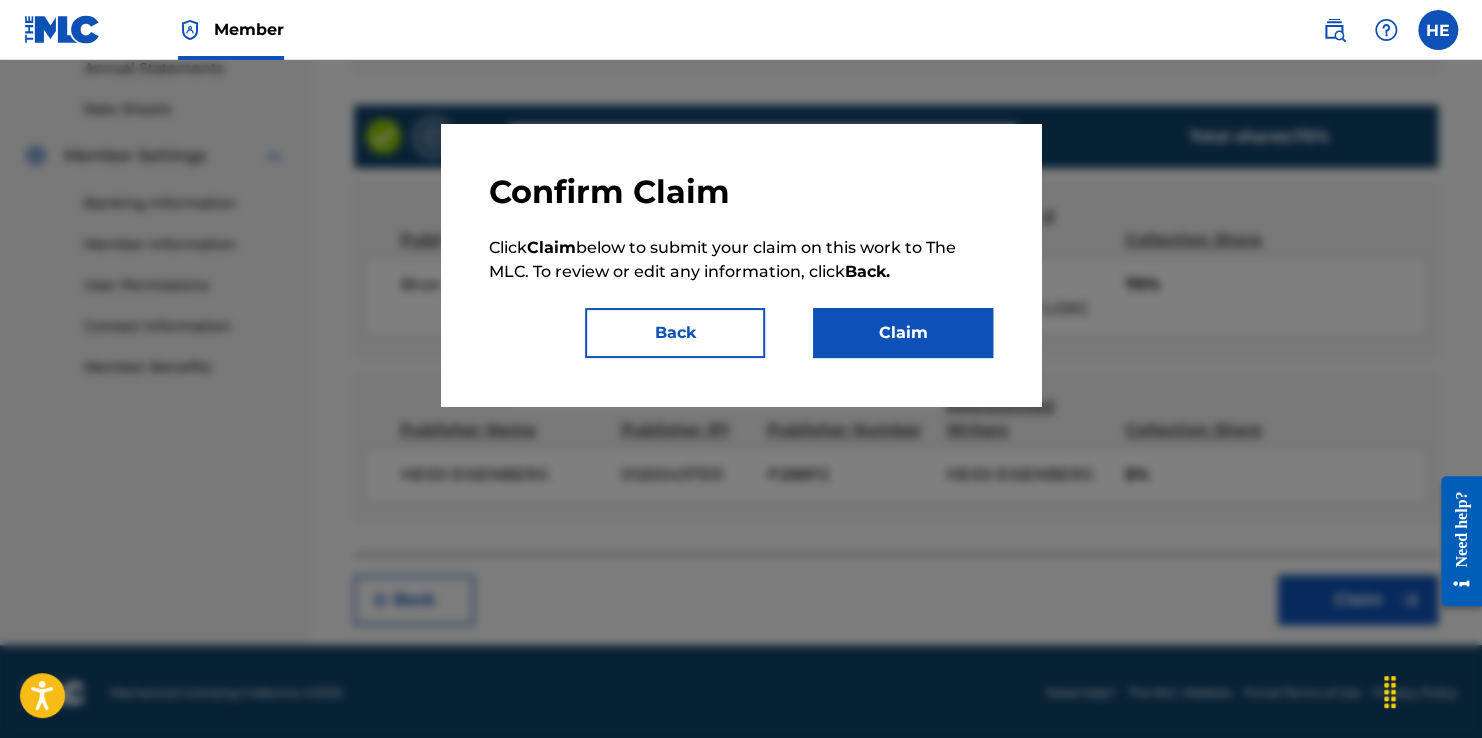 click on "Claim" at bounding box center [903, 333] 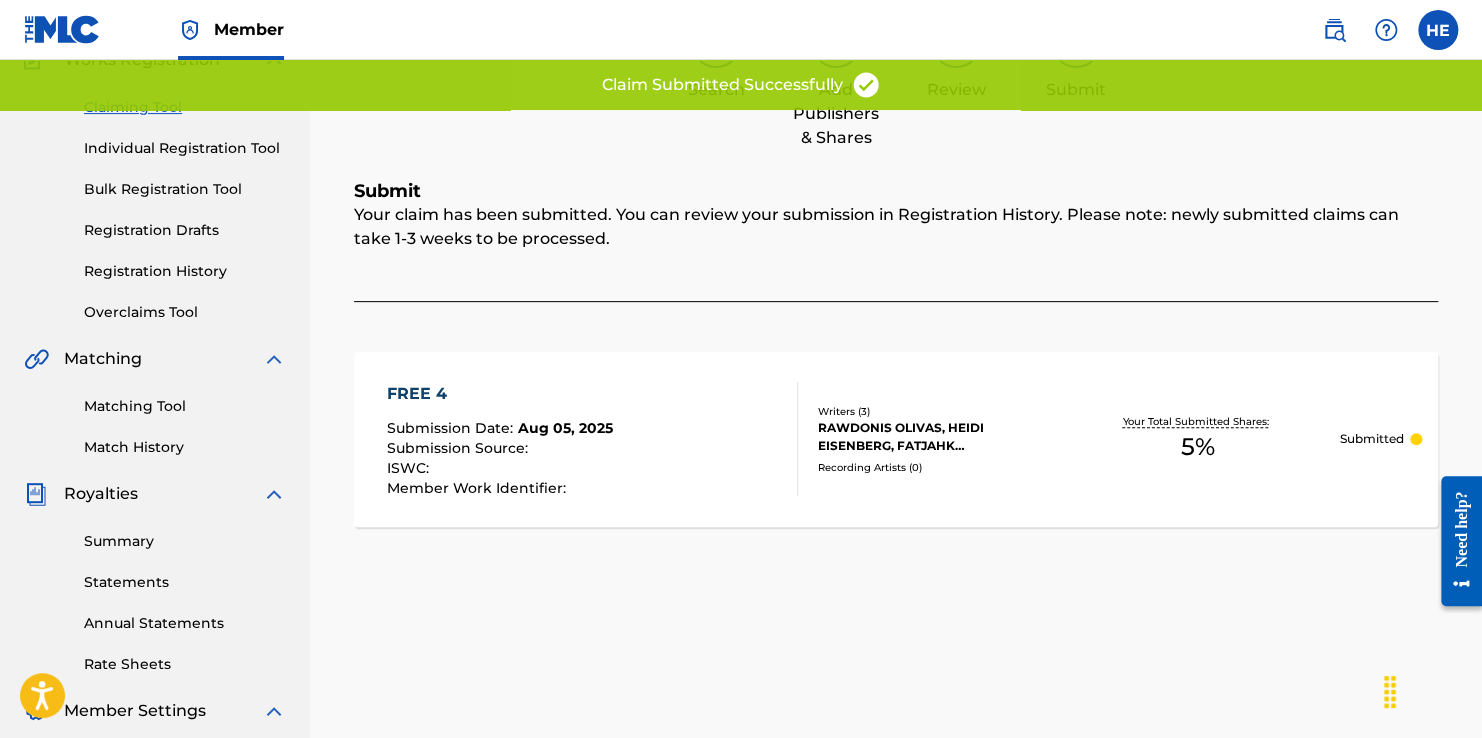 scroll, scrollTop: 0, scrollLeft: 0, axis: both 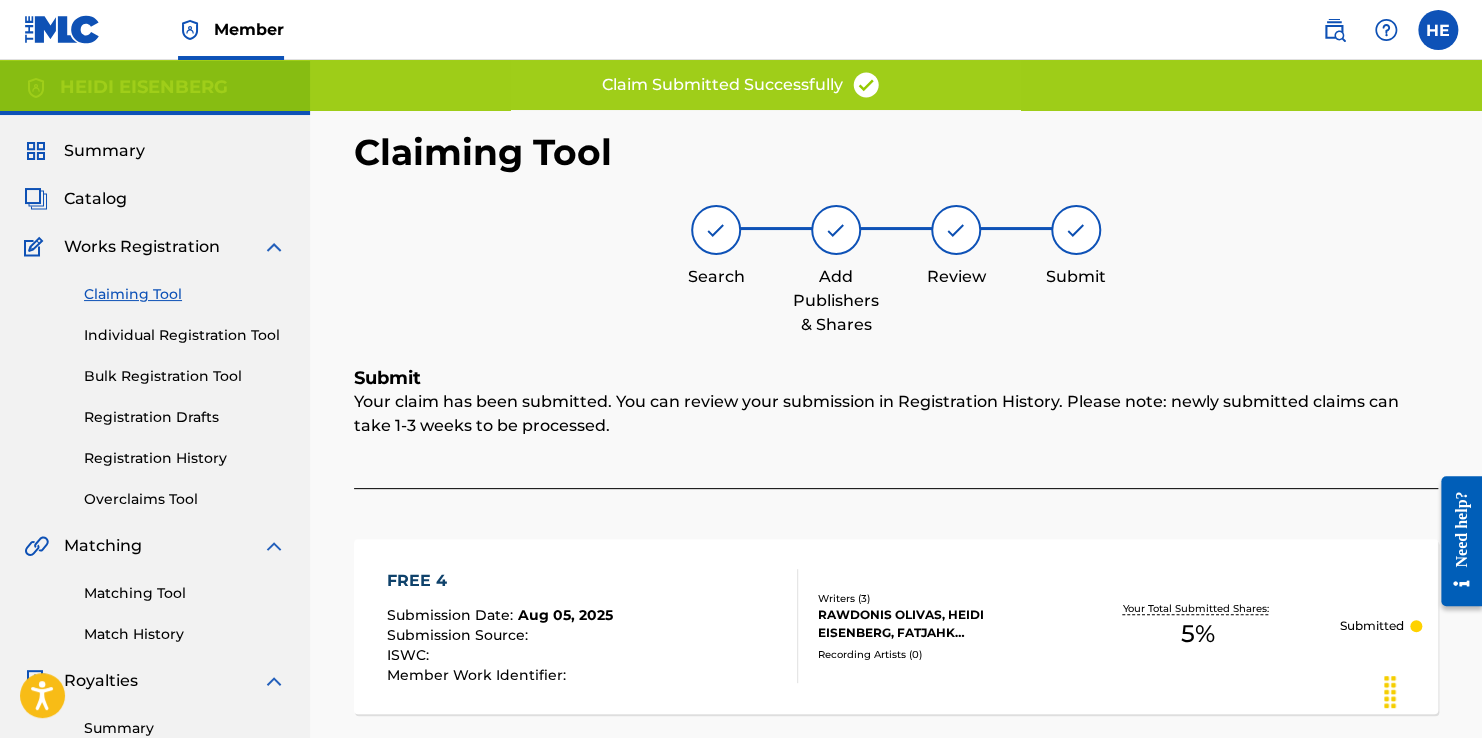 click on "Claiming Tool" at bounding box center (185, 294) 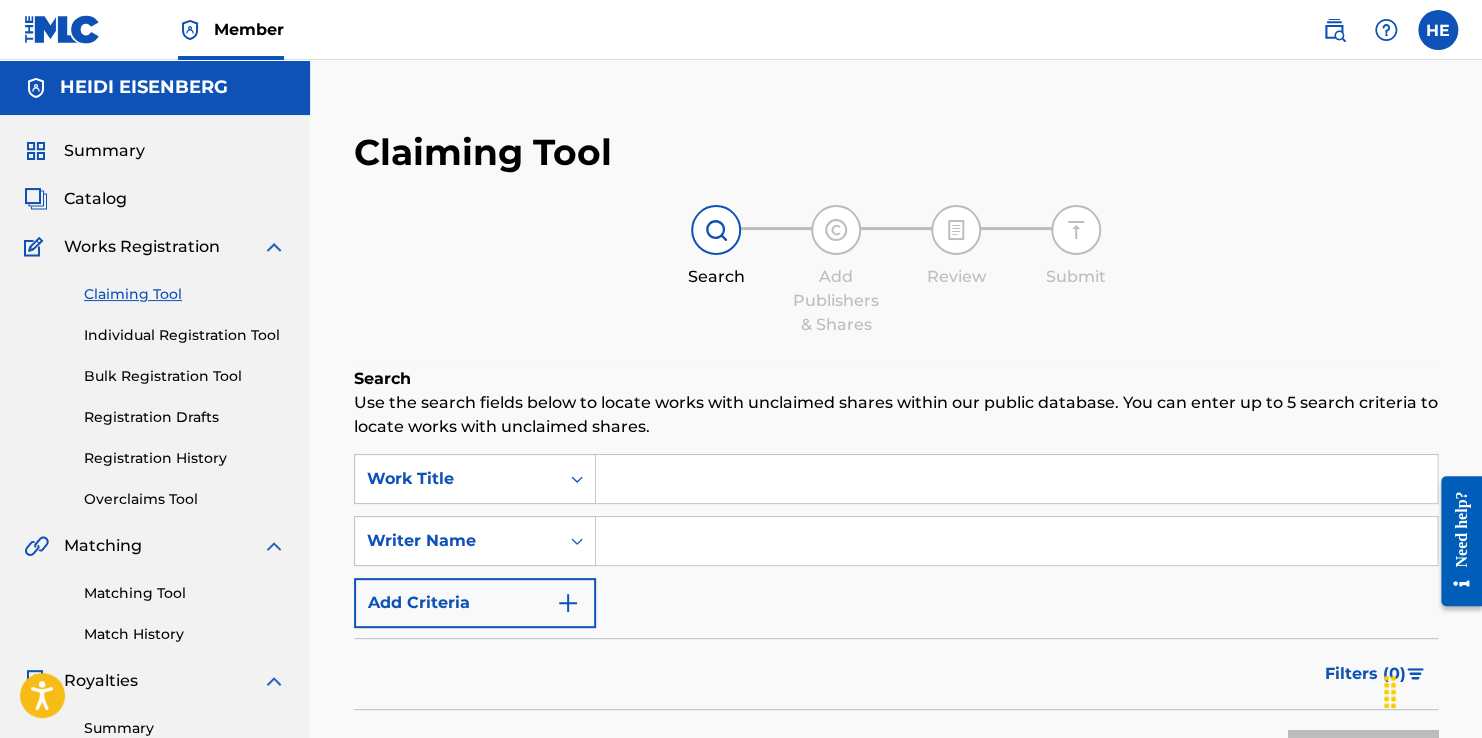 click at bounding box center (1016, 479) 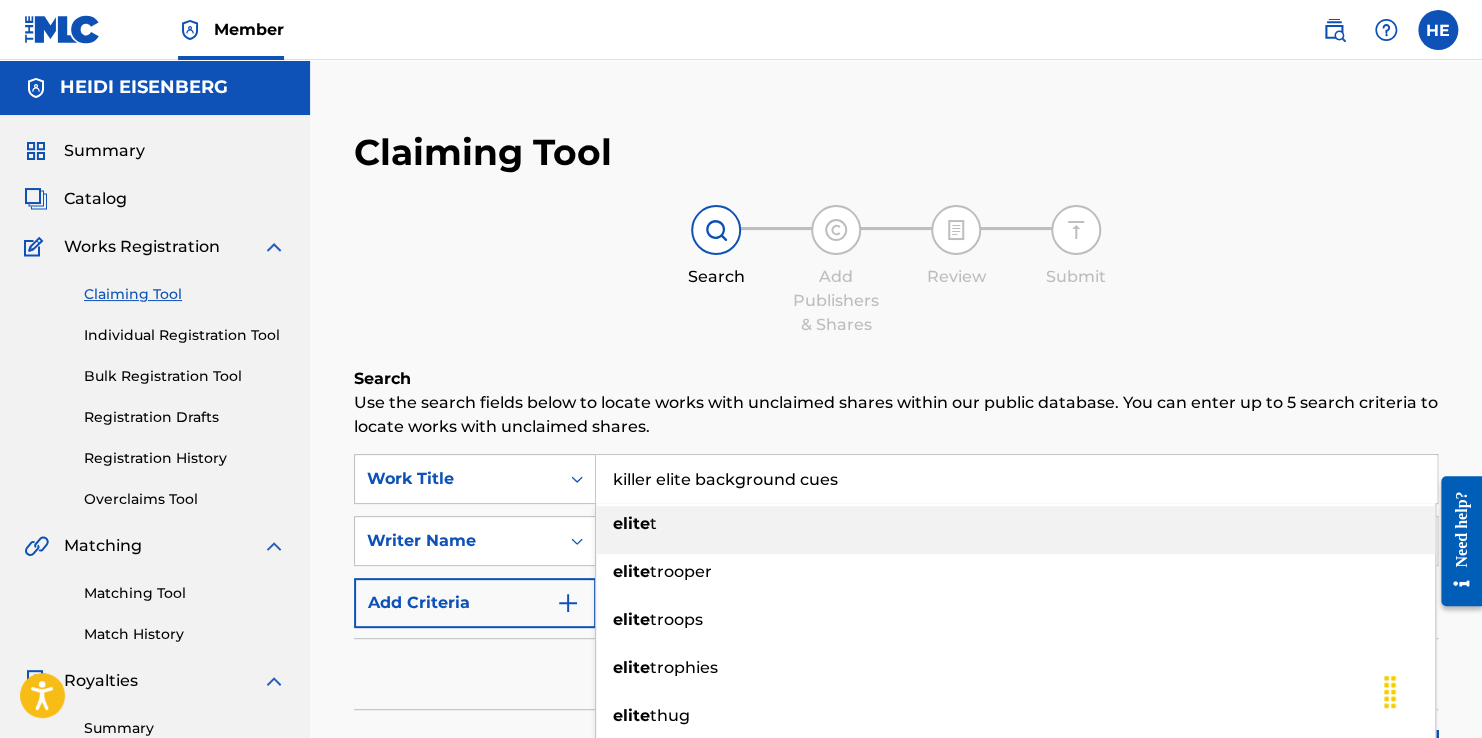 click on "Use the search fields below to locate works with unclaimed shares within our public database. You can enter up
to 5 search criteria to locate works with unclaimed shares." at bounding box center (896, 415) 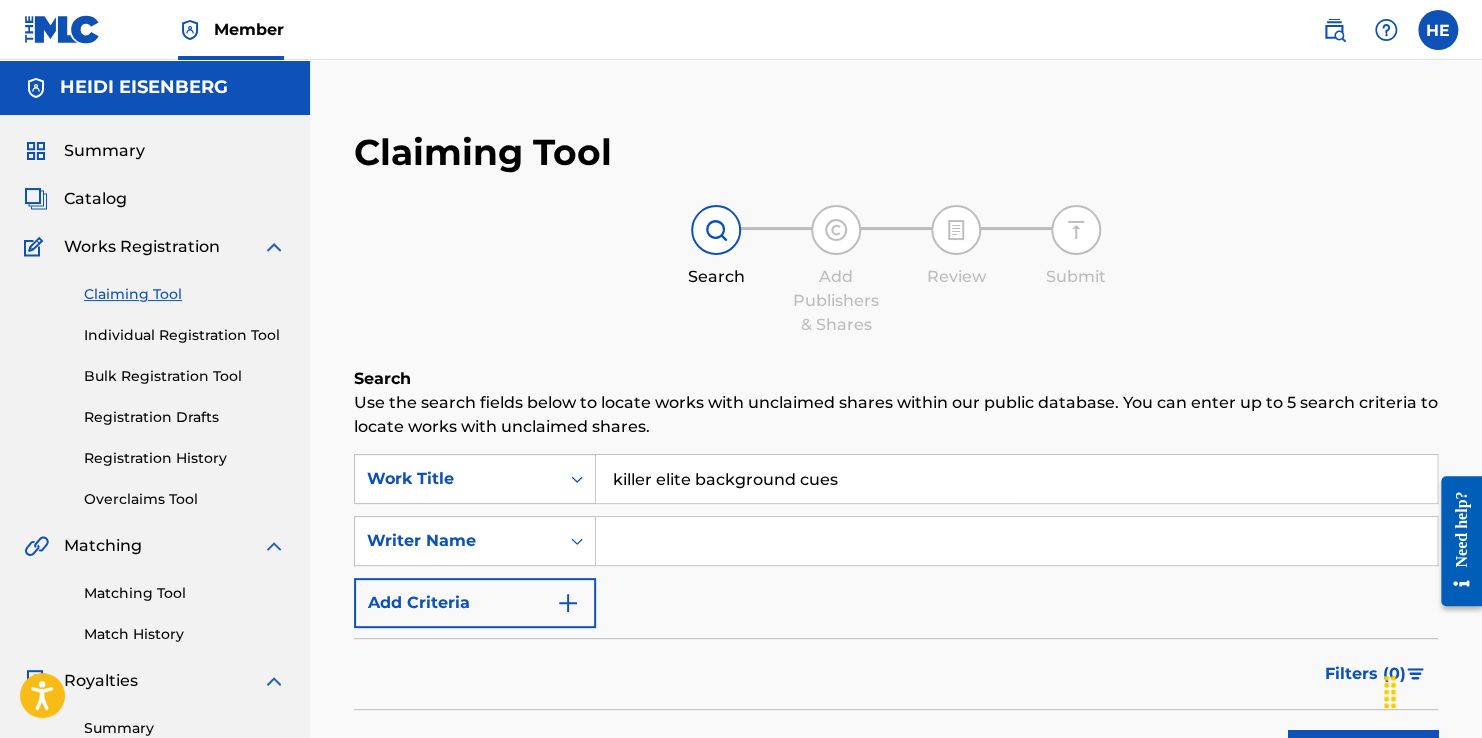 click on "killer elite background cues" at bounding box center (1016, 479) 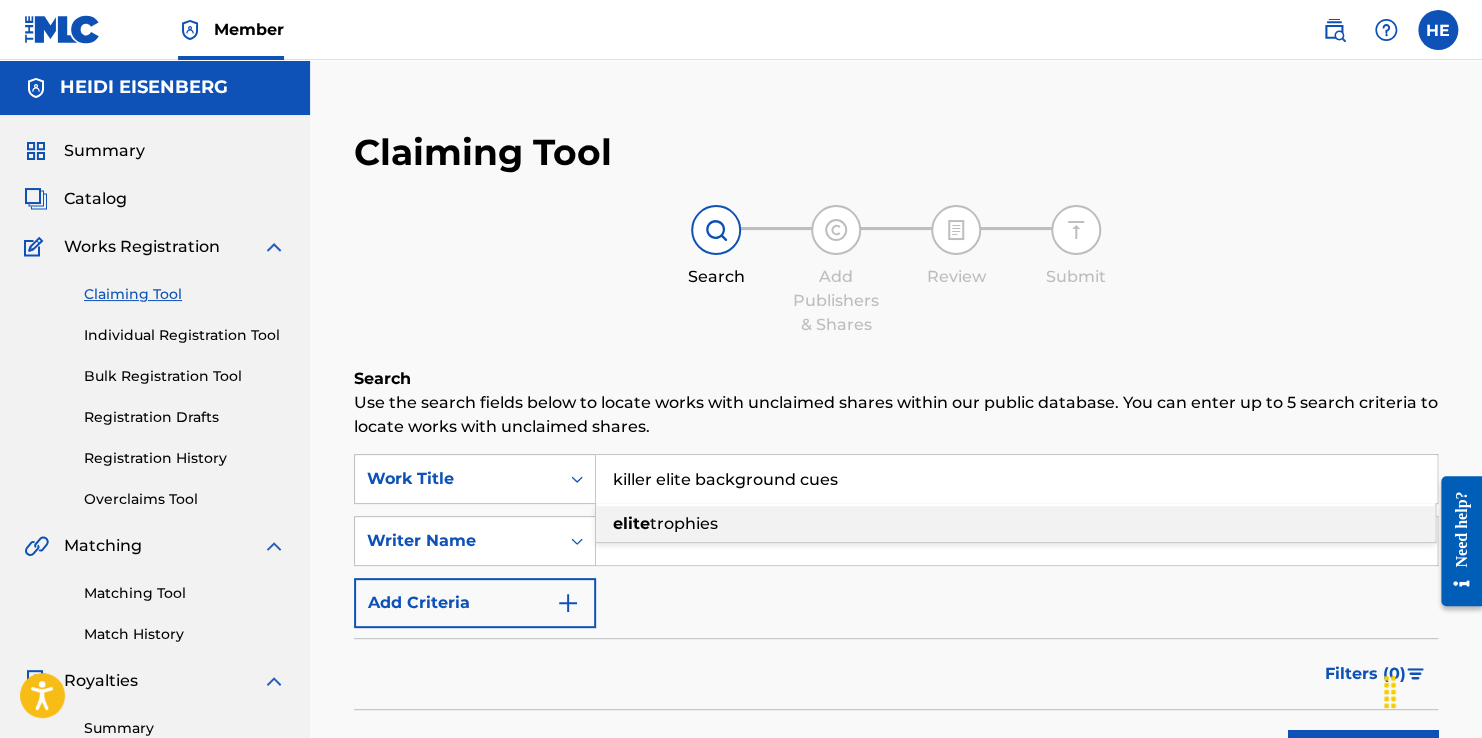 click on "killer elite background cues" at bounding box center (1016, 479) 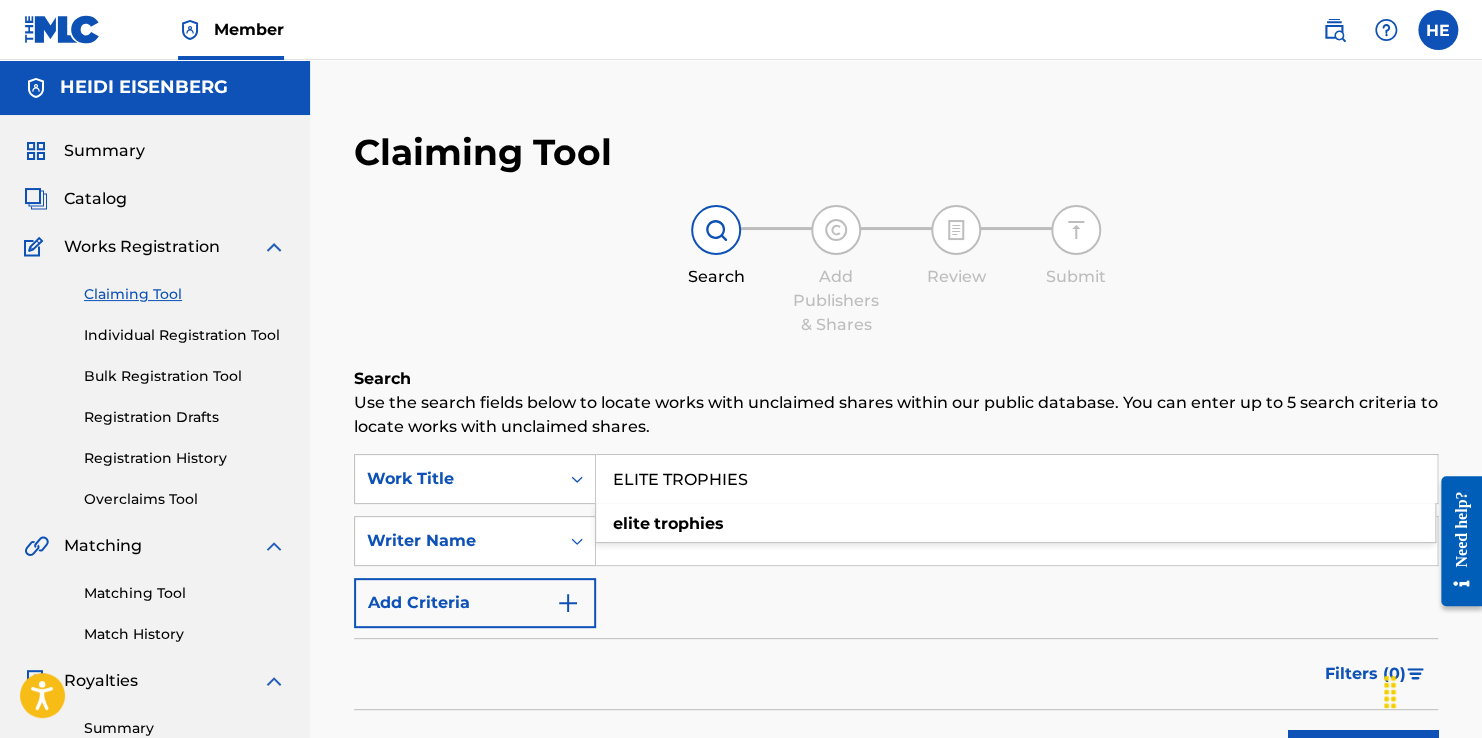 type on "ELITE TROPHIES" 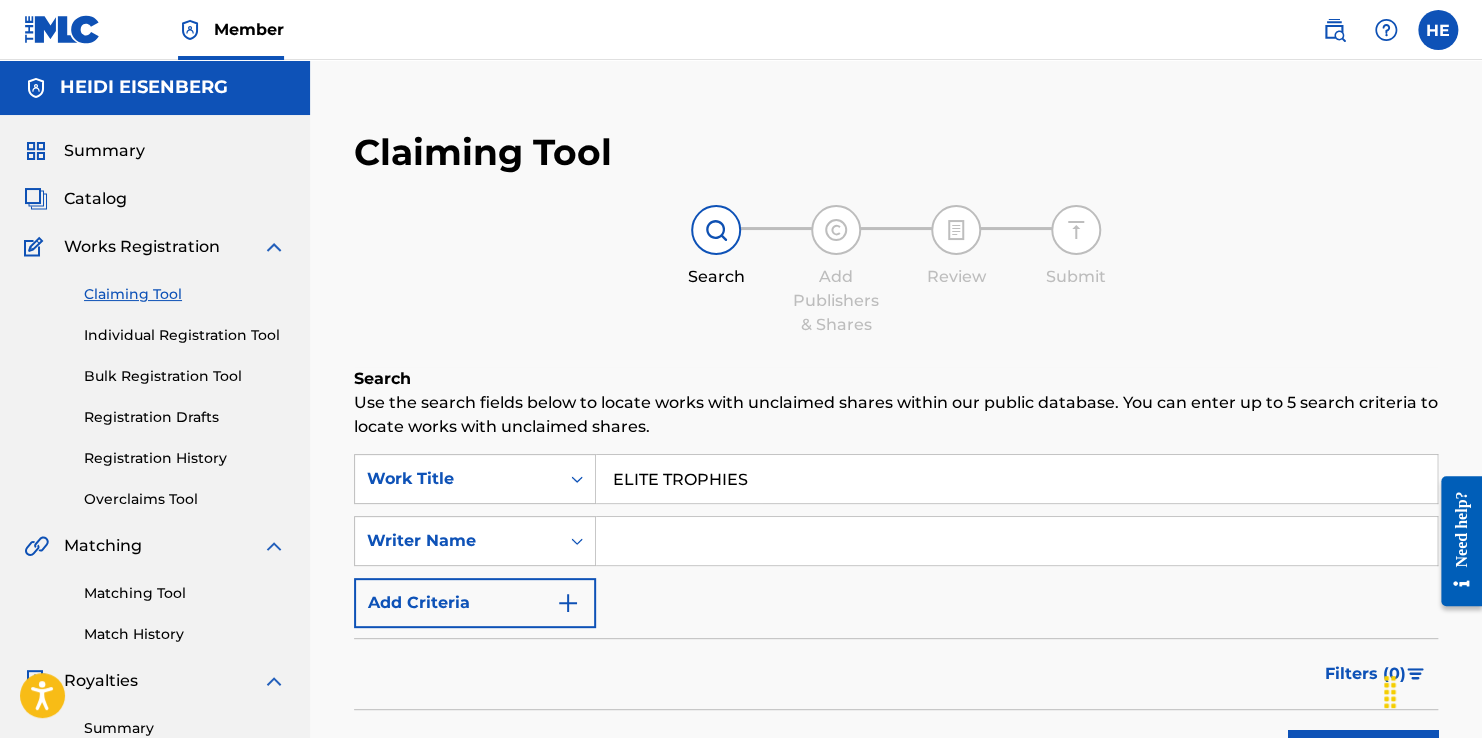 click at bounding box center (1016, 541) 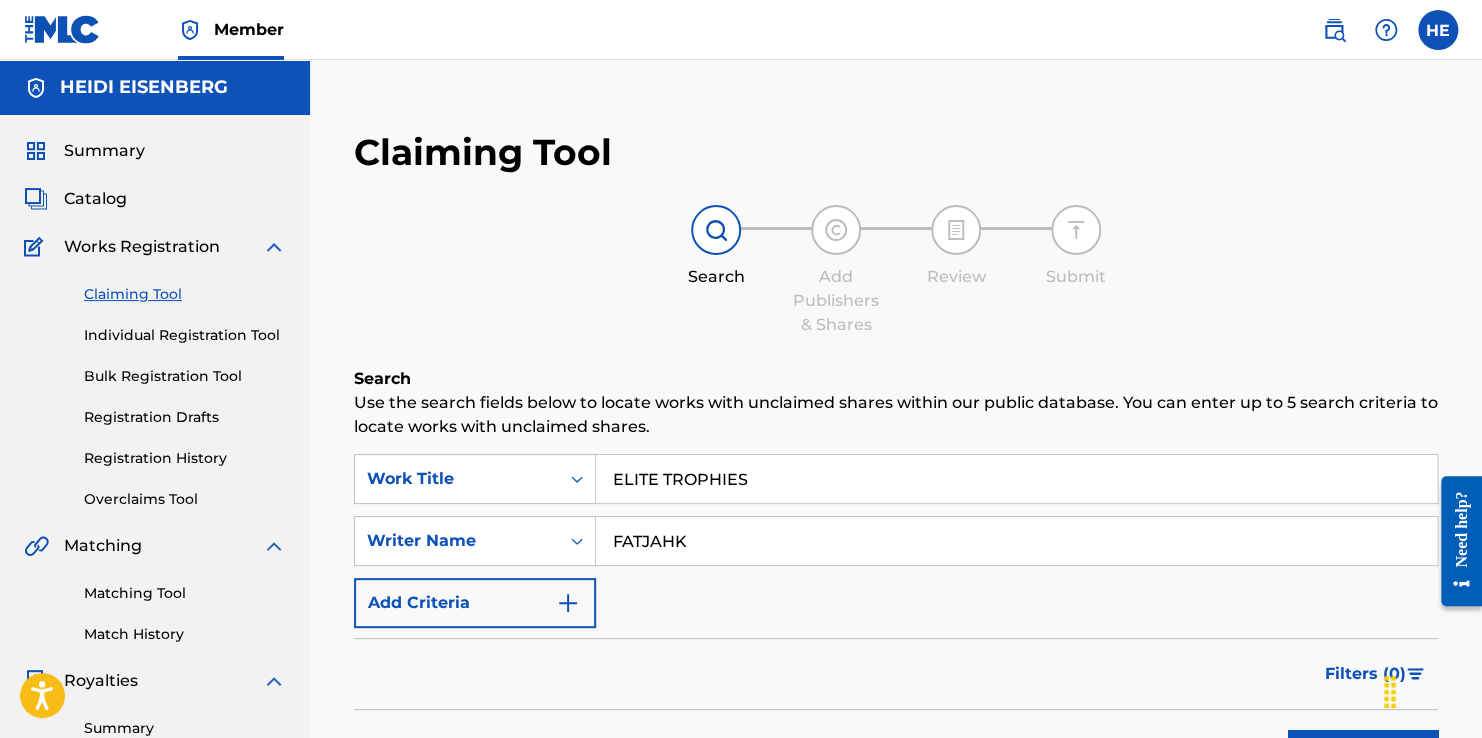 type on "FATJAHK" 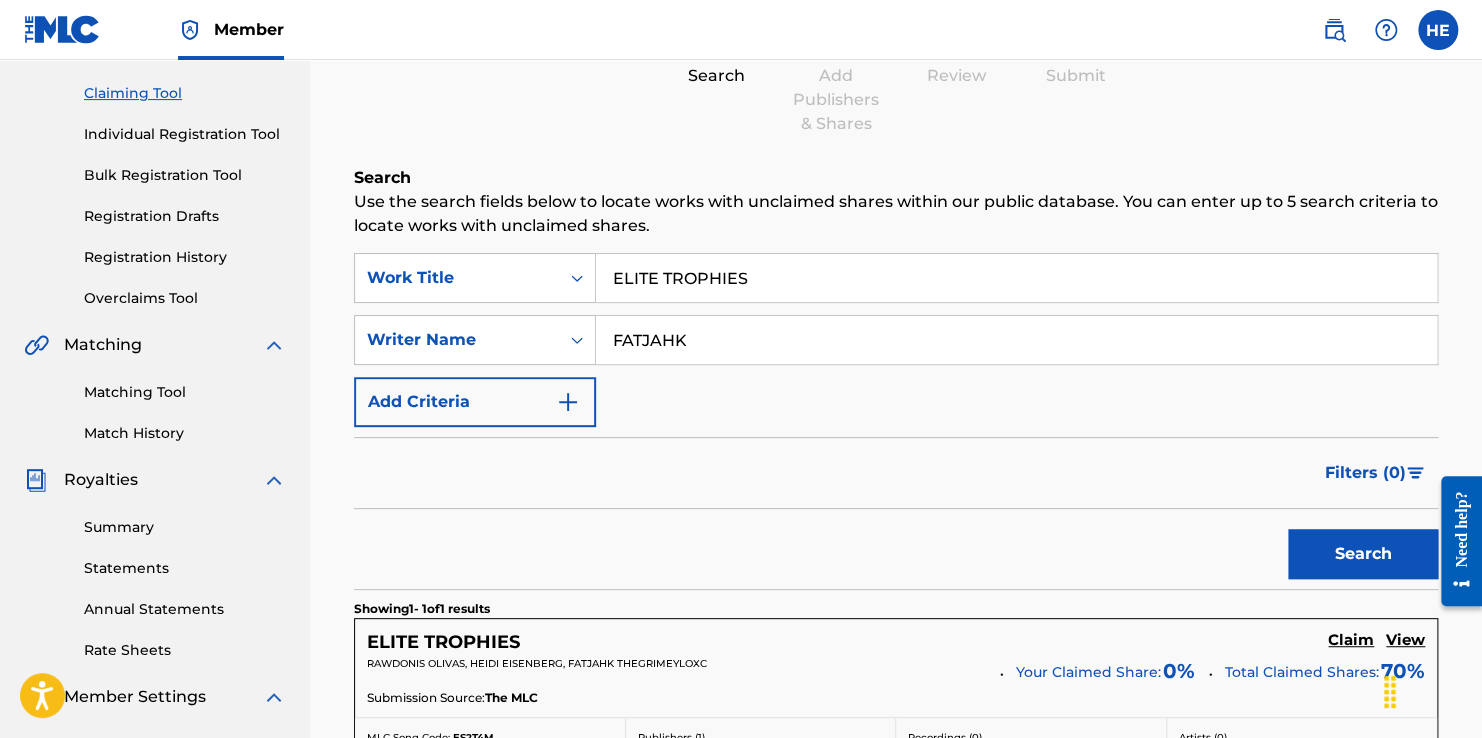 scroll, scrollTop: 400, scrollLeft: 0, axis: vertical 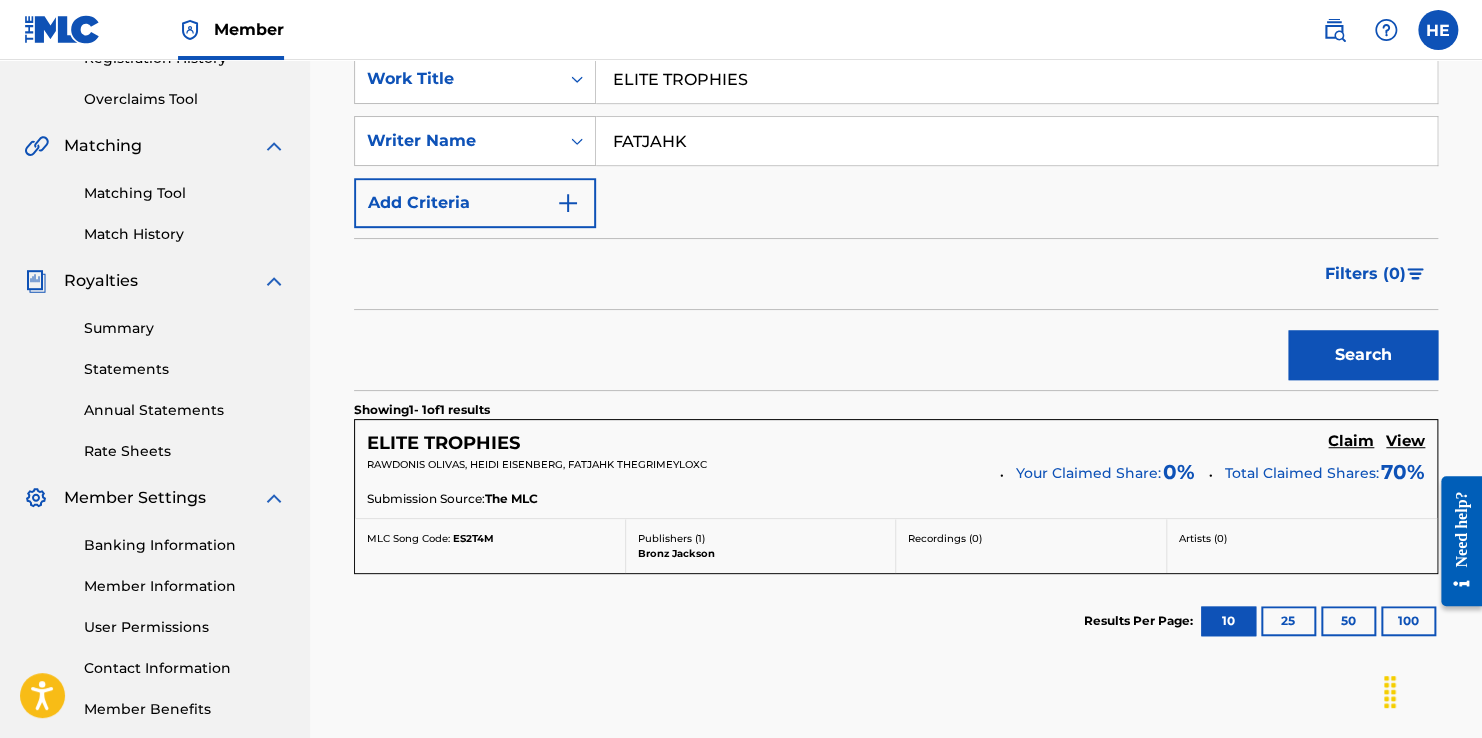 click on "ELITE TROPHIES" at bounding box center (443, 443) 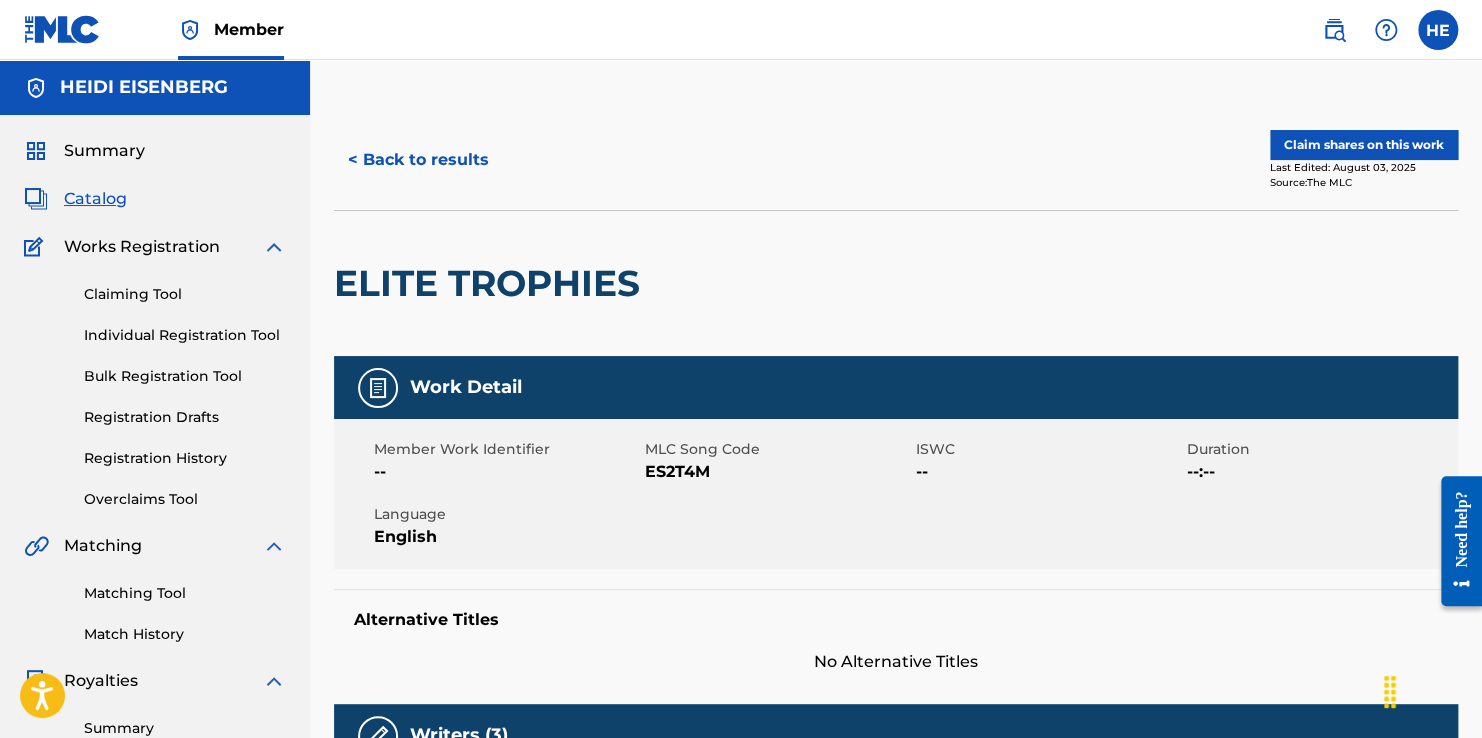 click on "Claim shares on this work" at bounding box center [1364, 145] 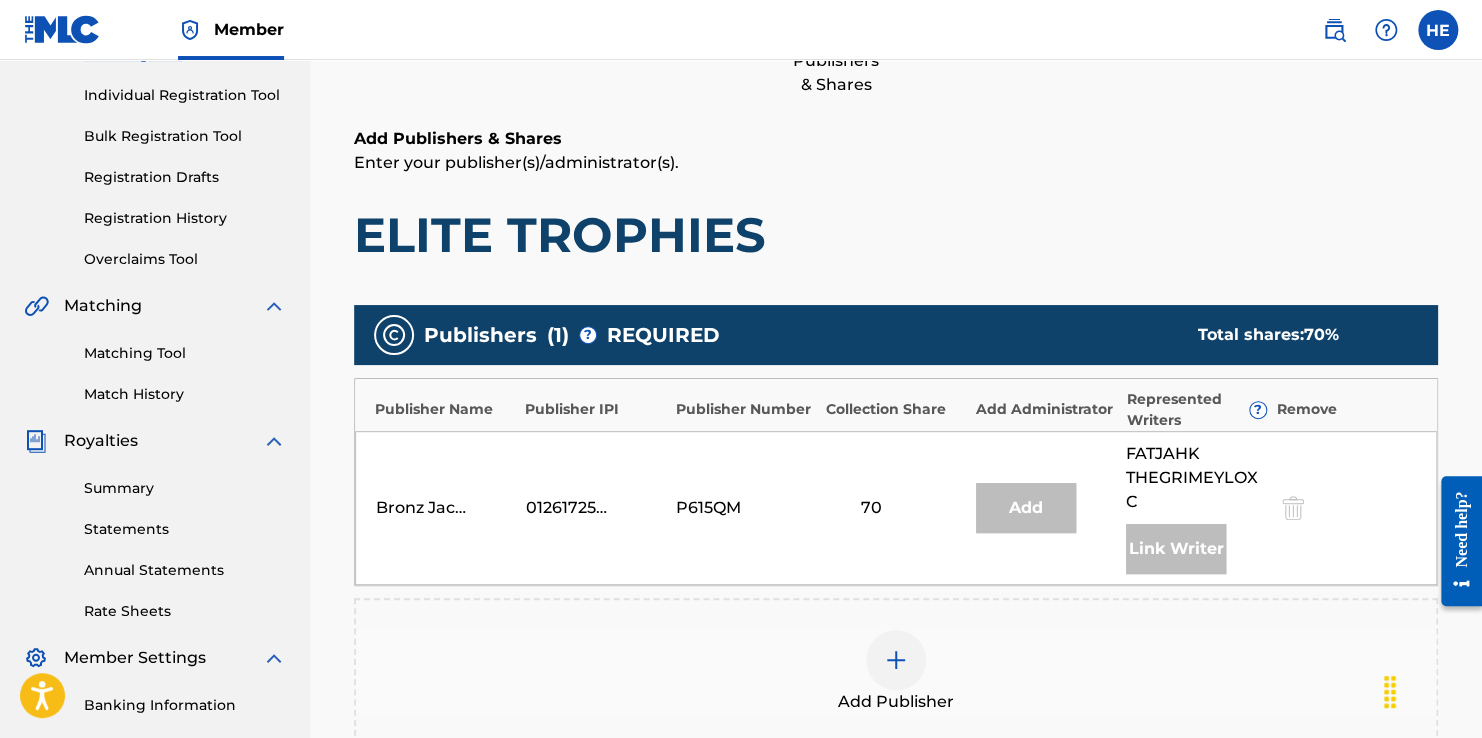 scroll, scrollTop: 500, scrollLeft: 0, axis: vertical 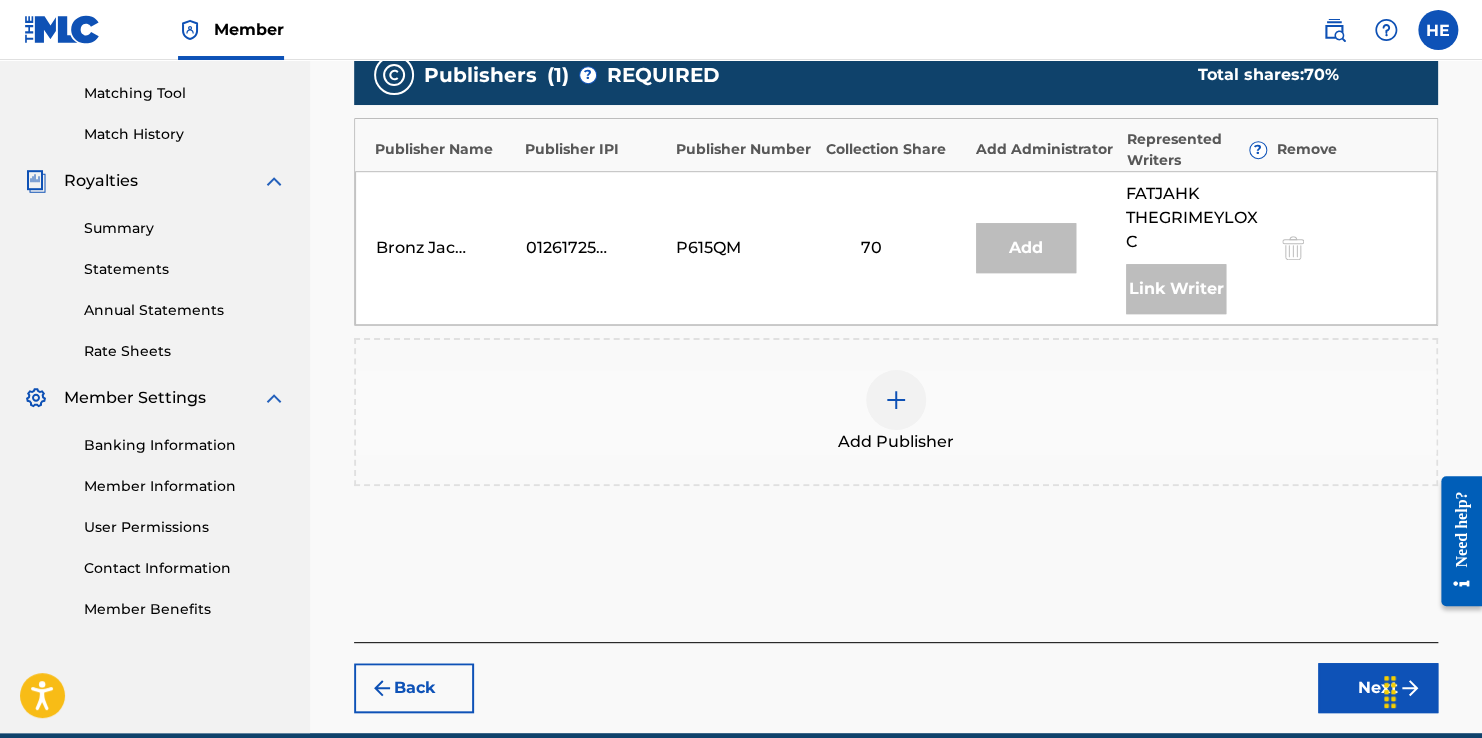 click at bounding box center (896, 400) 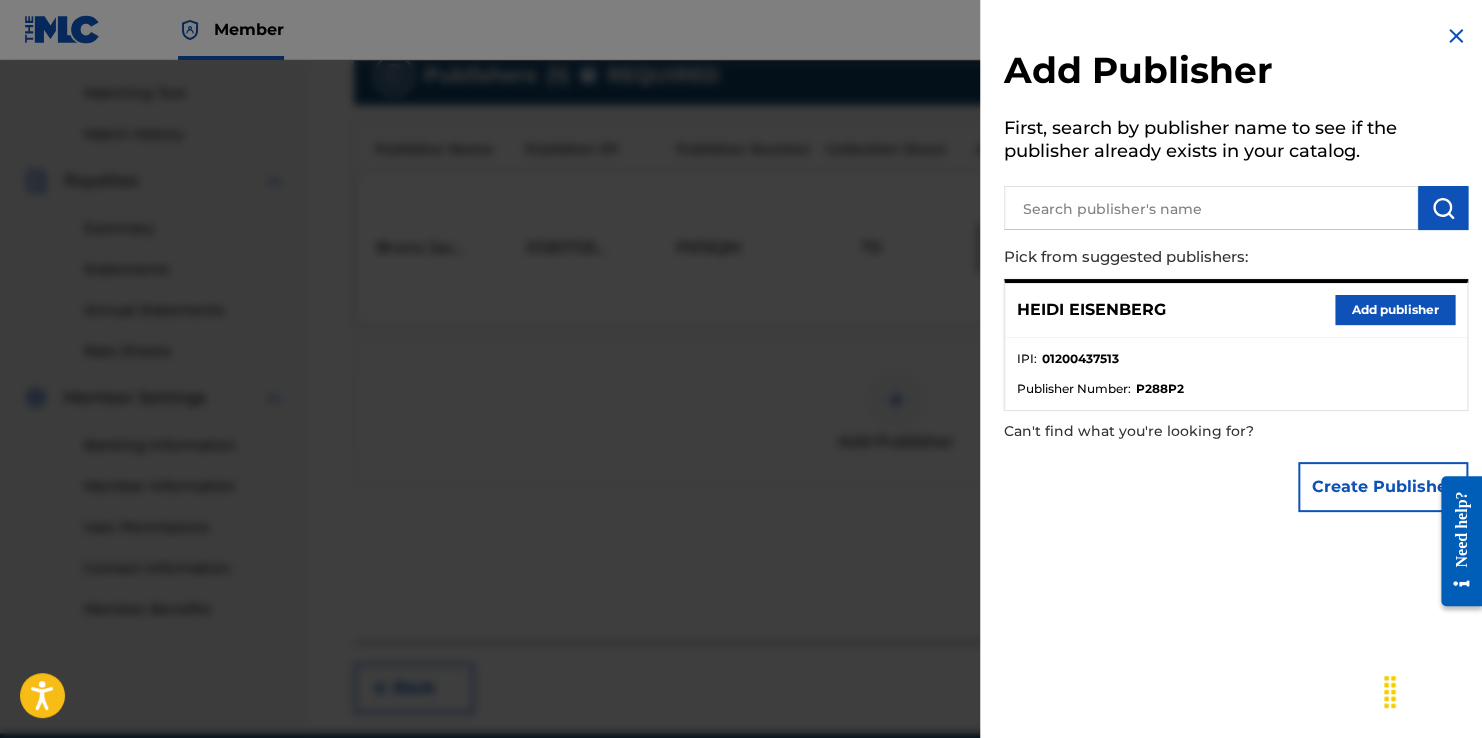 click on "Add publisher" at bounding box center [1395, 310] 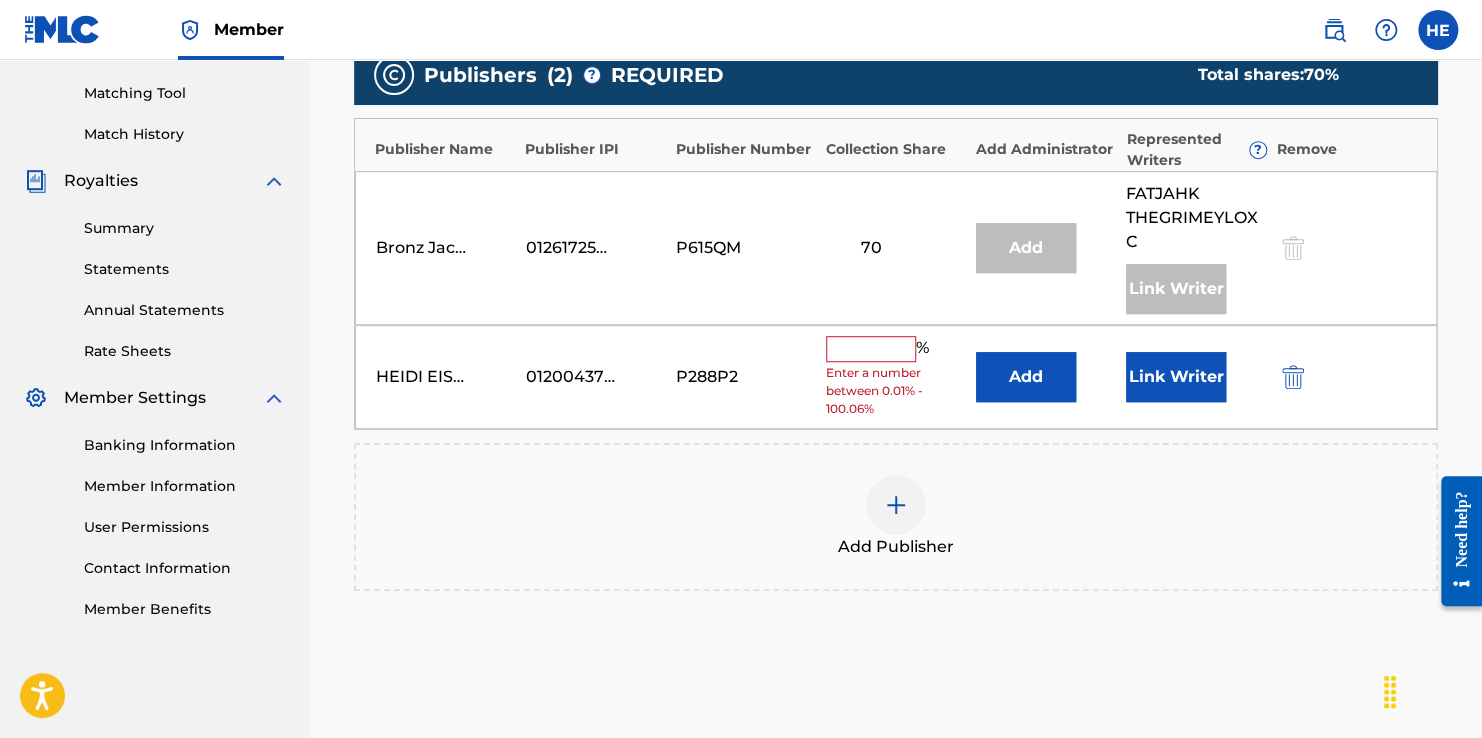 click at bounding box center [871, 349] 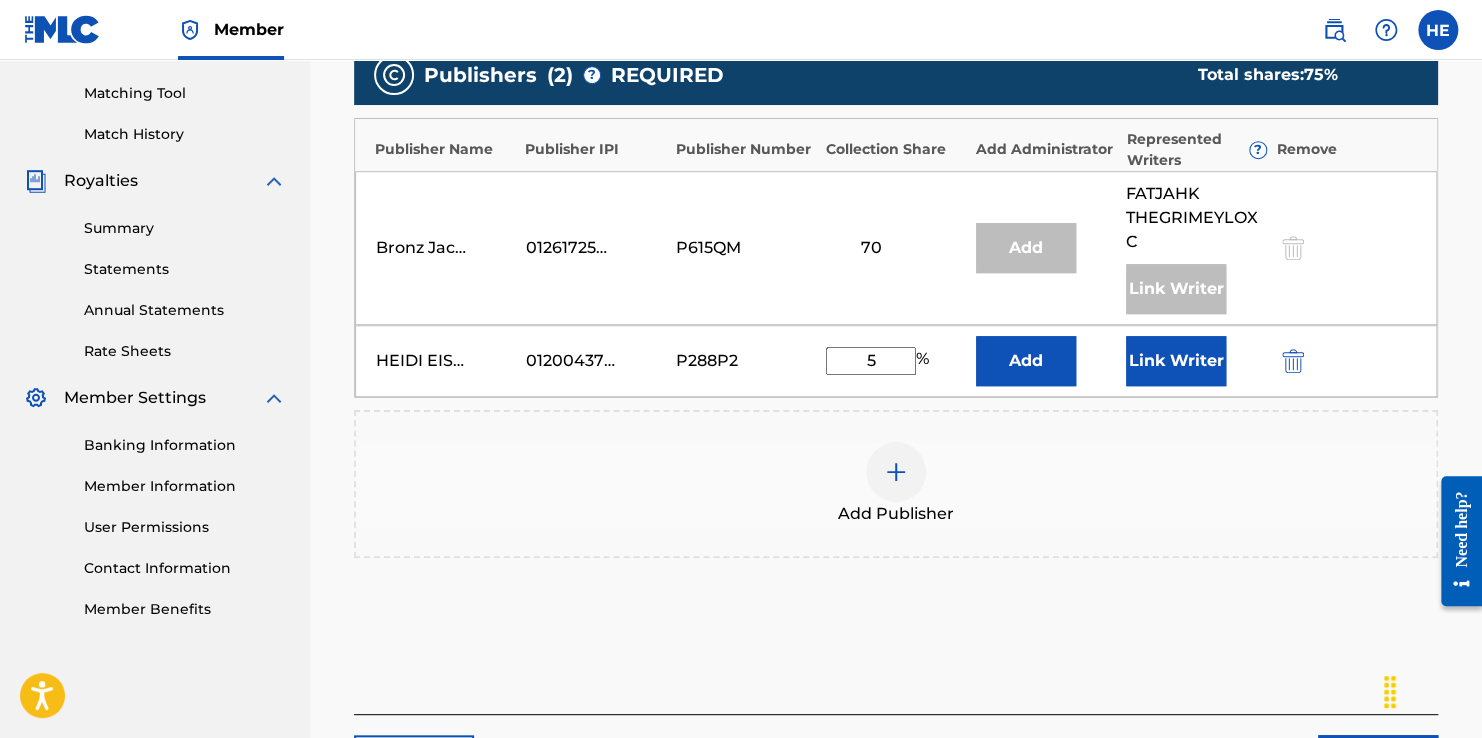 type on "5" 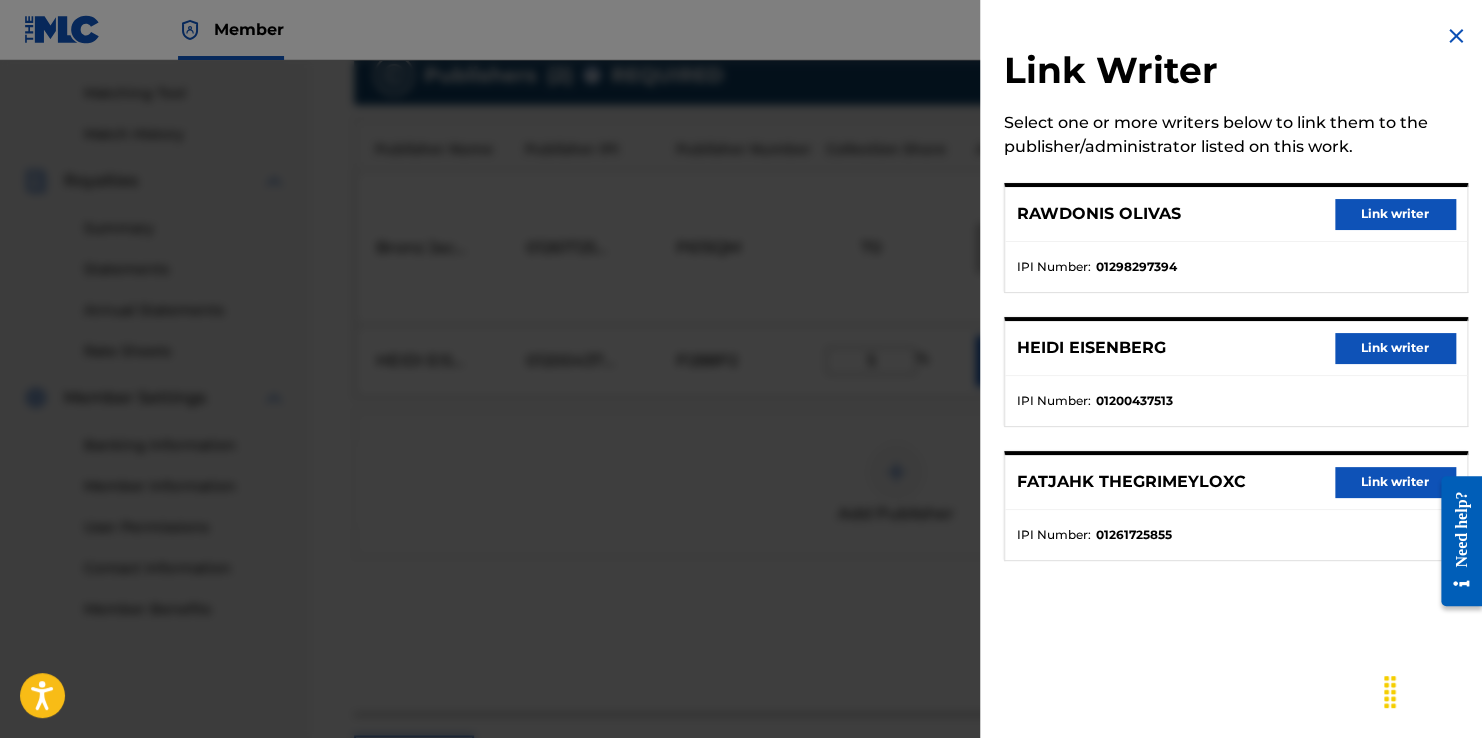 click on "Link writer" at bounding box center (1395, 348) 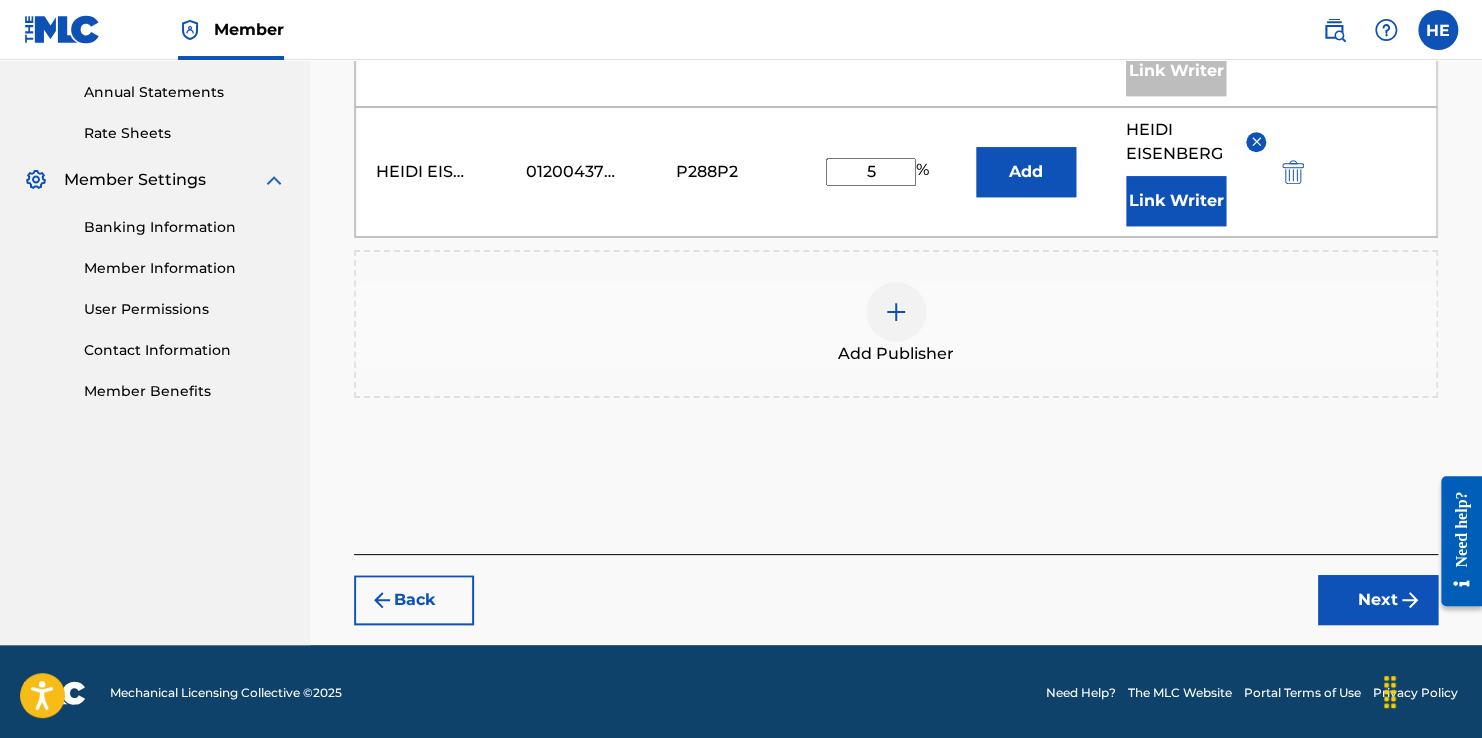 click on "Next" at bounding box center [1378, 600] 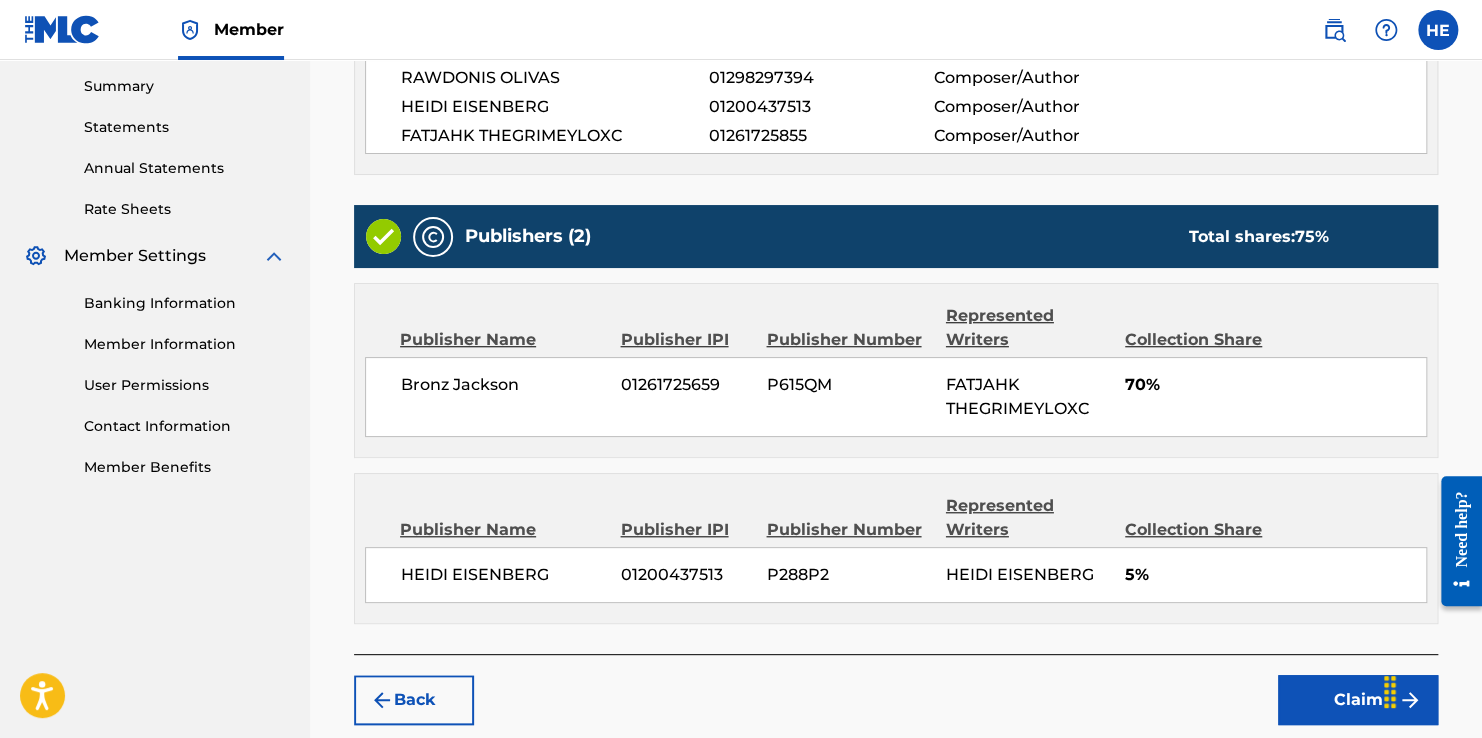 scroll, scrollTop: 742, scrollLeft: 0, axis: vertical 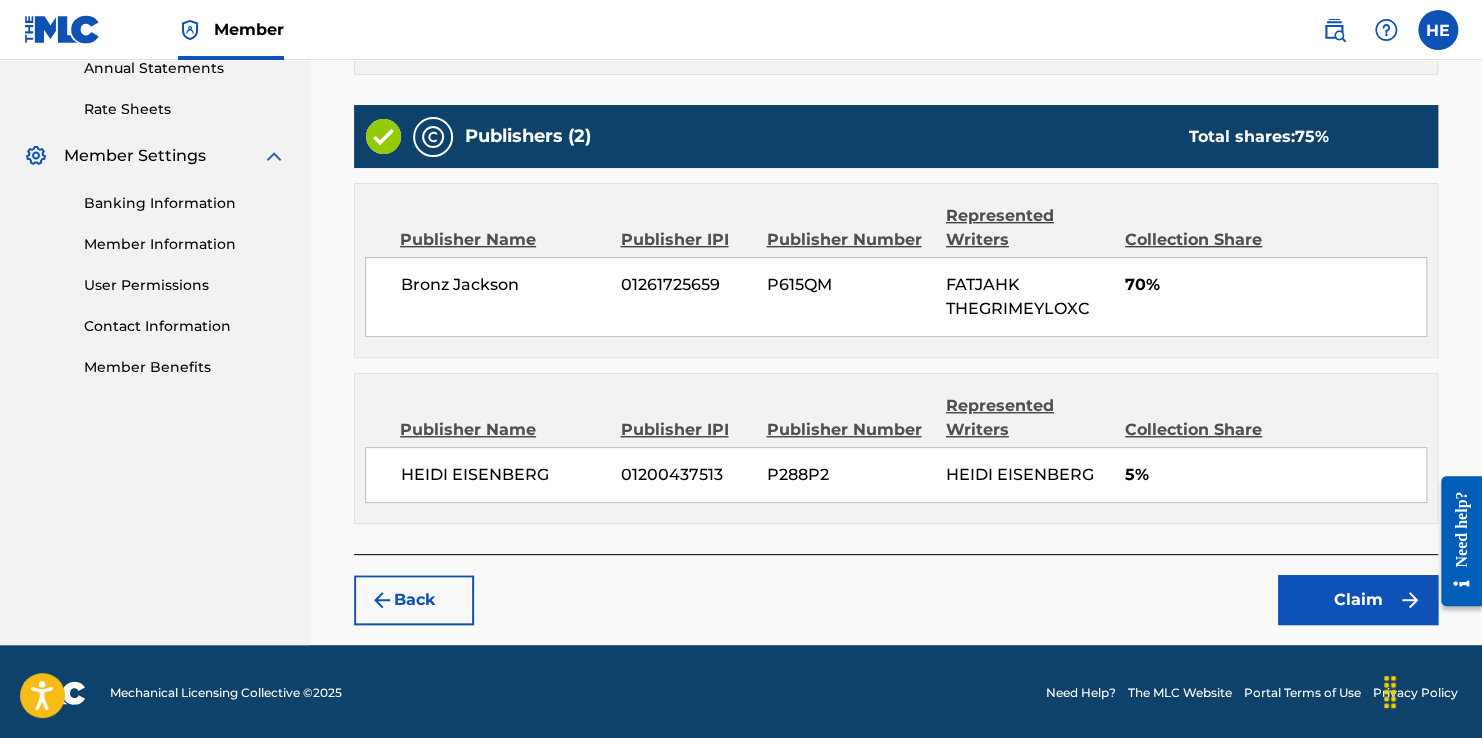 click on "Claim" at bounding box center (1358, 600) 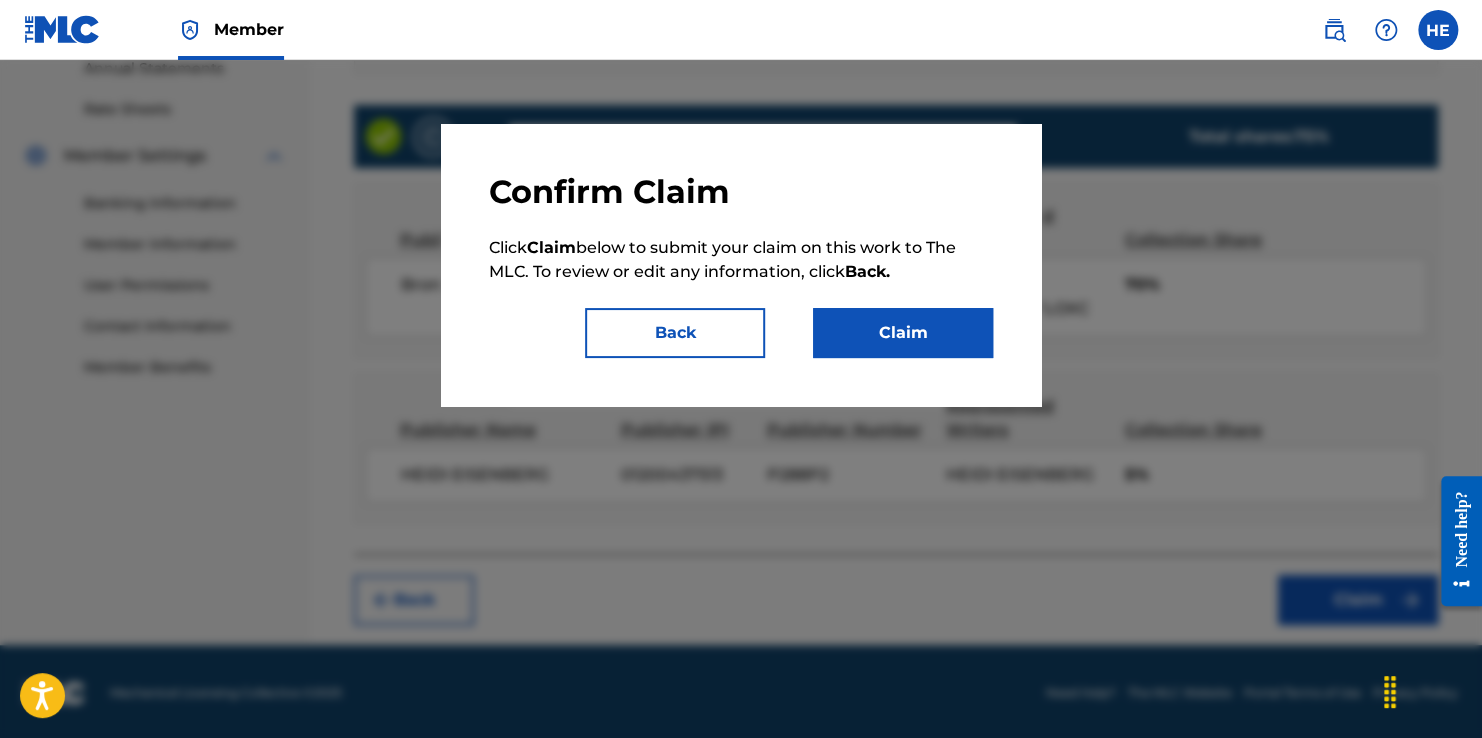 click on "Claim" at bounding box center (903, 333) 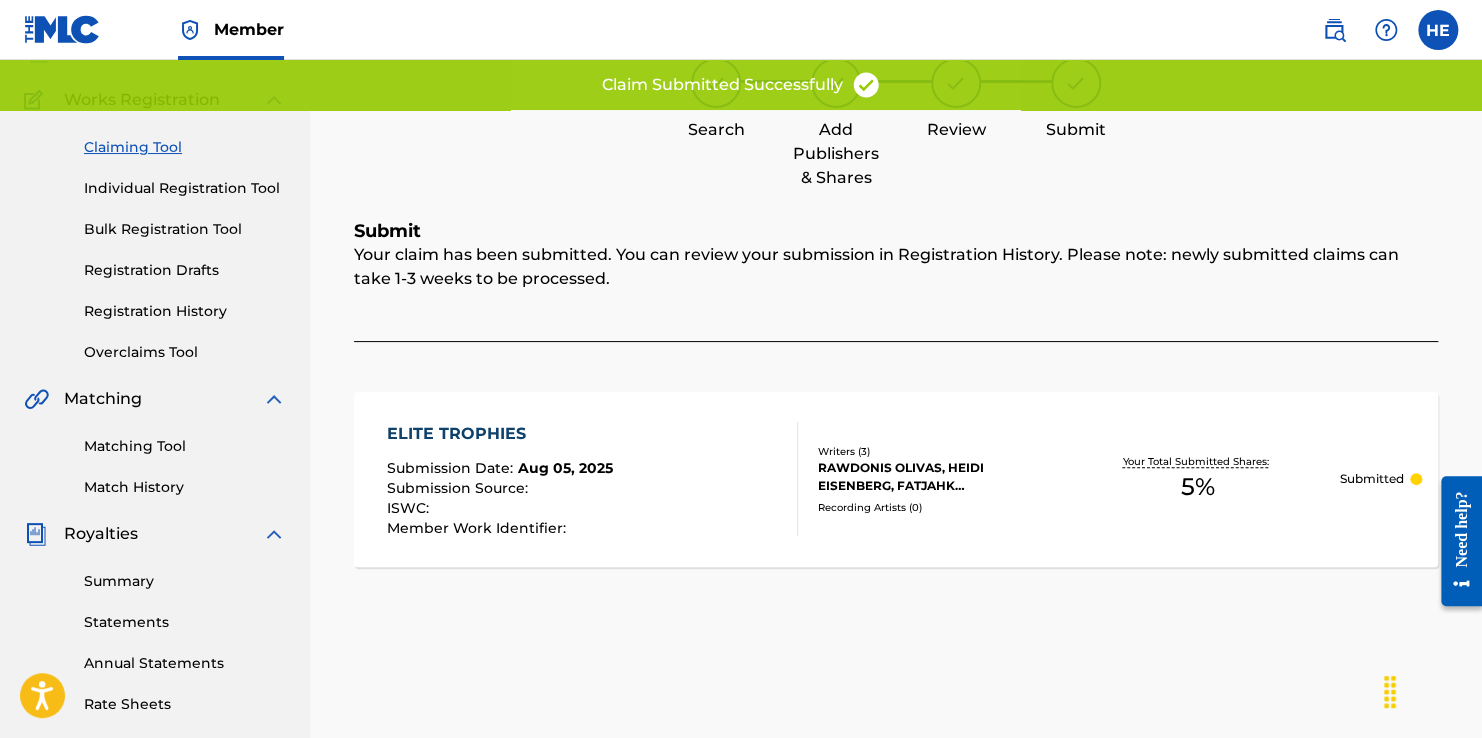 scroll, scrollTop: 0, scrollLeft: 0, axis: both 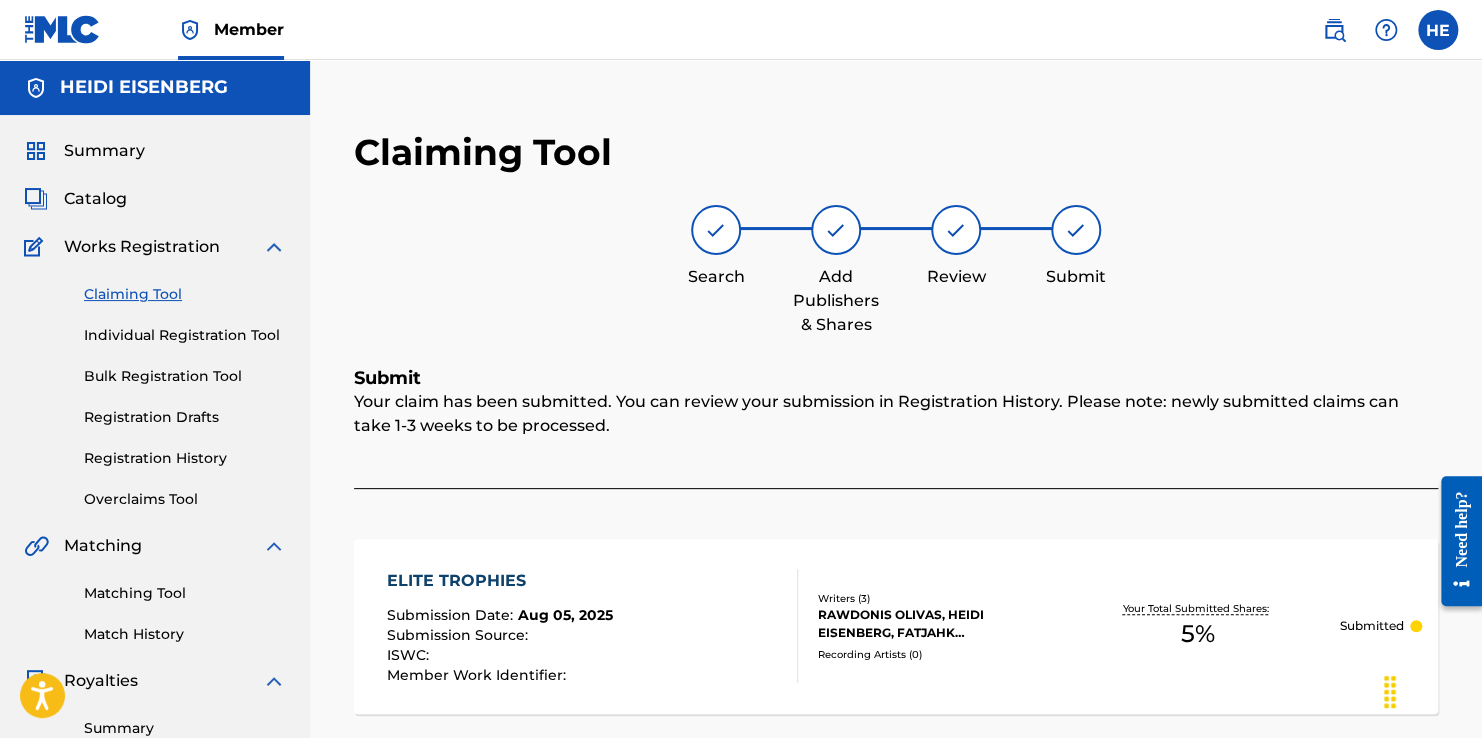 click on "Claiming Tool Individual Registration Tool Bulk Registration Tool Registration Drafts Registration History Overclaims Tool" at bounding box center (155, 384) 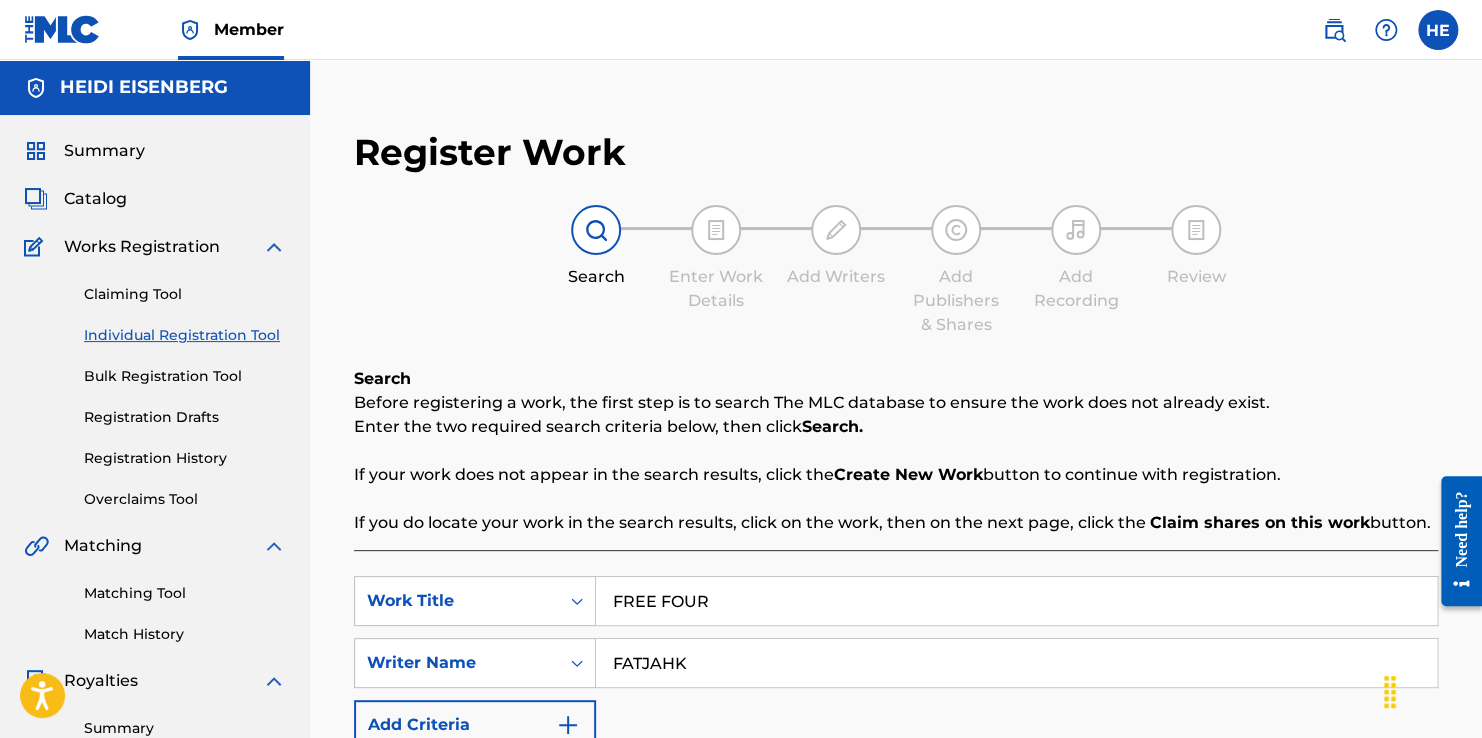 click on "FATJAHK" at bounding box center [1016, 663] 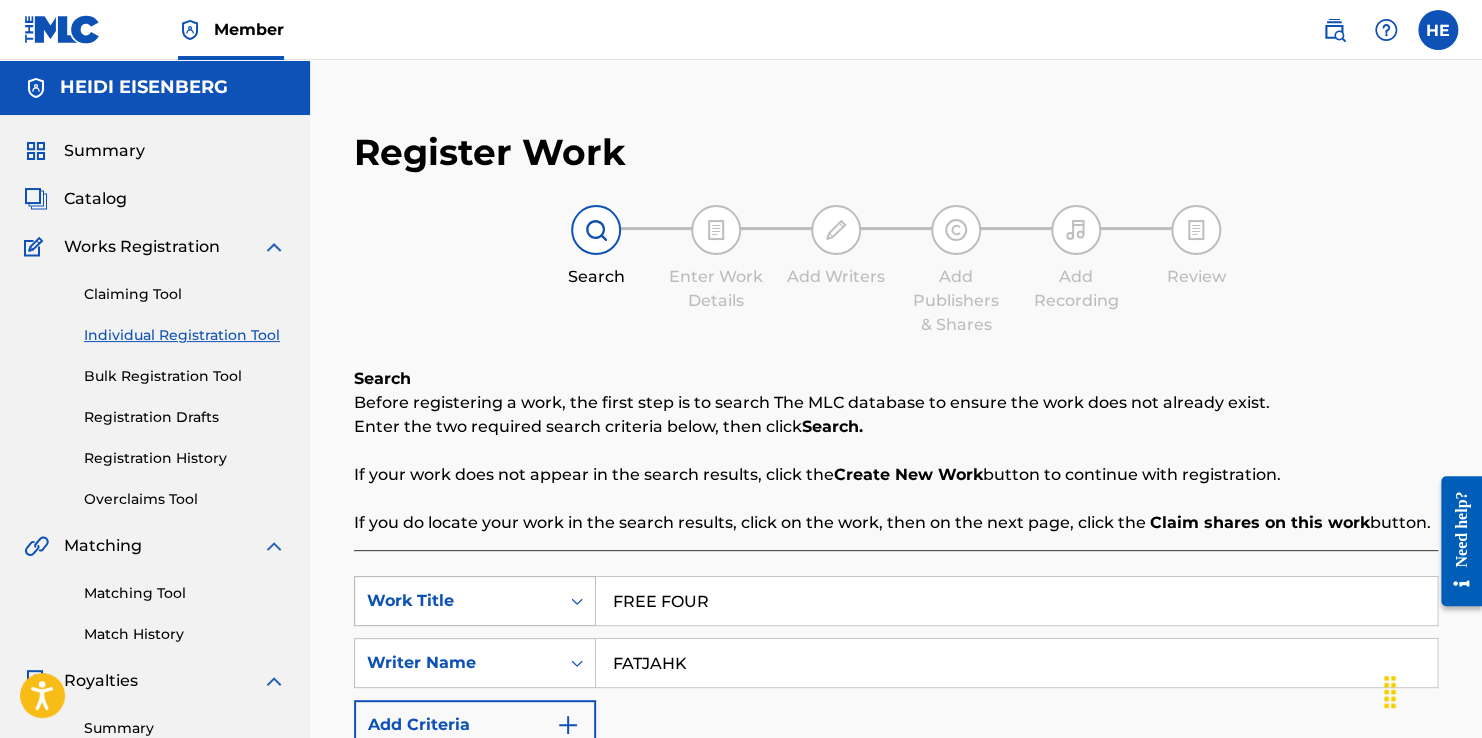 drag, startPoint x: 758, startPoint y: 599, endPoint x: 566, endPoint y: 598, distance: 192.00261 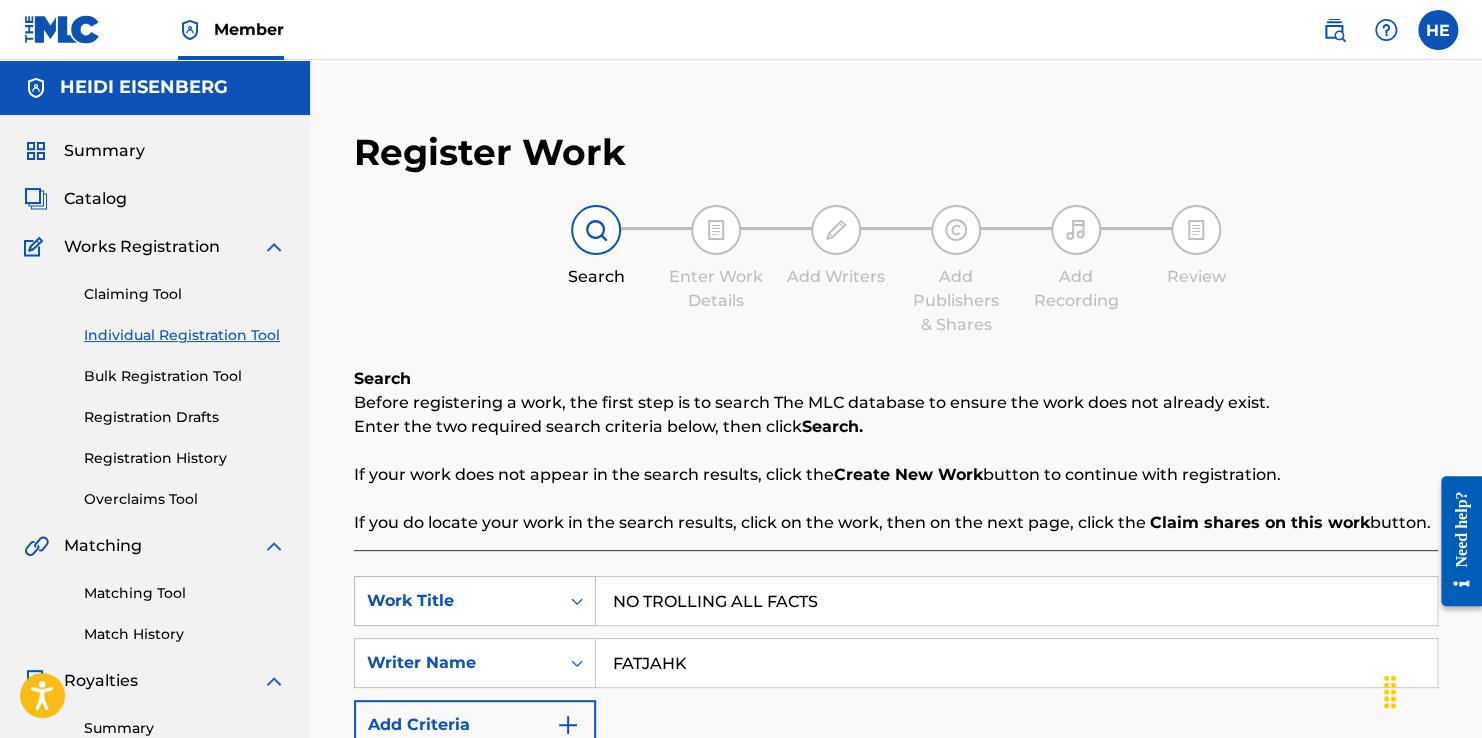 type on "NO TROLLING ALL FACTS" 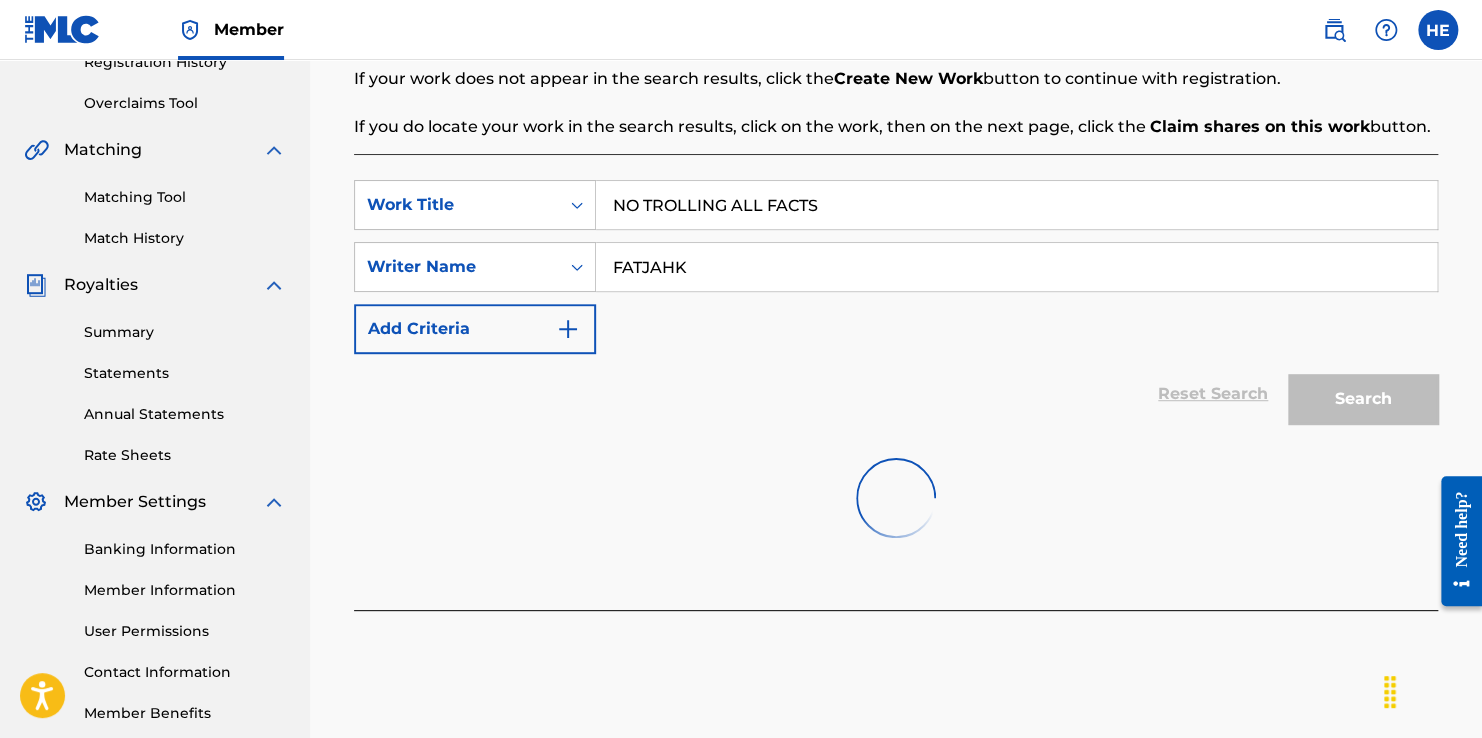 scroll, scrollTop: 501, scrollLeft: 0, axis: vertical 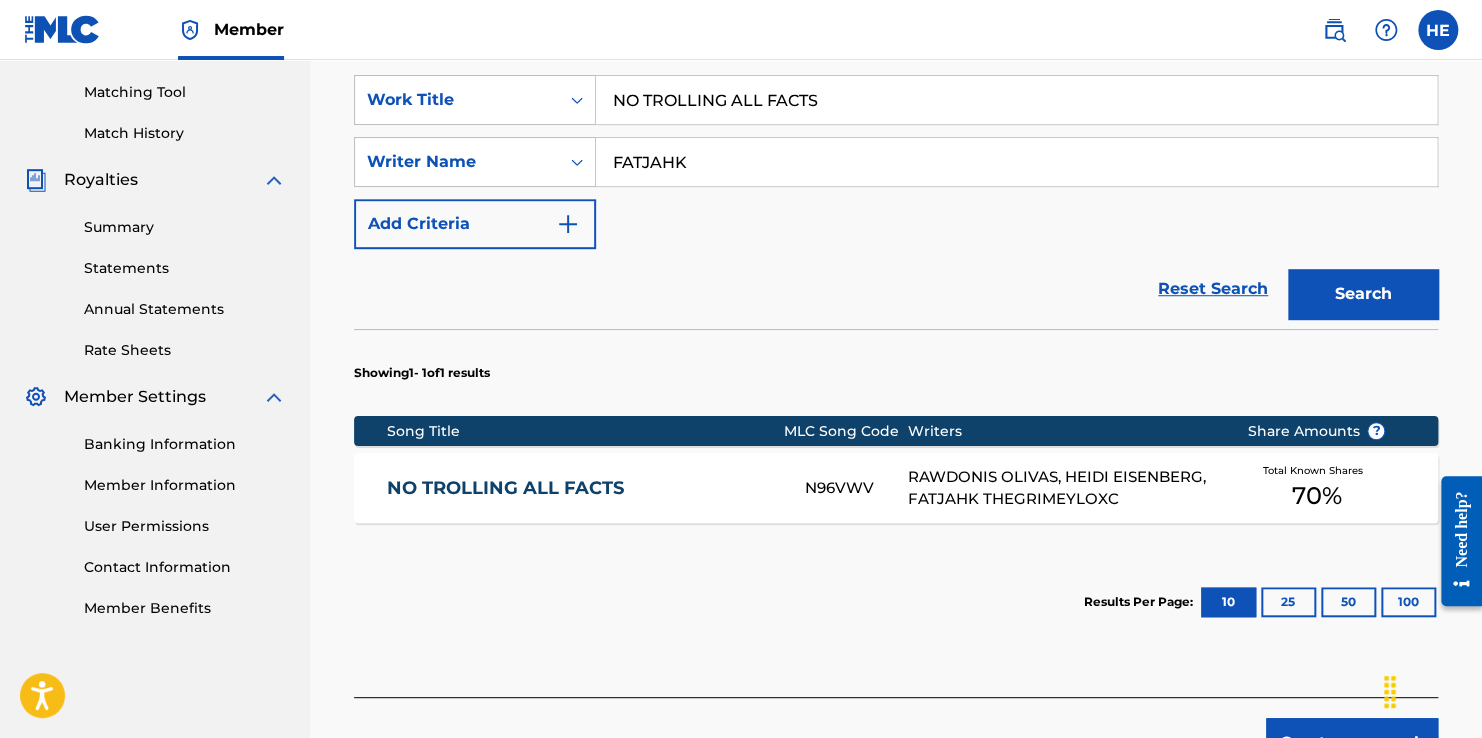click on "NO TROLLING ALL FACTS" at bounding box center [582, 488] 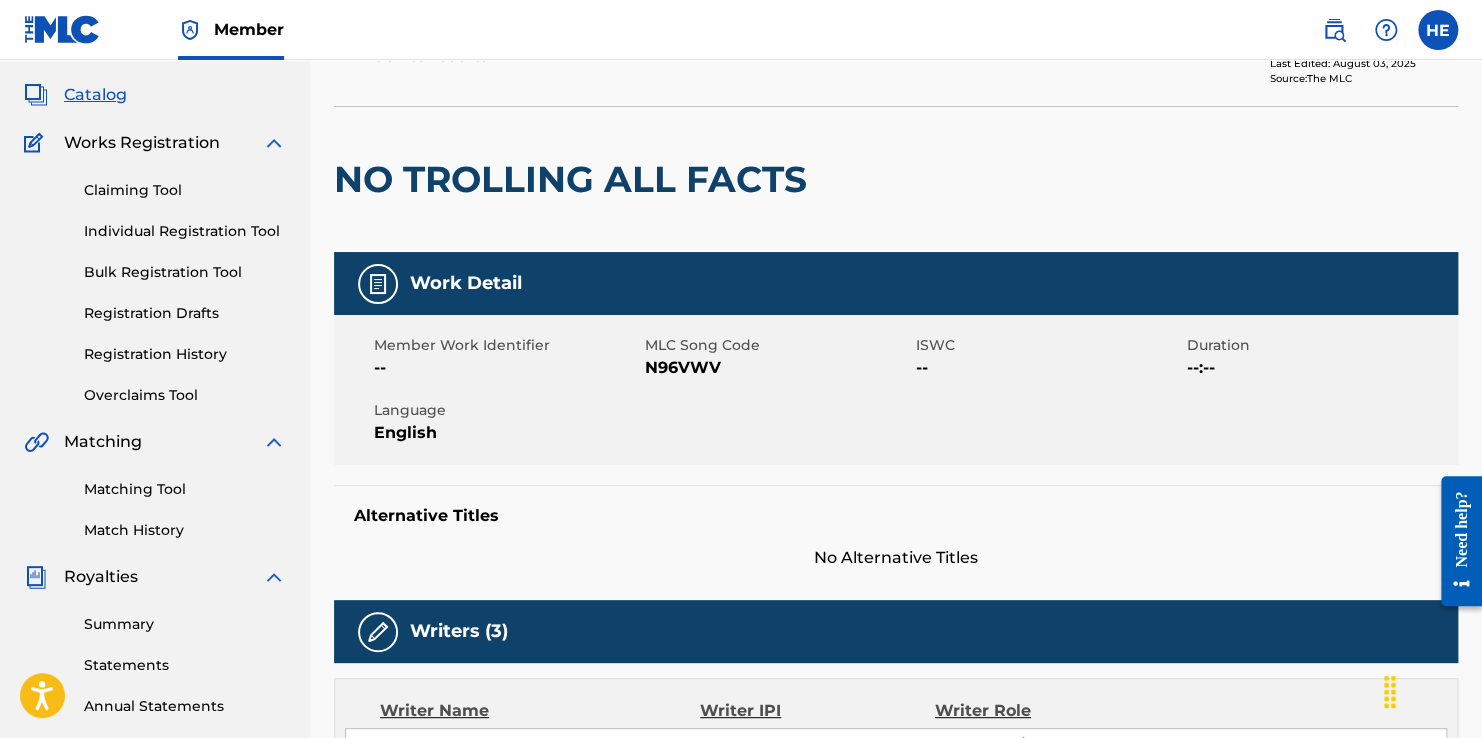 scroll, scrollTop: 0, scrollLeft: 0, axis: both 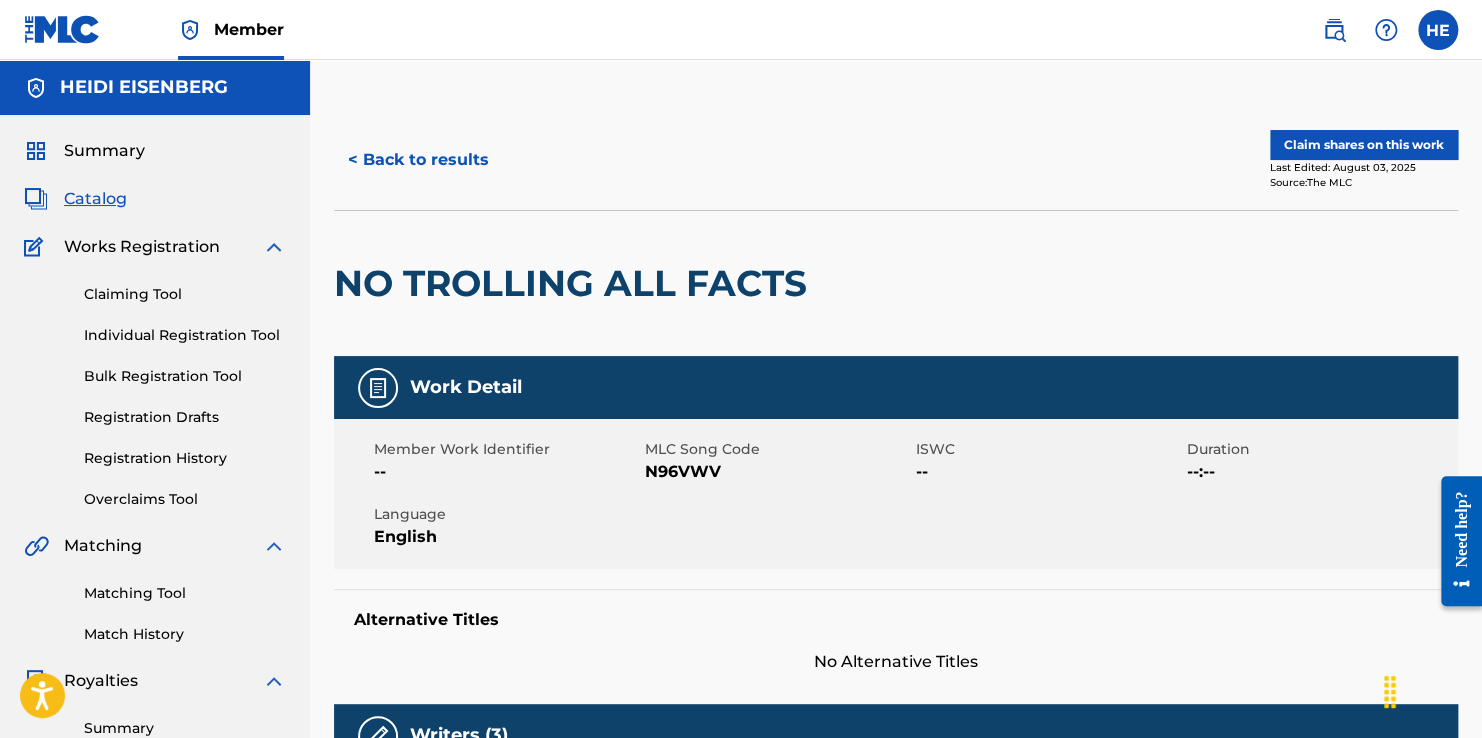 click on "Claim shares on this work" at bounding box center (1364, 145) 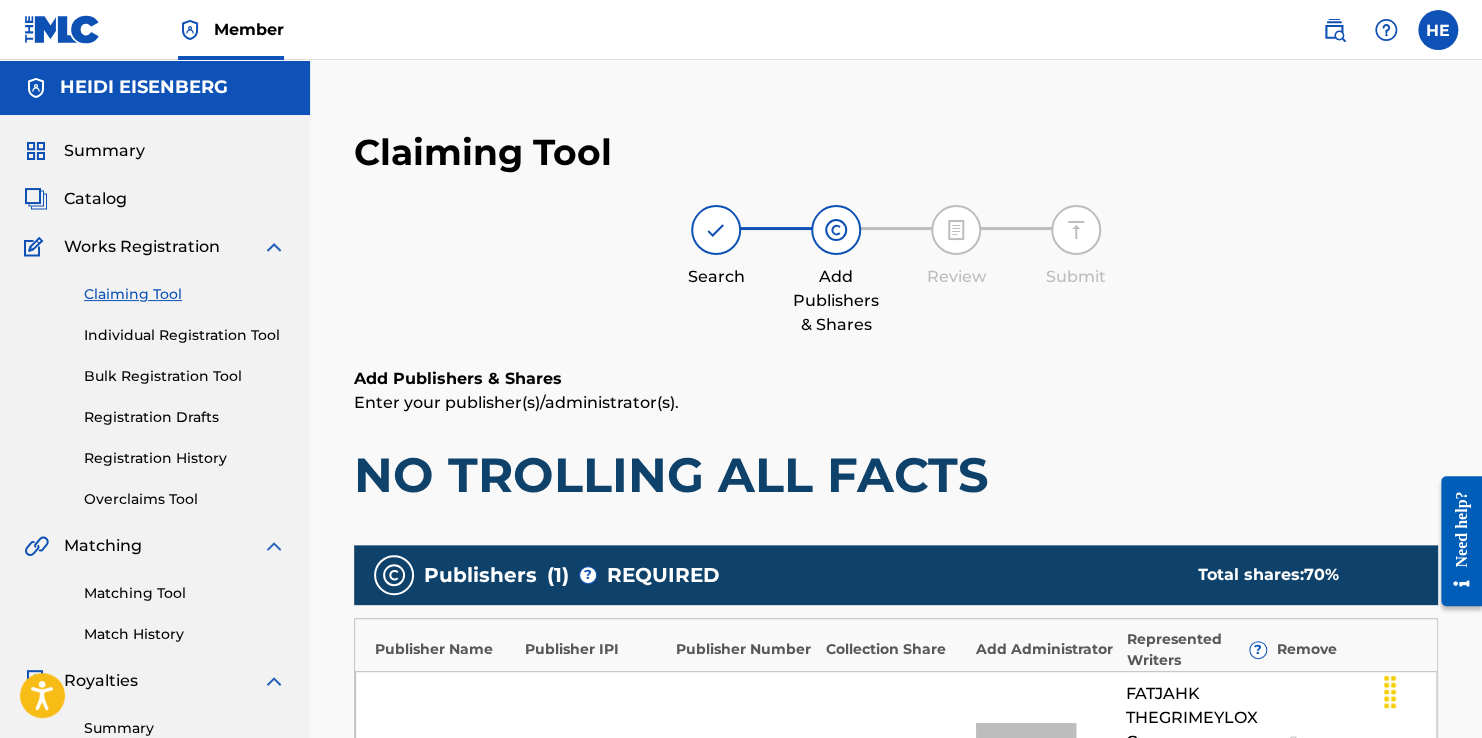 scroll, scrollTop: 588, scrollLeft: 0, axis: vertical 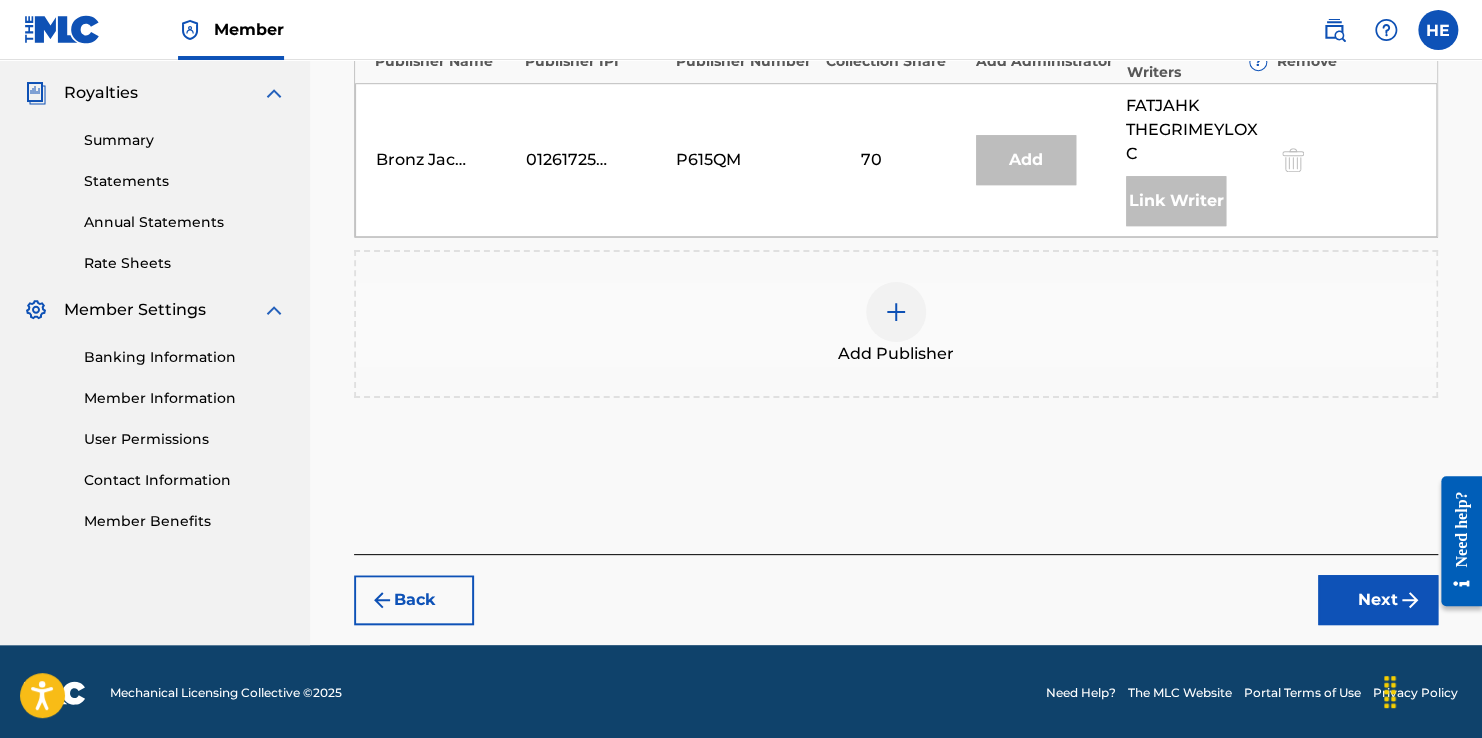 click at bounding box center (896, 312) 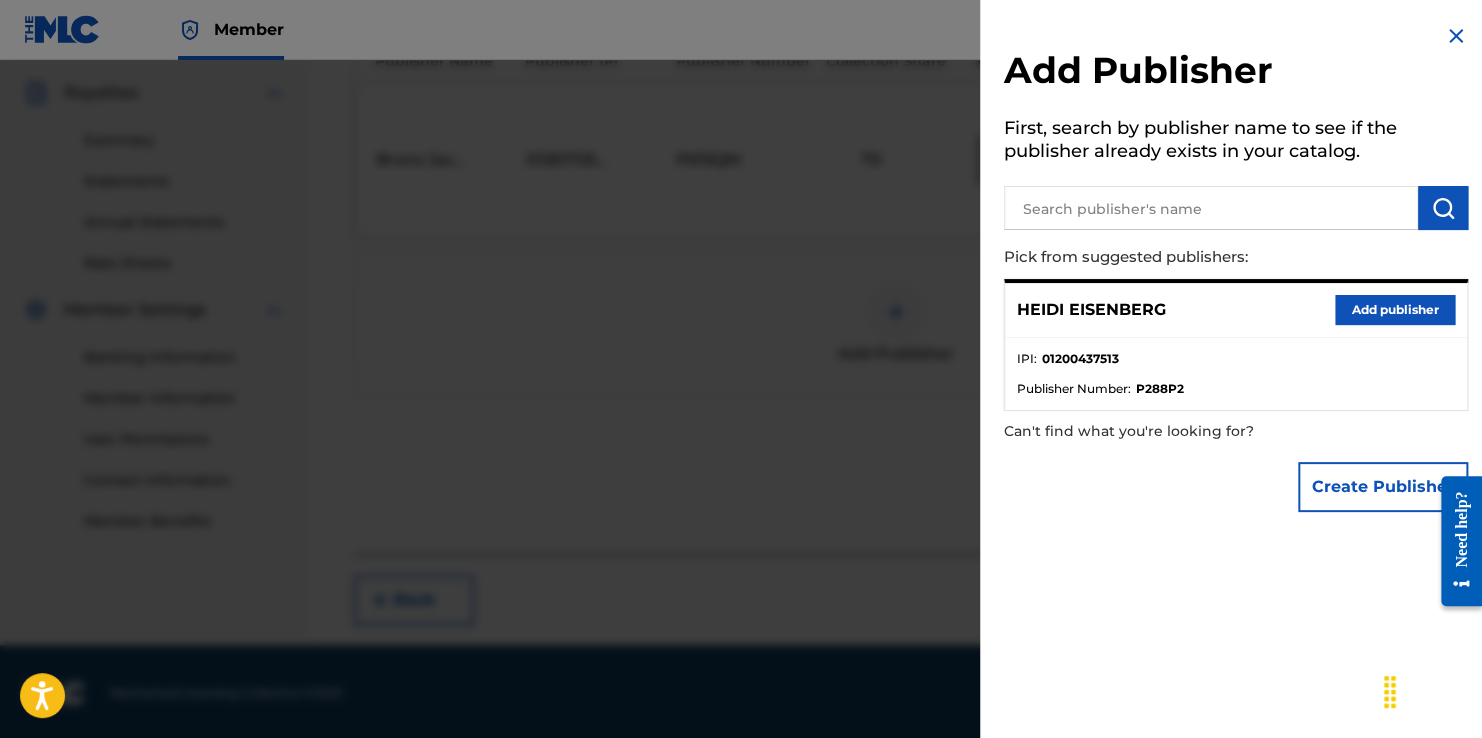 click on "Add publisher" at bounding box center [1395, 310] 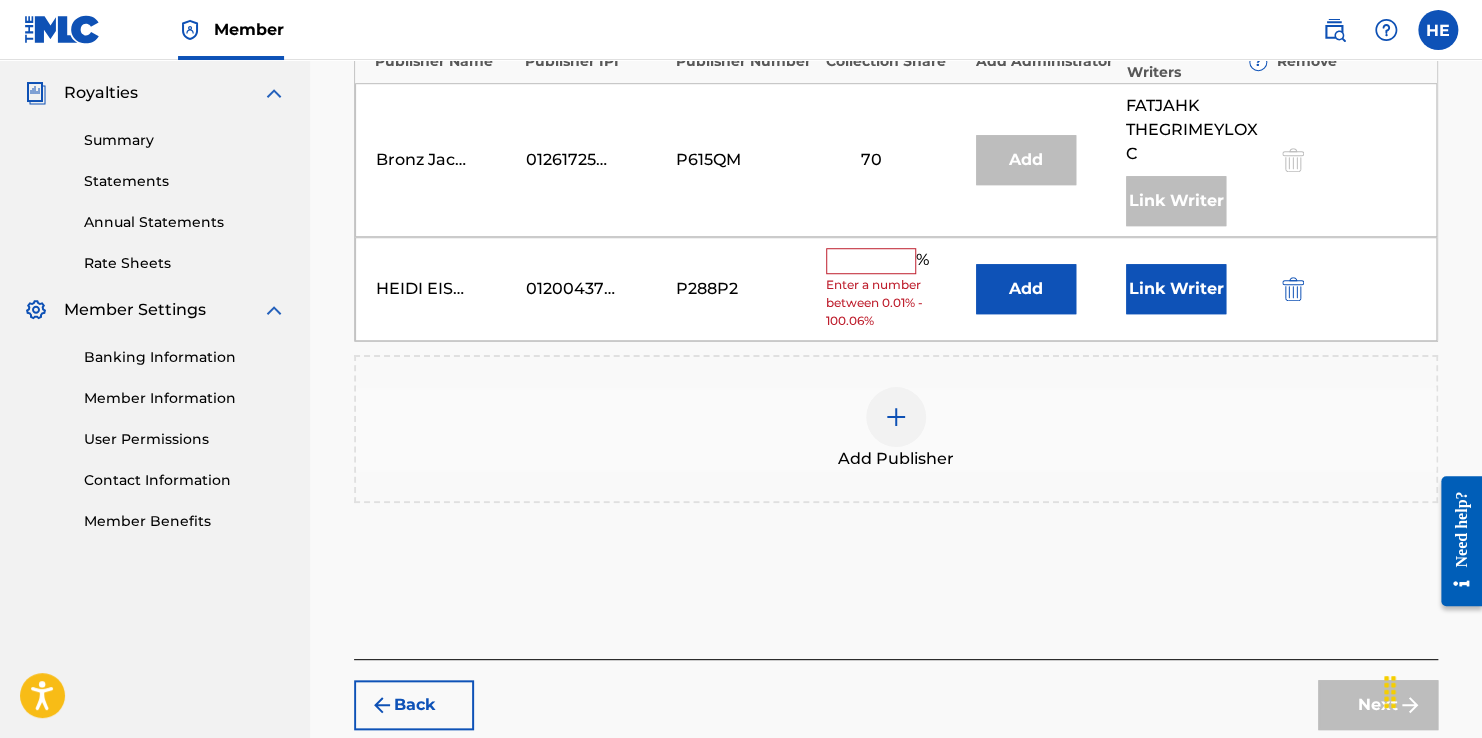 click at bounding box center [871, 261] 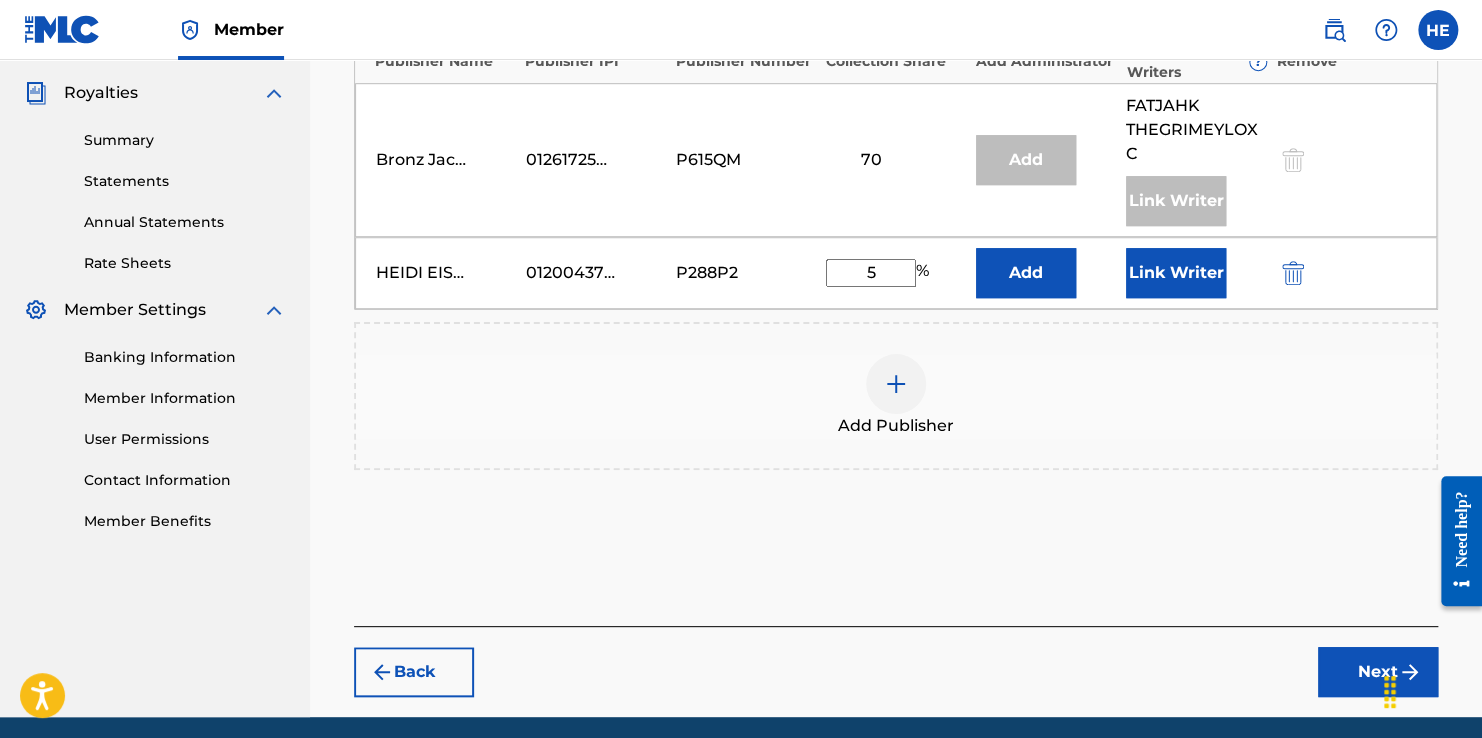 type on "5" 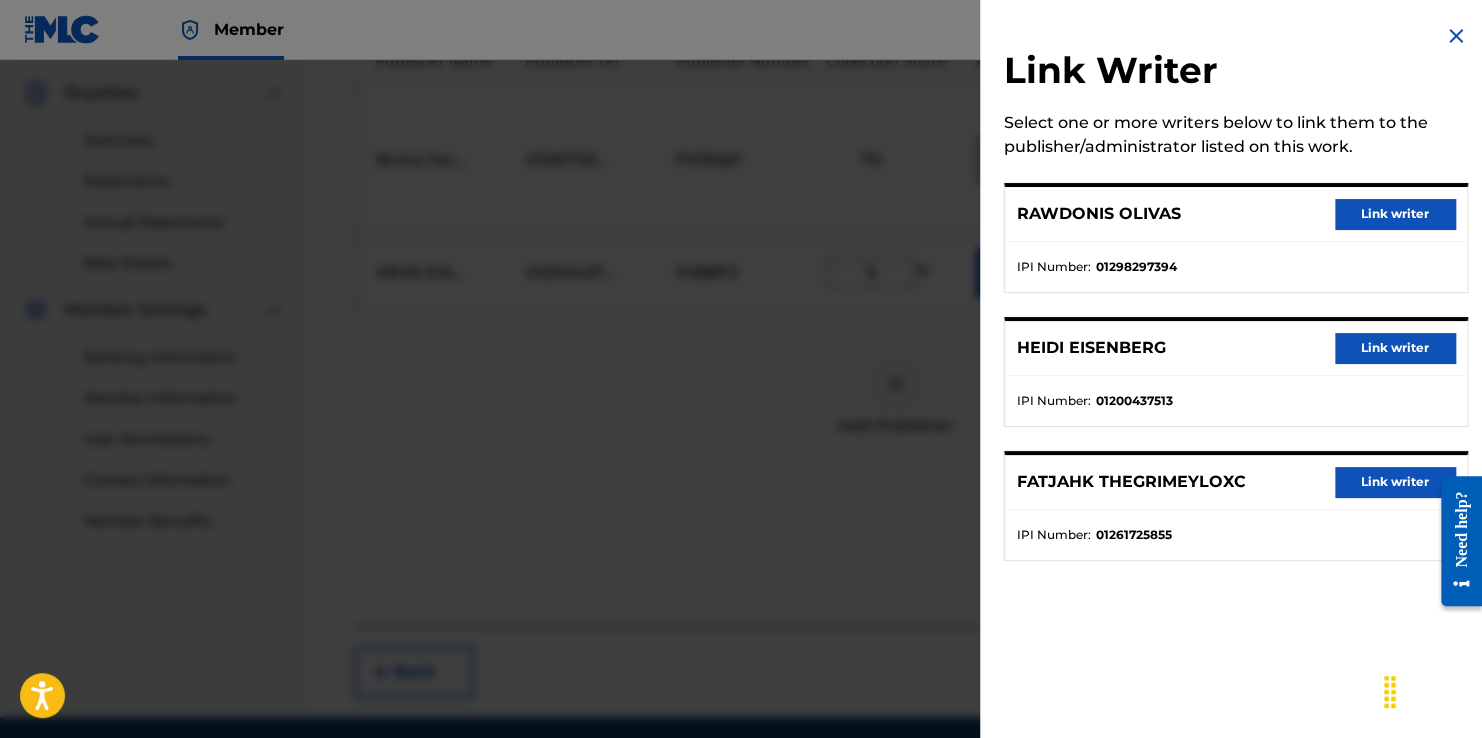 click on "Link writer" at bounding box center (1395, 348) 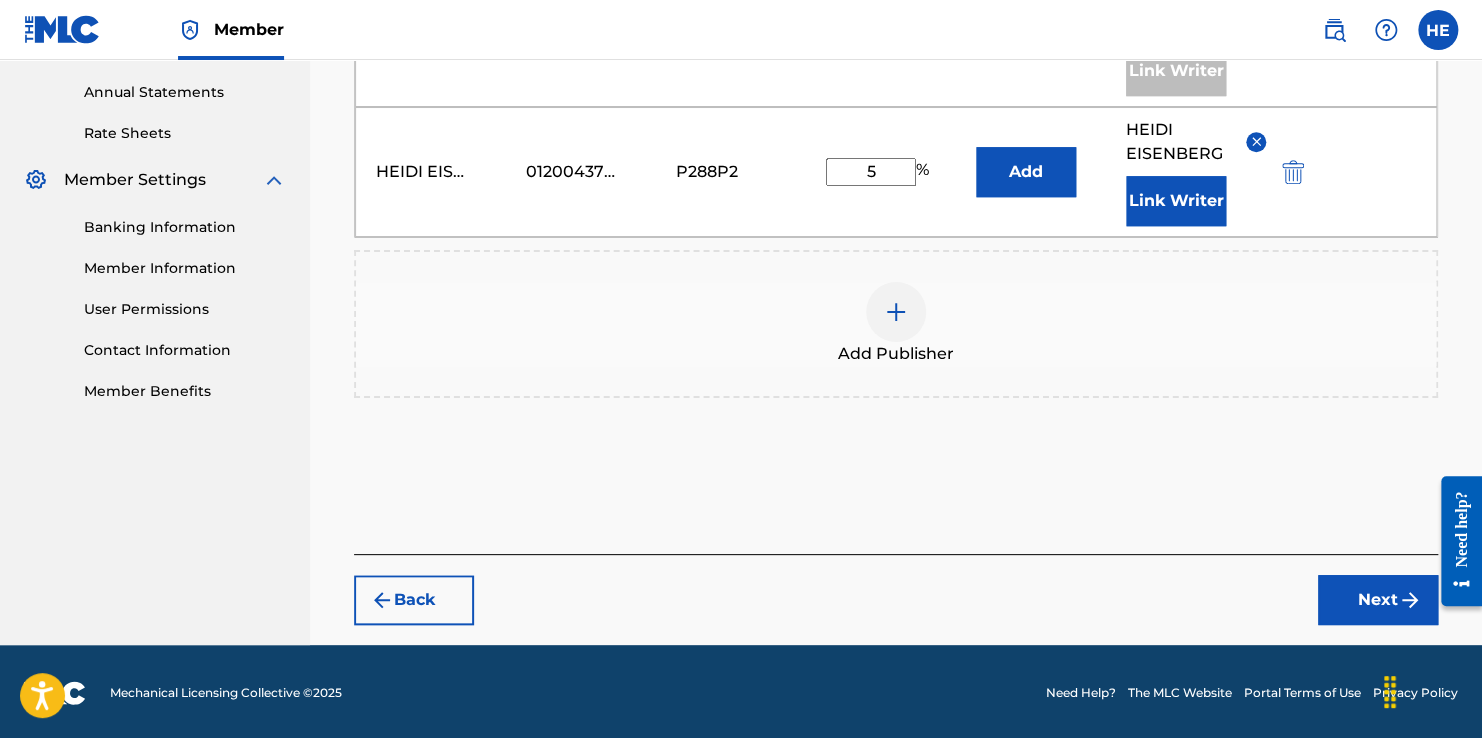 click on "Next" at bounding box center [1378, 600] 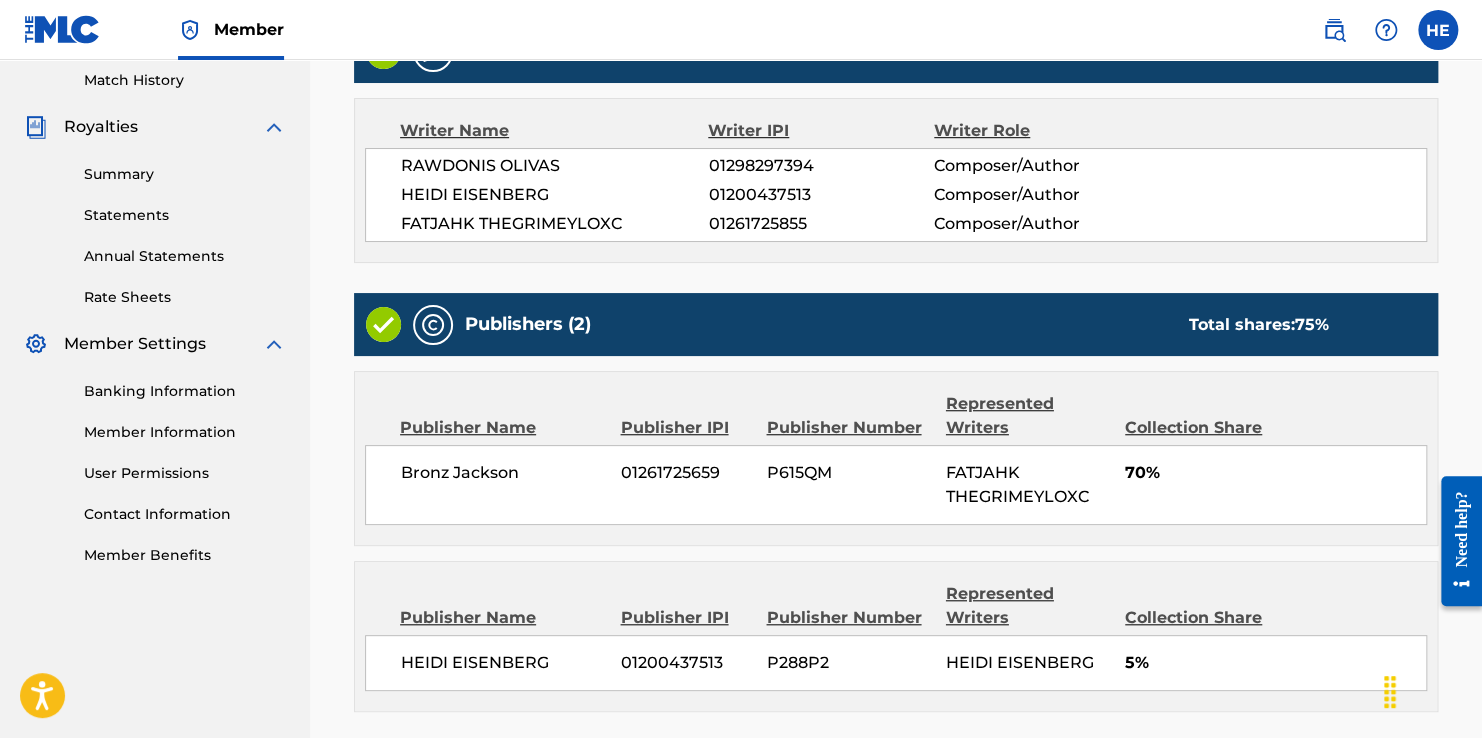scroll, scrollTop: 742, scrollLeft: 0, axis: vertical 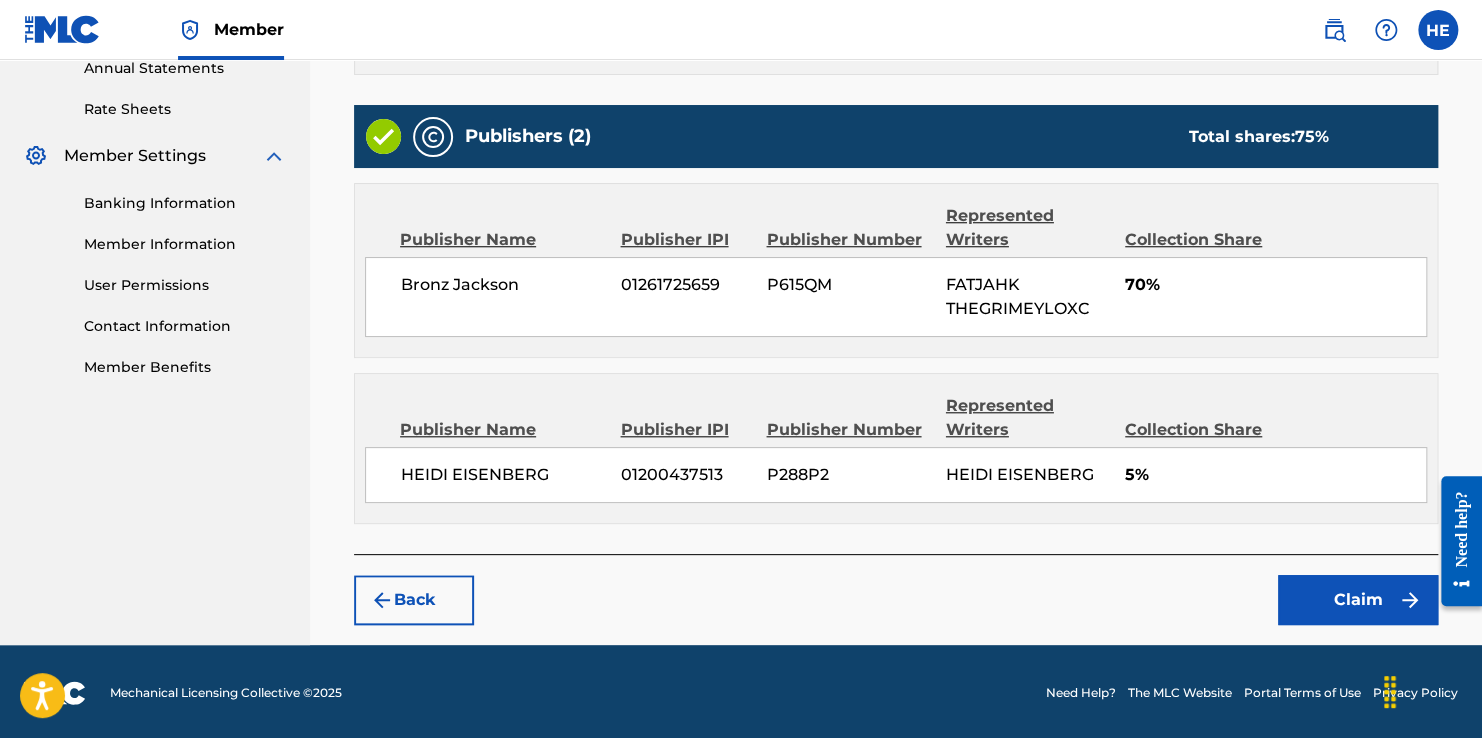 click on "Claim" at bounding box center (1358, 600) 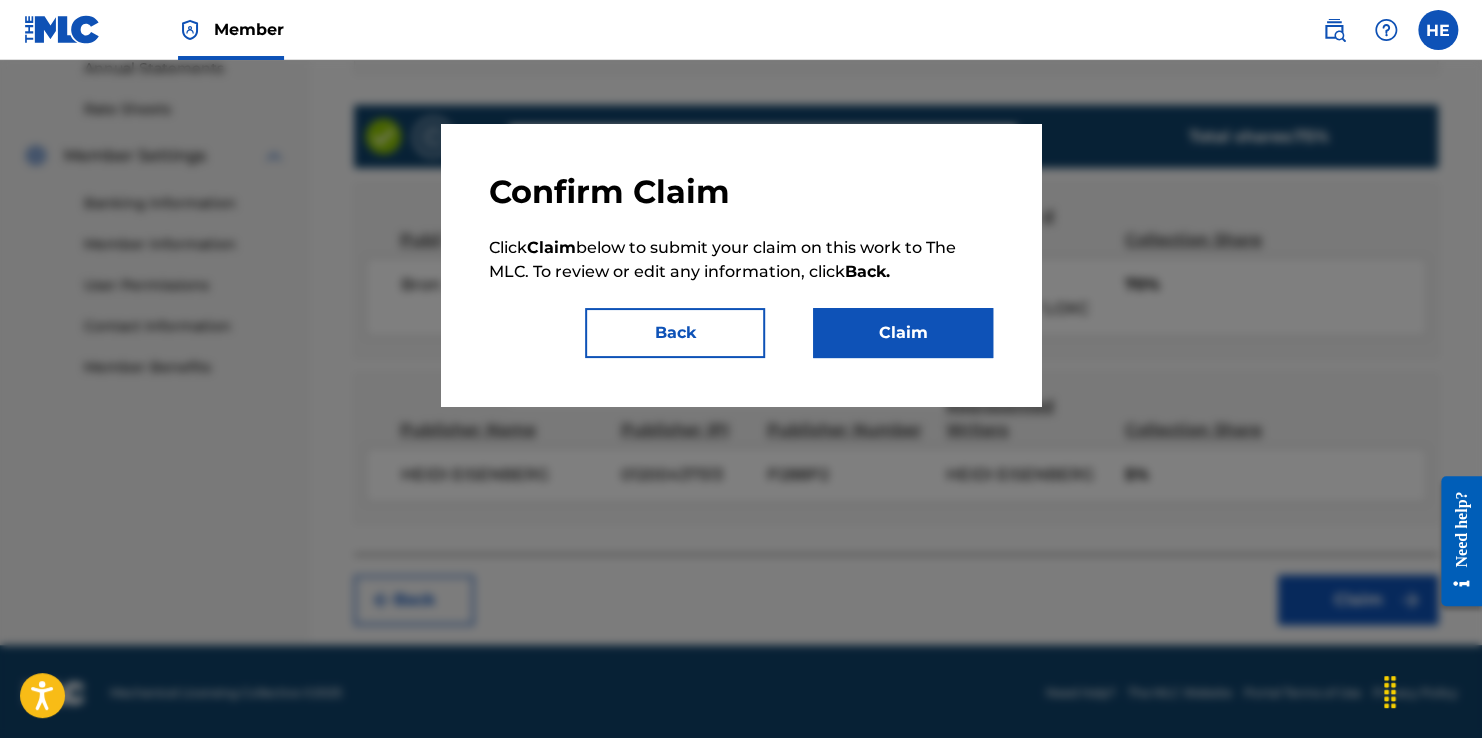 click on "Claim" at bounding box center (903, 333) 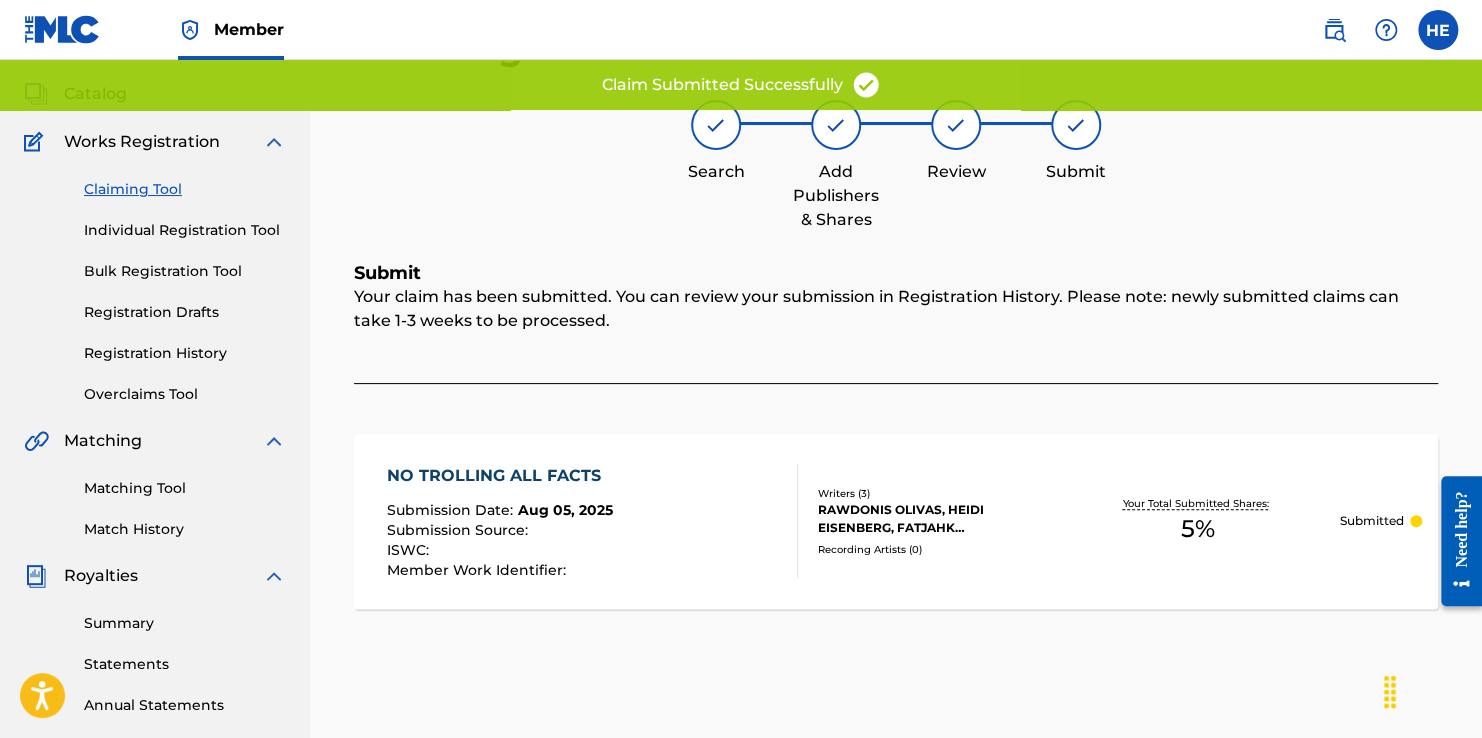 scroll, scrollTop: 0, scrollLeft: 0, axis: both 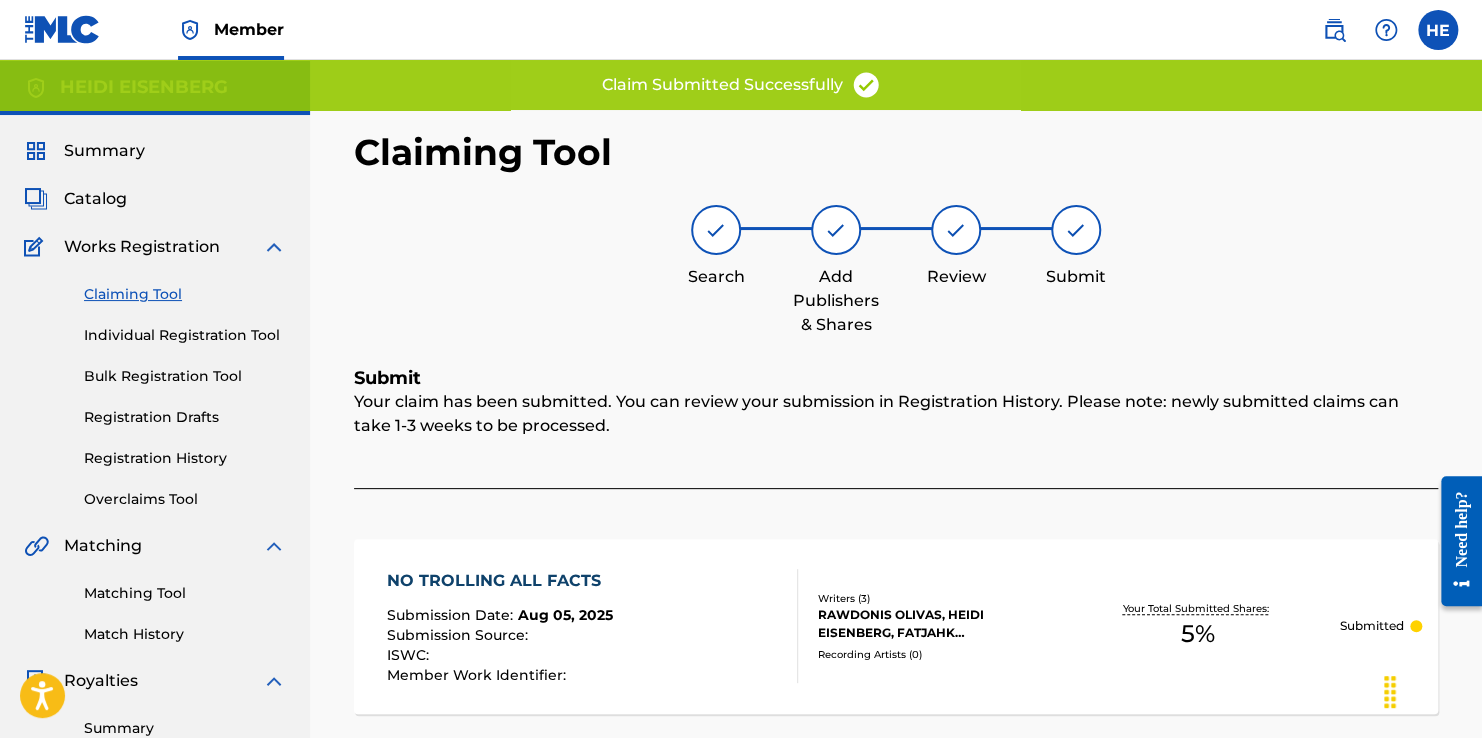 click on "Claiming Tool" at bounding box center (185, 294) 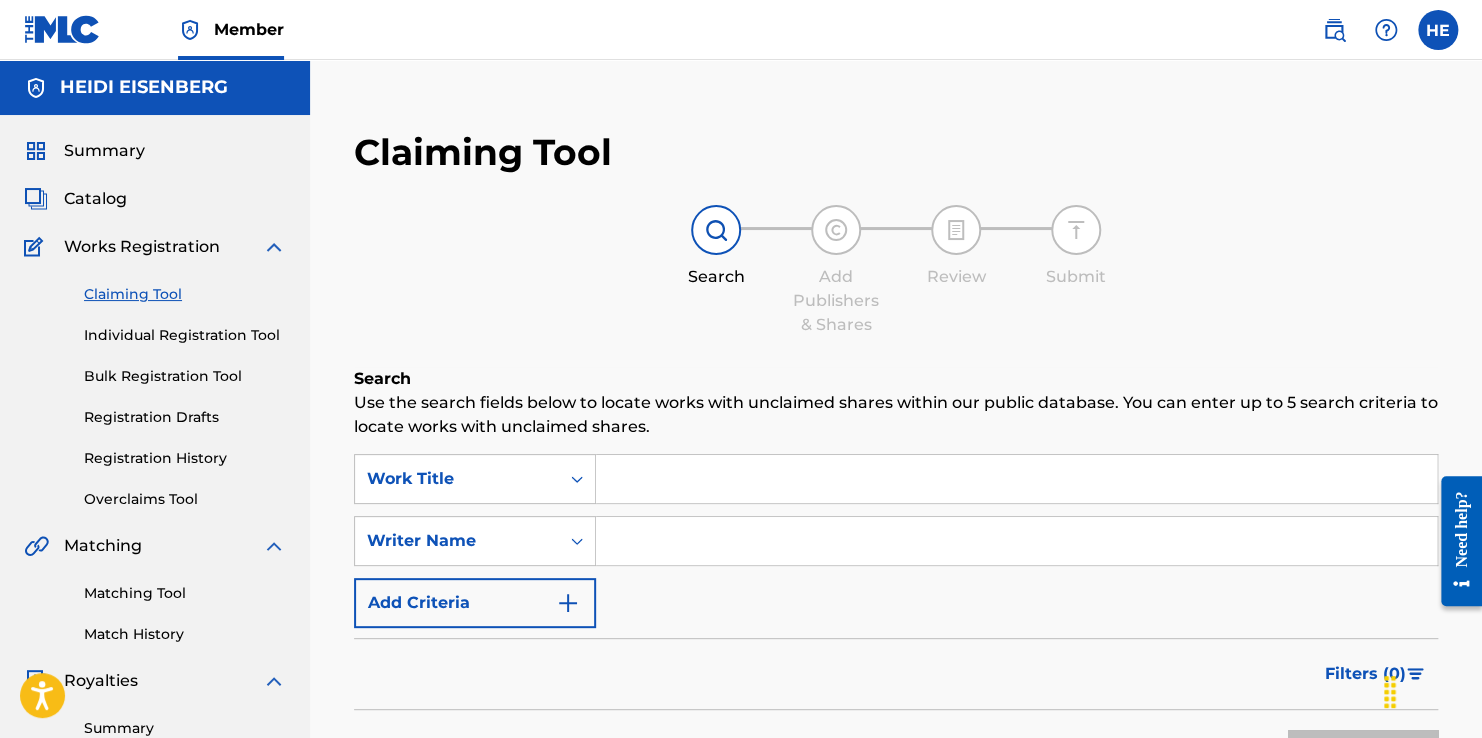 click at bounding box center (1016, 479) 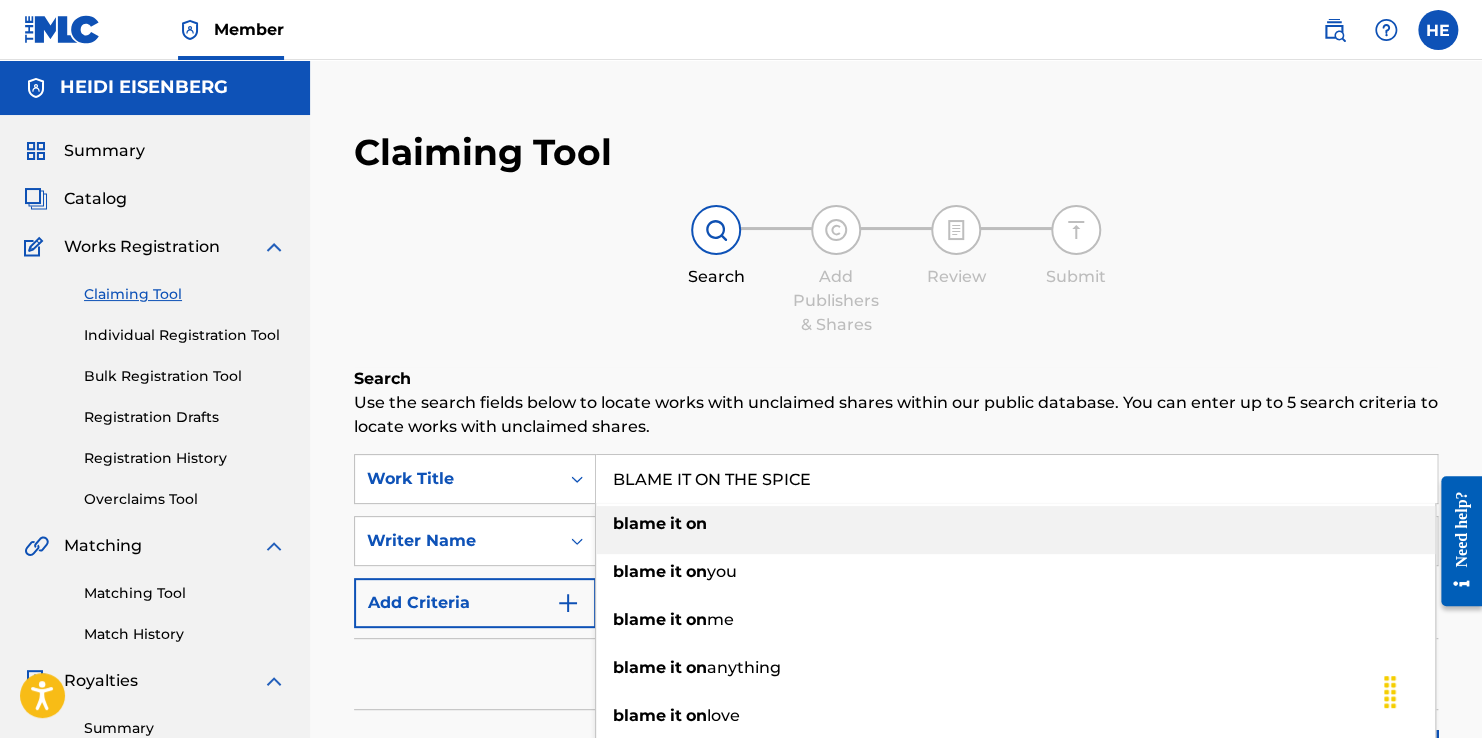 type on "BLAME IT ON THE SPICE" 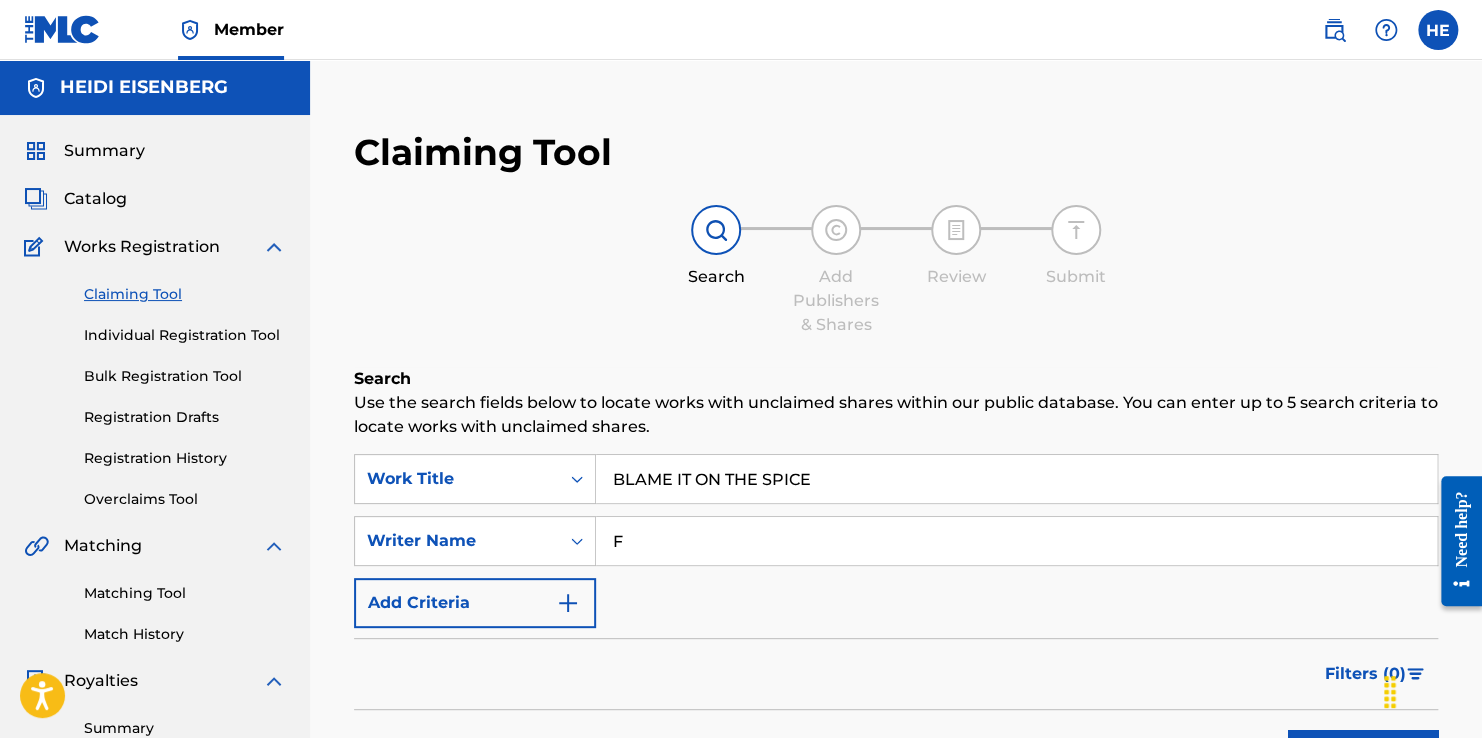click on "F" at bounding box center [1016, 541] 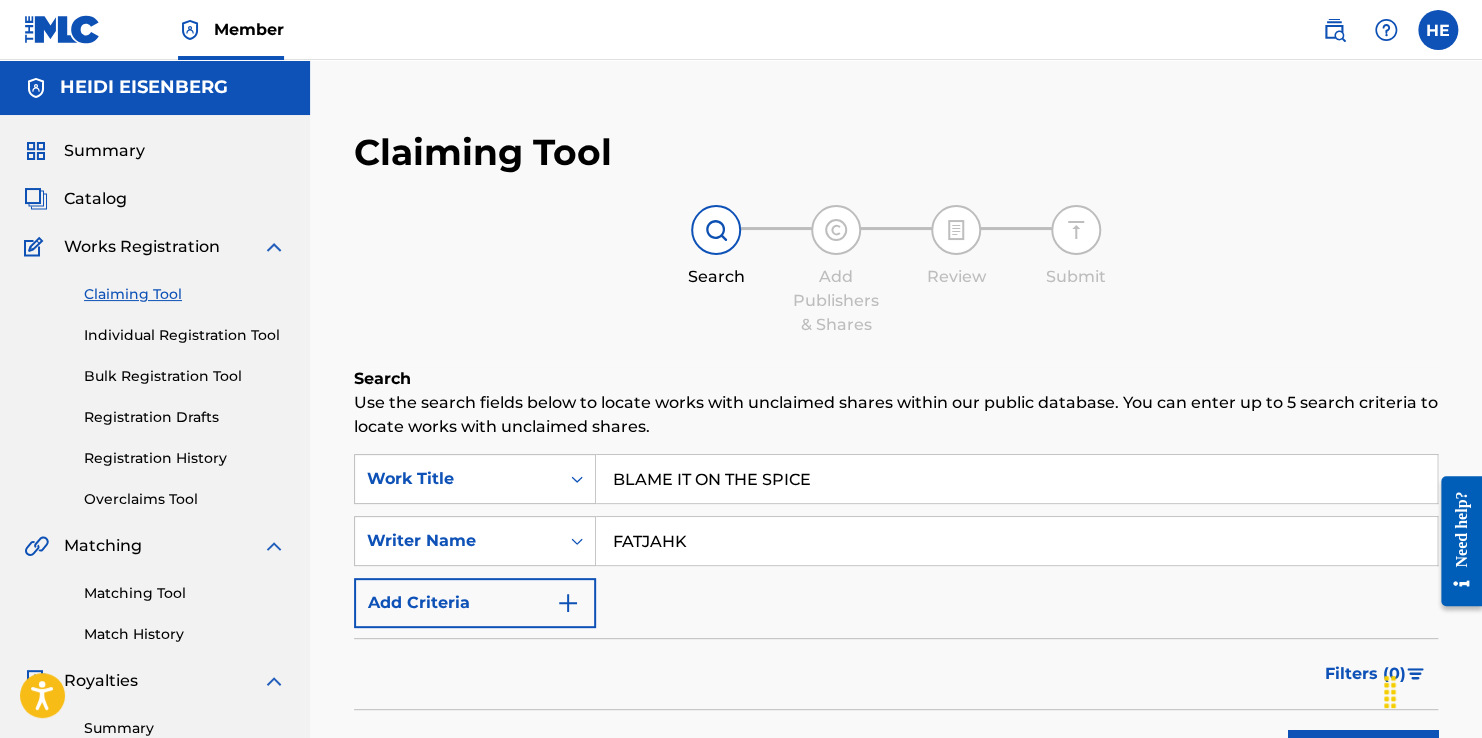 type on "FATJAHK" 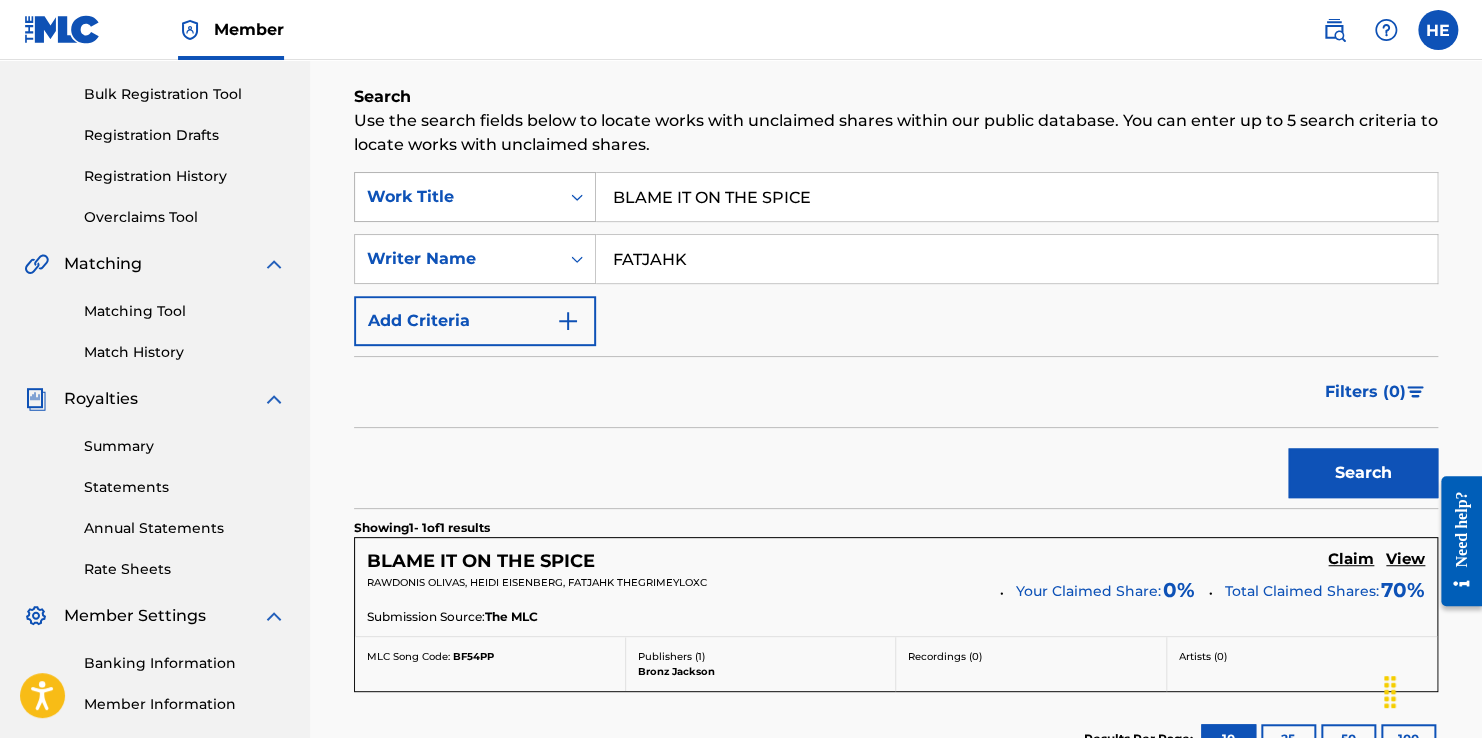 scroll, scrollTop: 500, scrollLeft: 0, axis: vertical 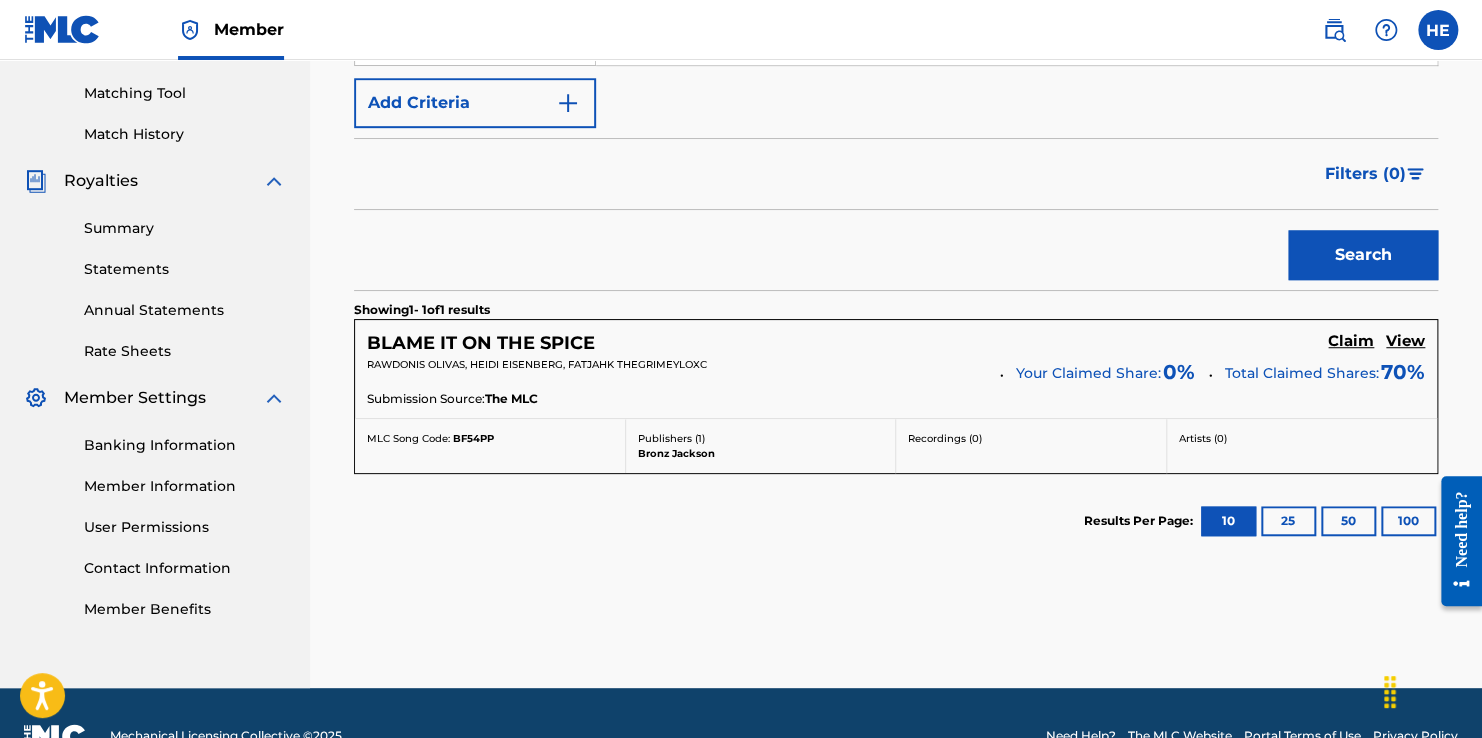 click on "RAWDONIS OLIVAS, HEIDI EISENBERG, FATJAHK THEGRIMEYLOXC" at bounding box center (676, 364) 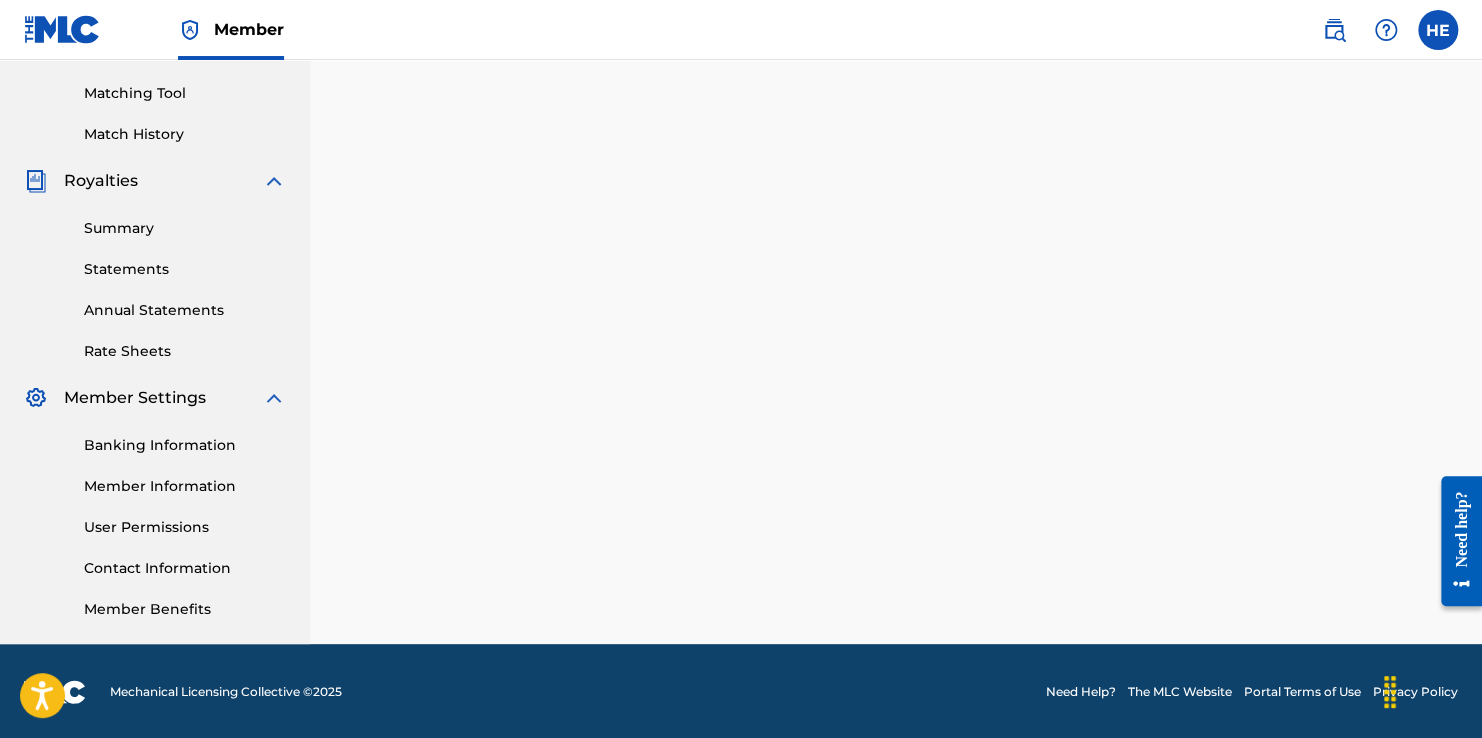 scroll, scrollTop: 0, scrollLeft: 0, axis: both 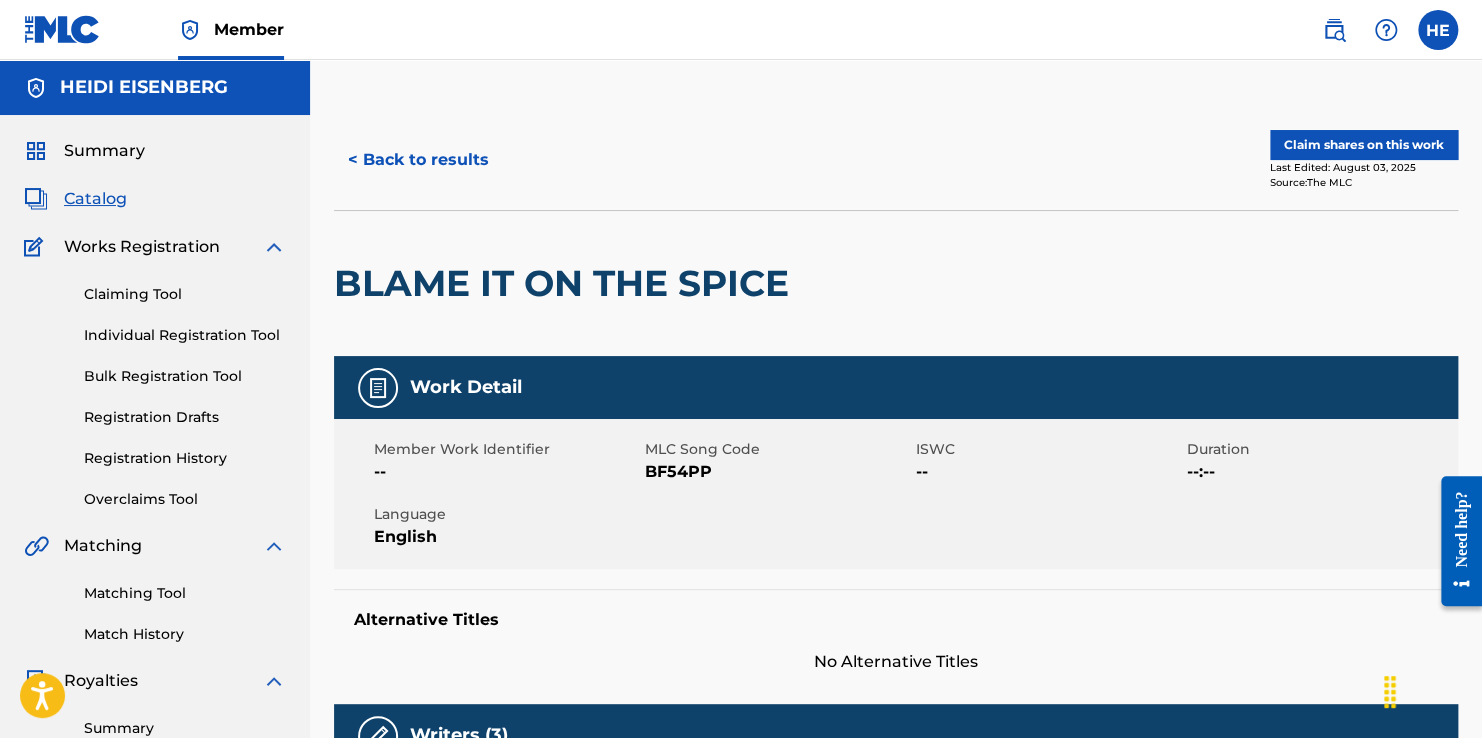 click on "Claim shares on this work" at bounding box center (1364, 145) 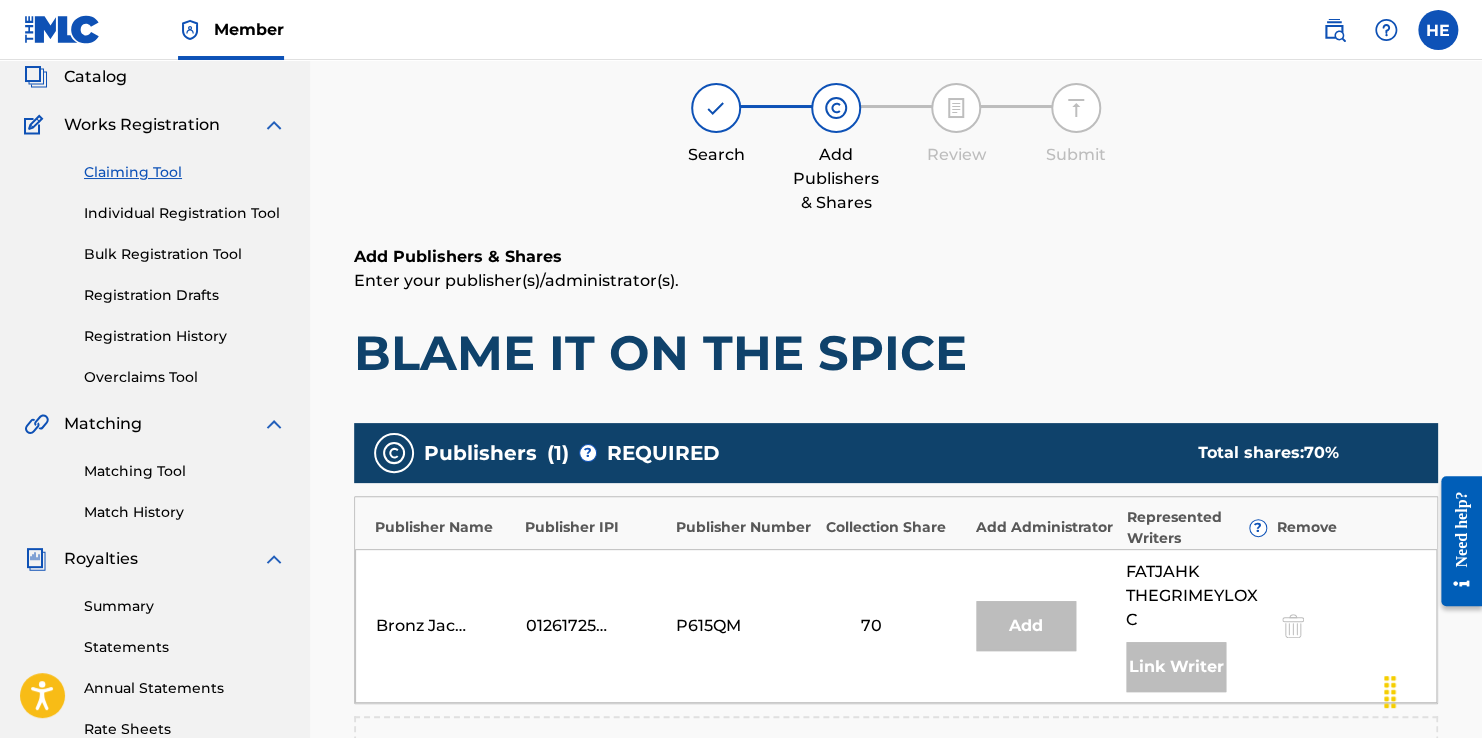 scroll, scrollTop: 300, scrollLeft: 0, axis: vertical 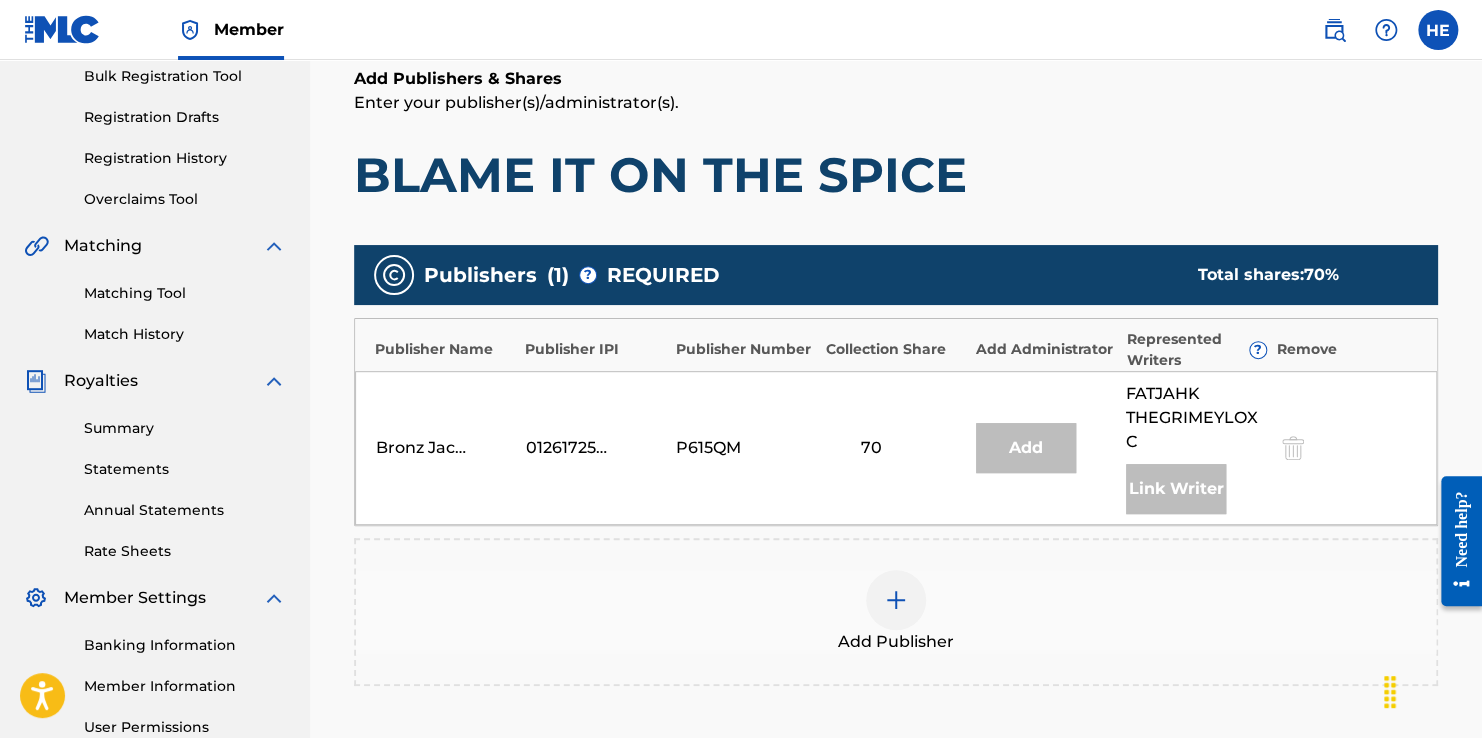 click on "Add Publisher" at bounding box center [896, 612] 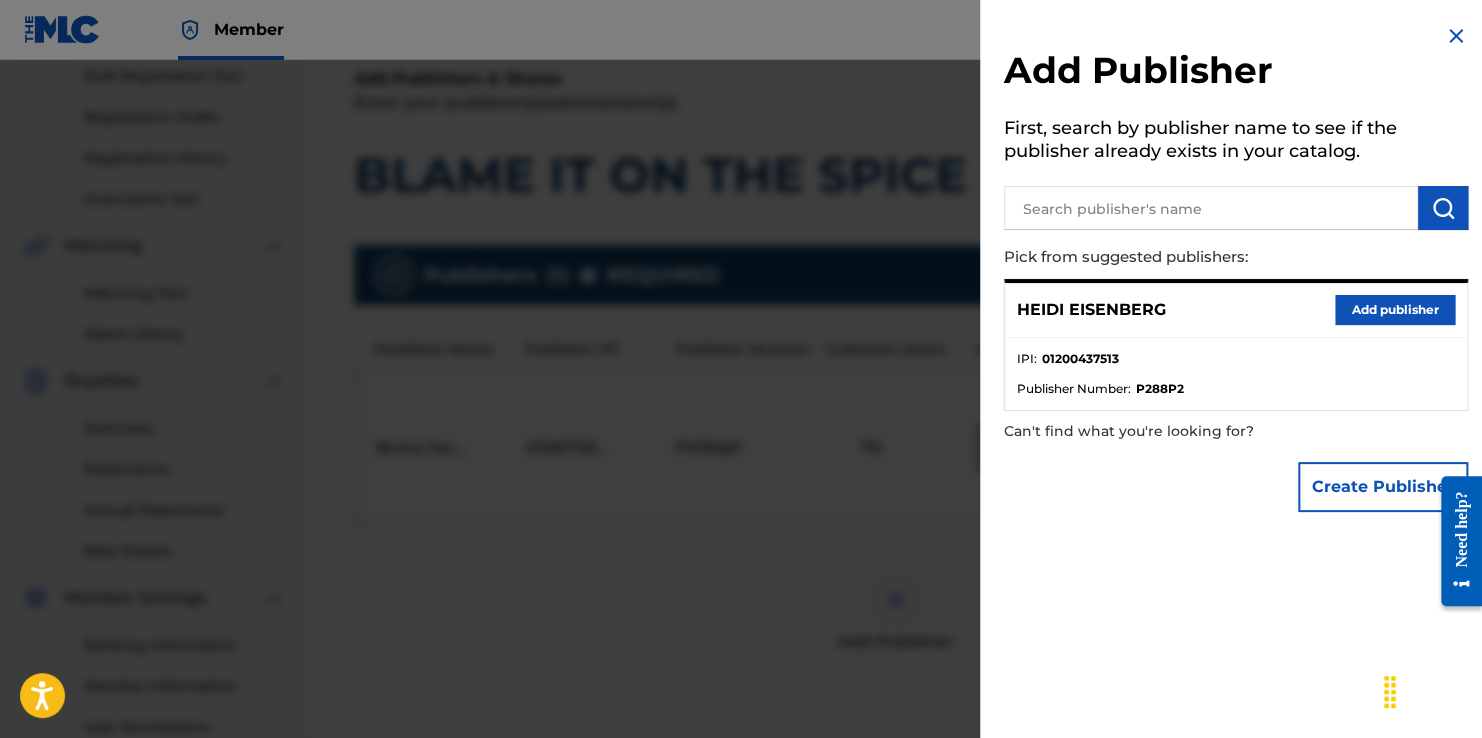 click on "Add publisher" at bounding box center (1395, 310) 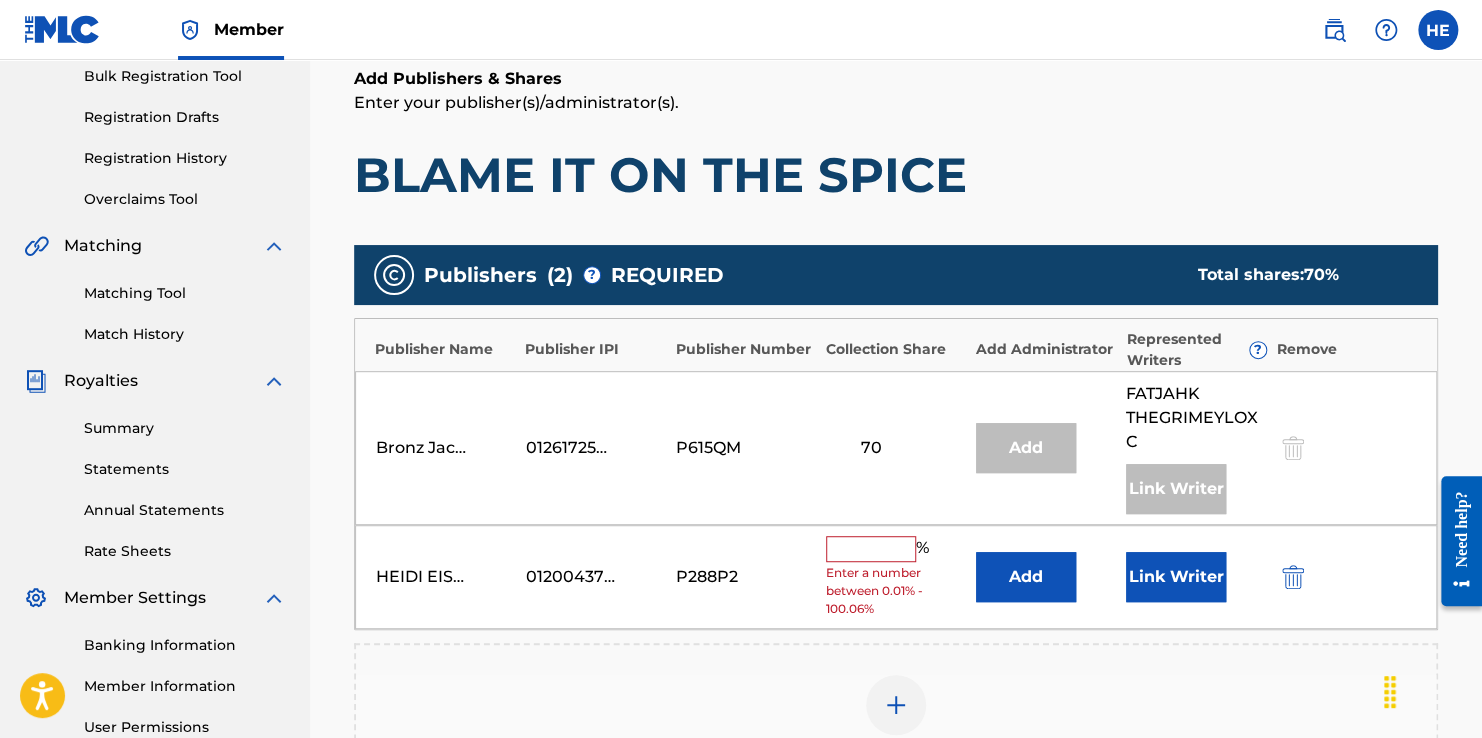 click at bounding box center [871, 549] 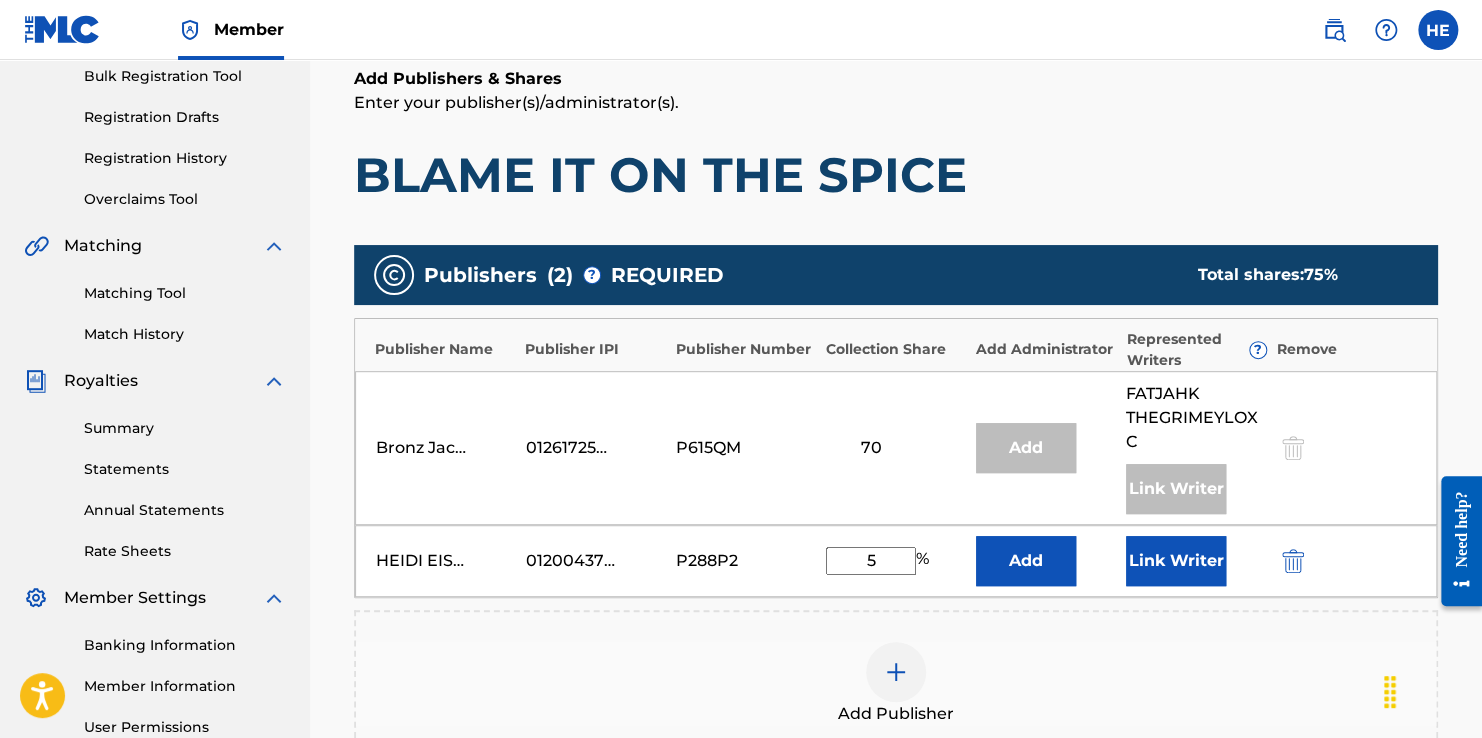 type on "5" 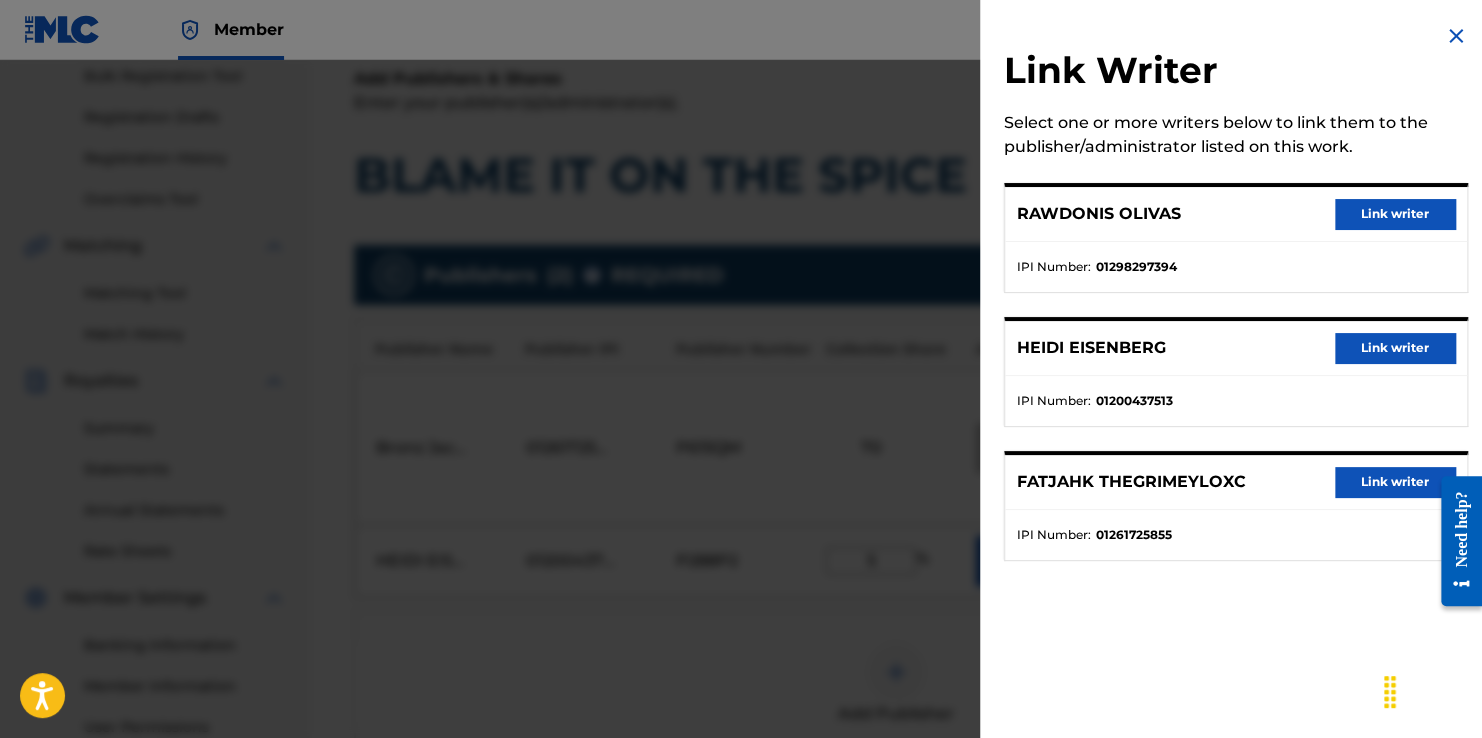 click on "Link writer" at bounding box center (1395, 348) 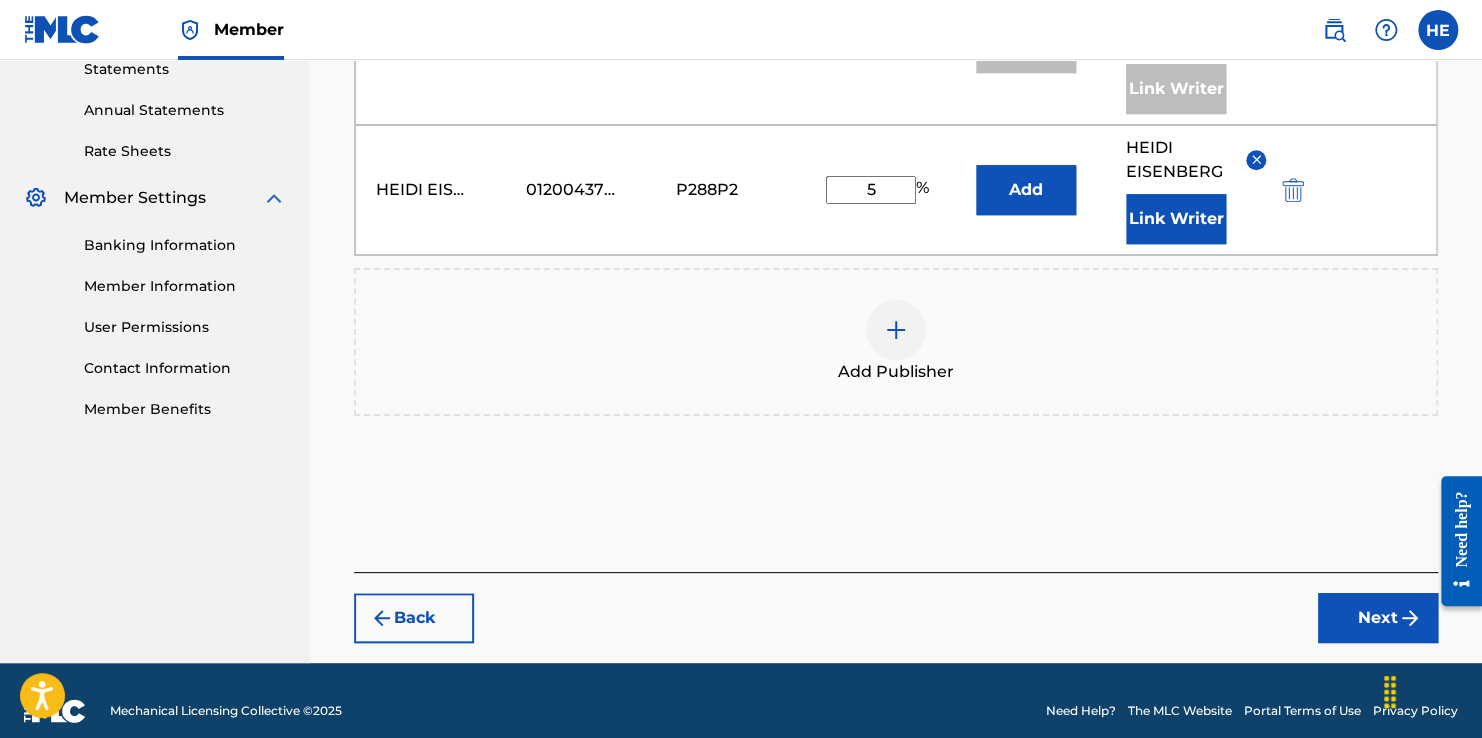 click on "Next" at bounding box center [1378, 618] 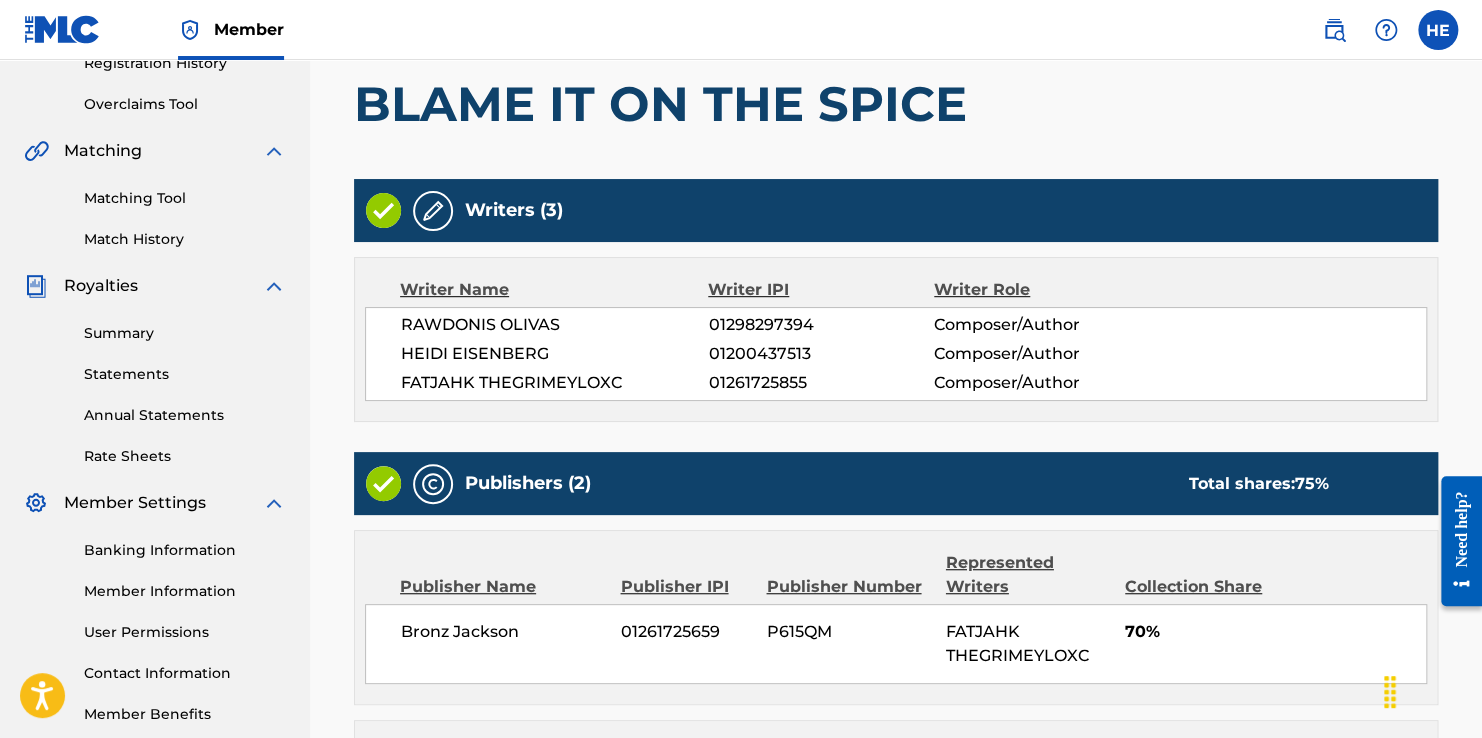 scroll, scrollTop: 742, scrollLeft: 0, axis: vertical 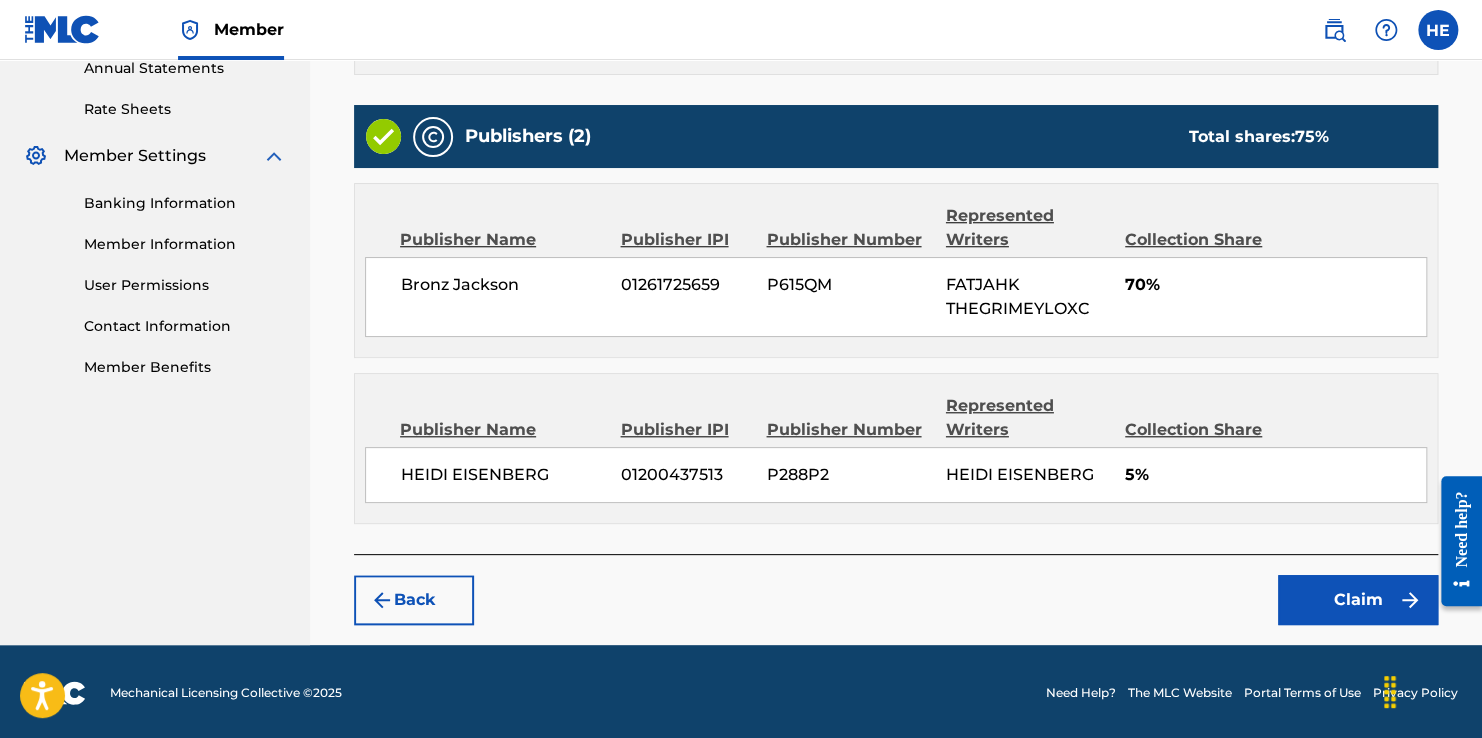click on "Claim" at bounding box center [1358, 600] 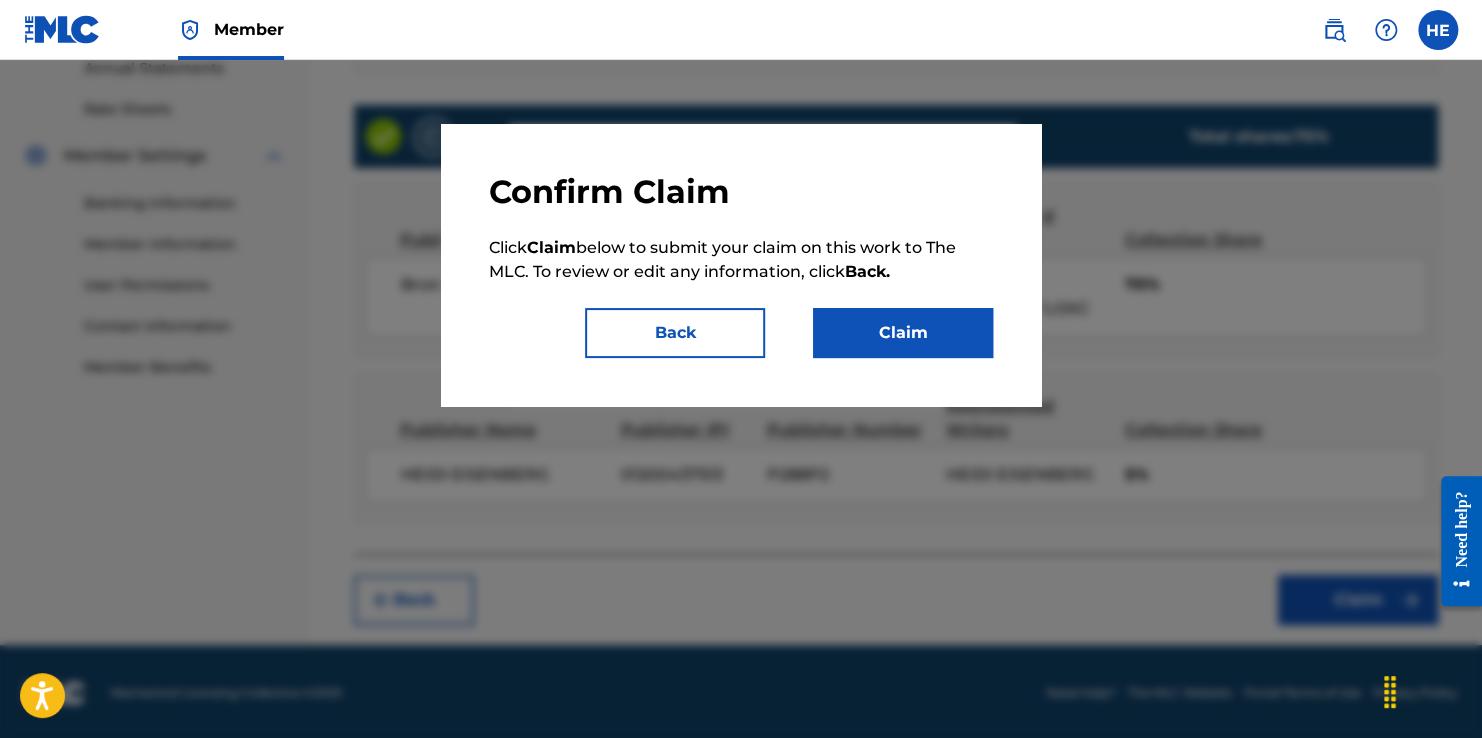 click on "Claim" at bounding box center (903, 333) 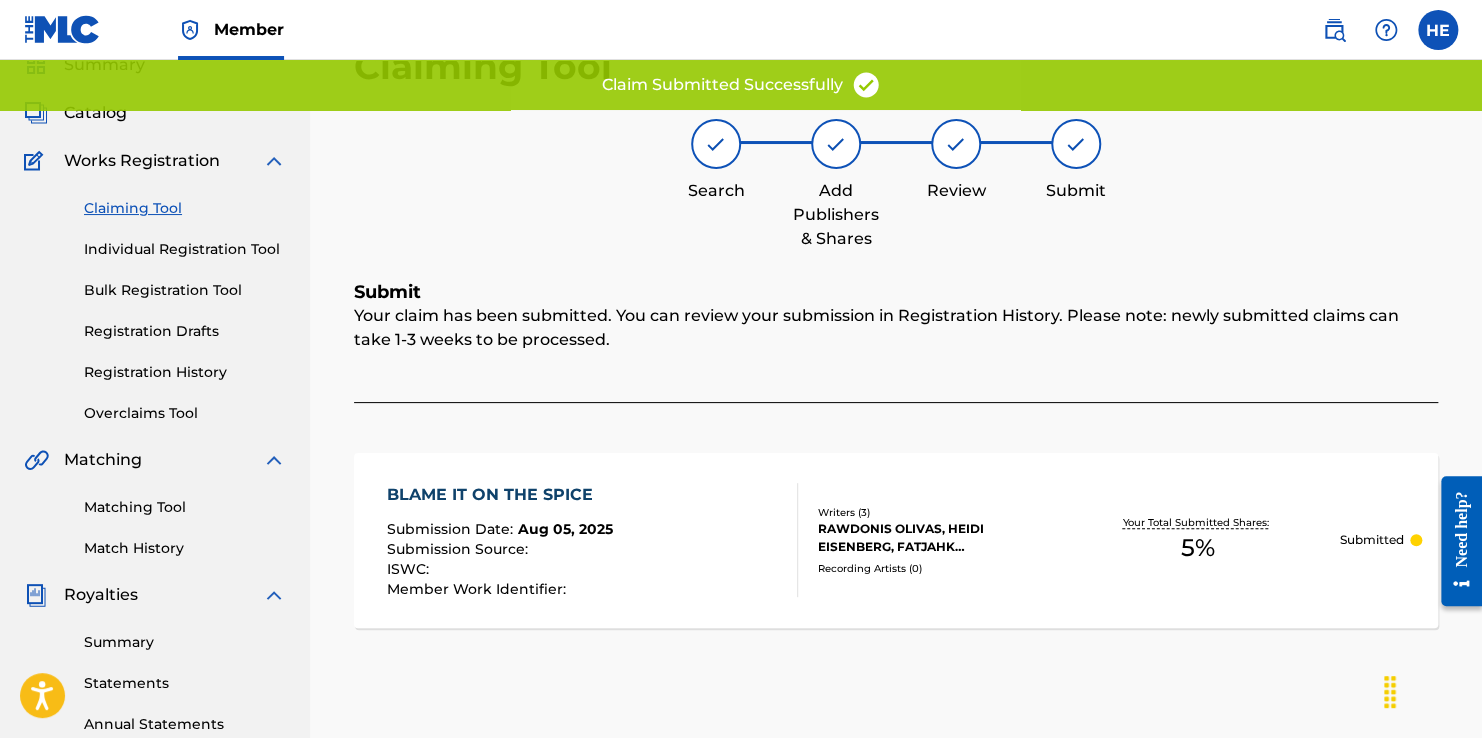 scroll, scrollTop: 0, scrollLeft: 0, axis: both 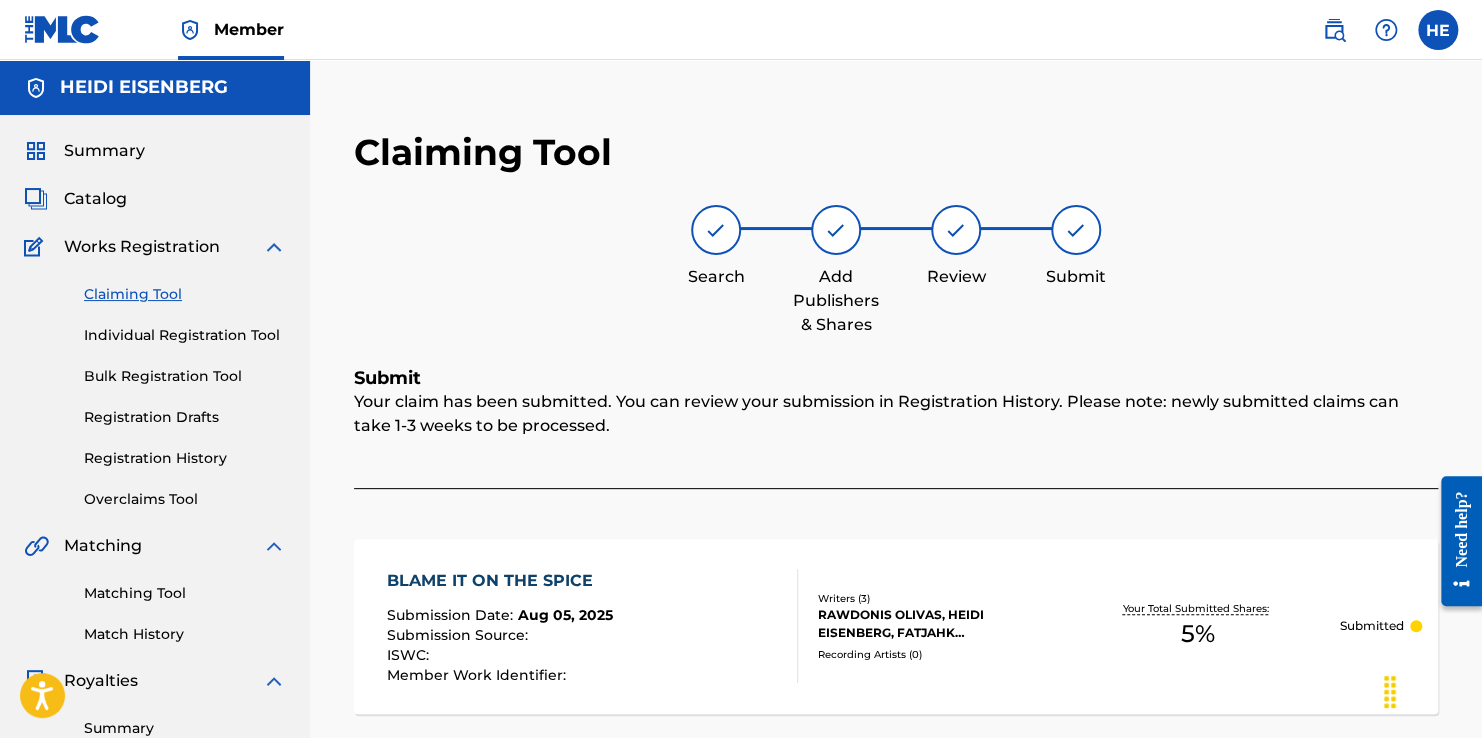 click on "Claiming Tool" at bounding box center (185, 294) 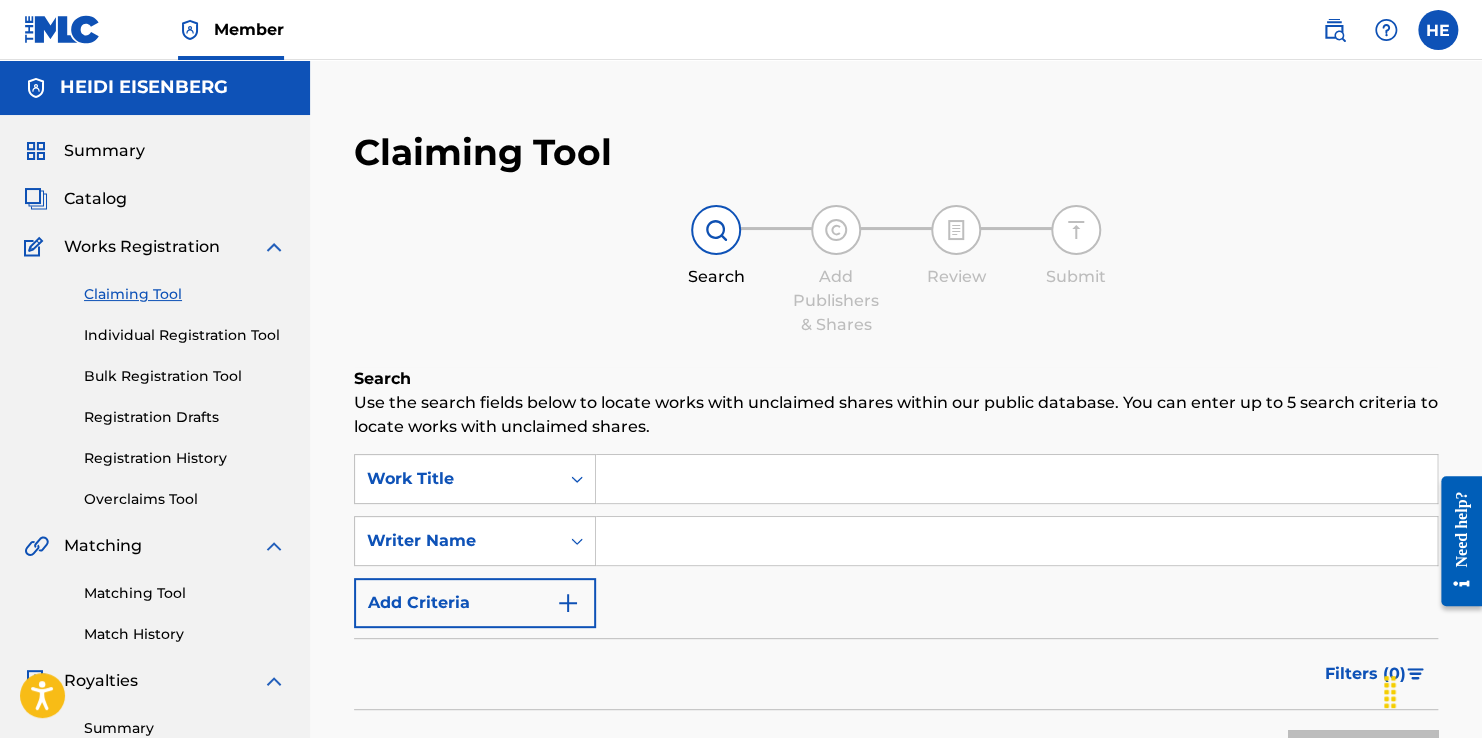 click at bounding box center (1016, 541) 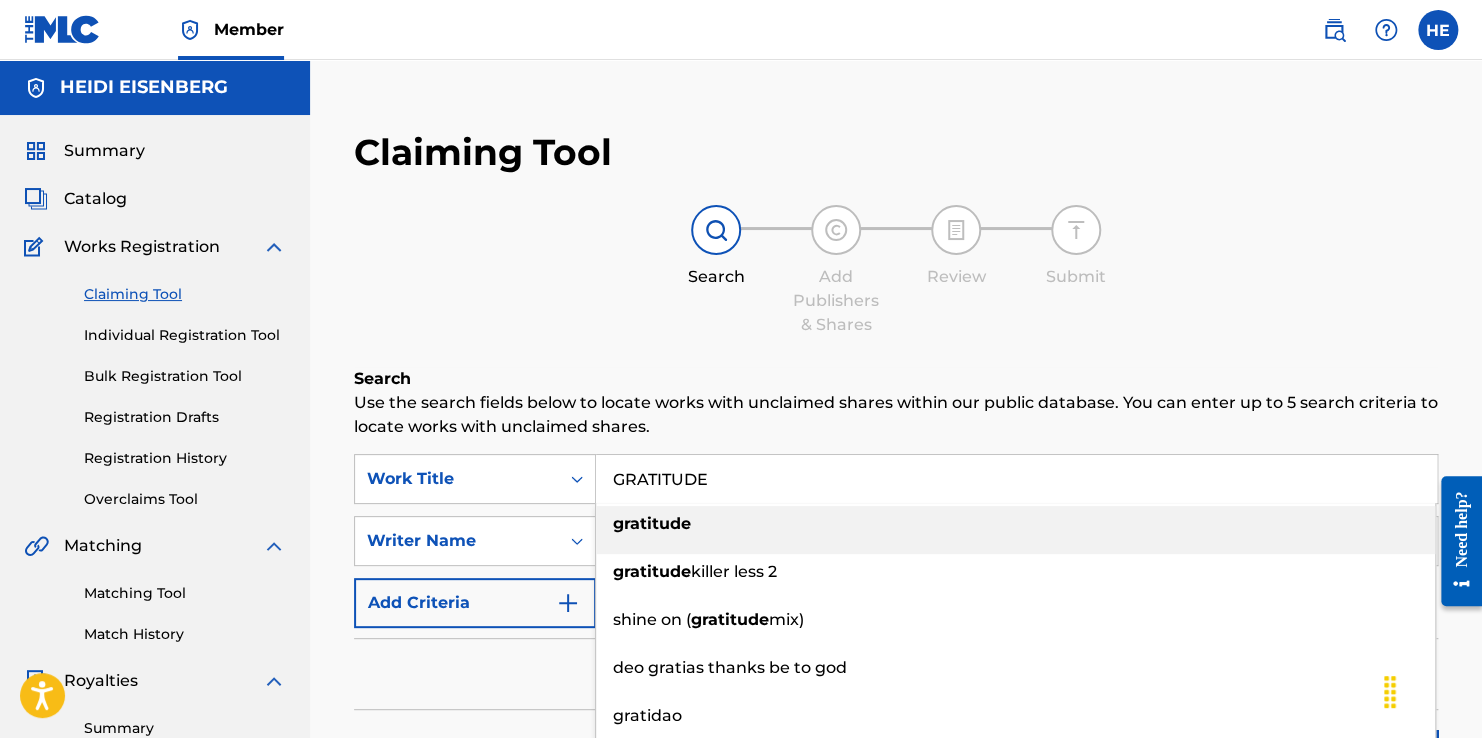 type on "GRATITUDE" 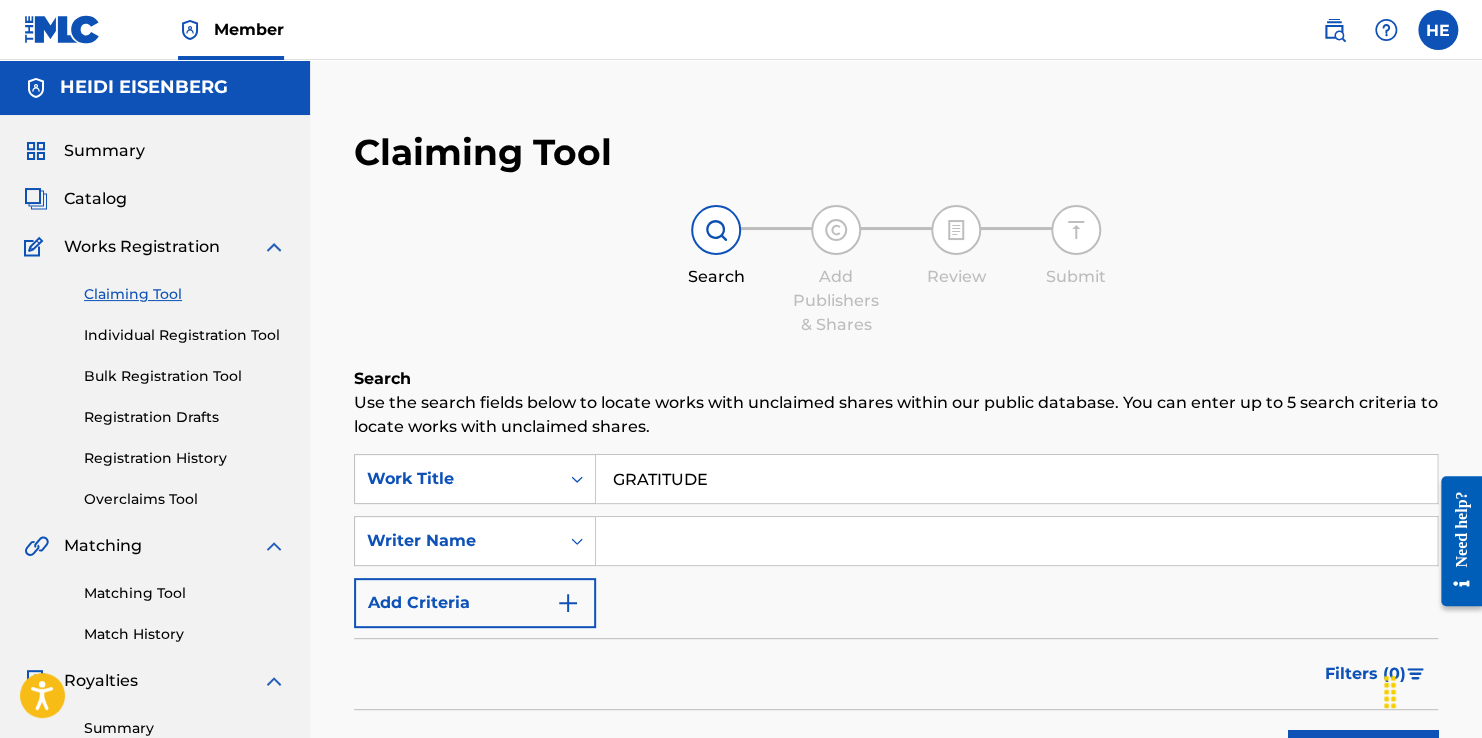 click at bounding box center [1016, 541] 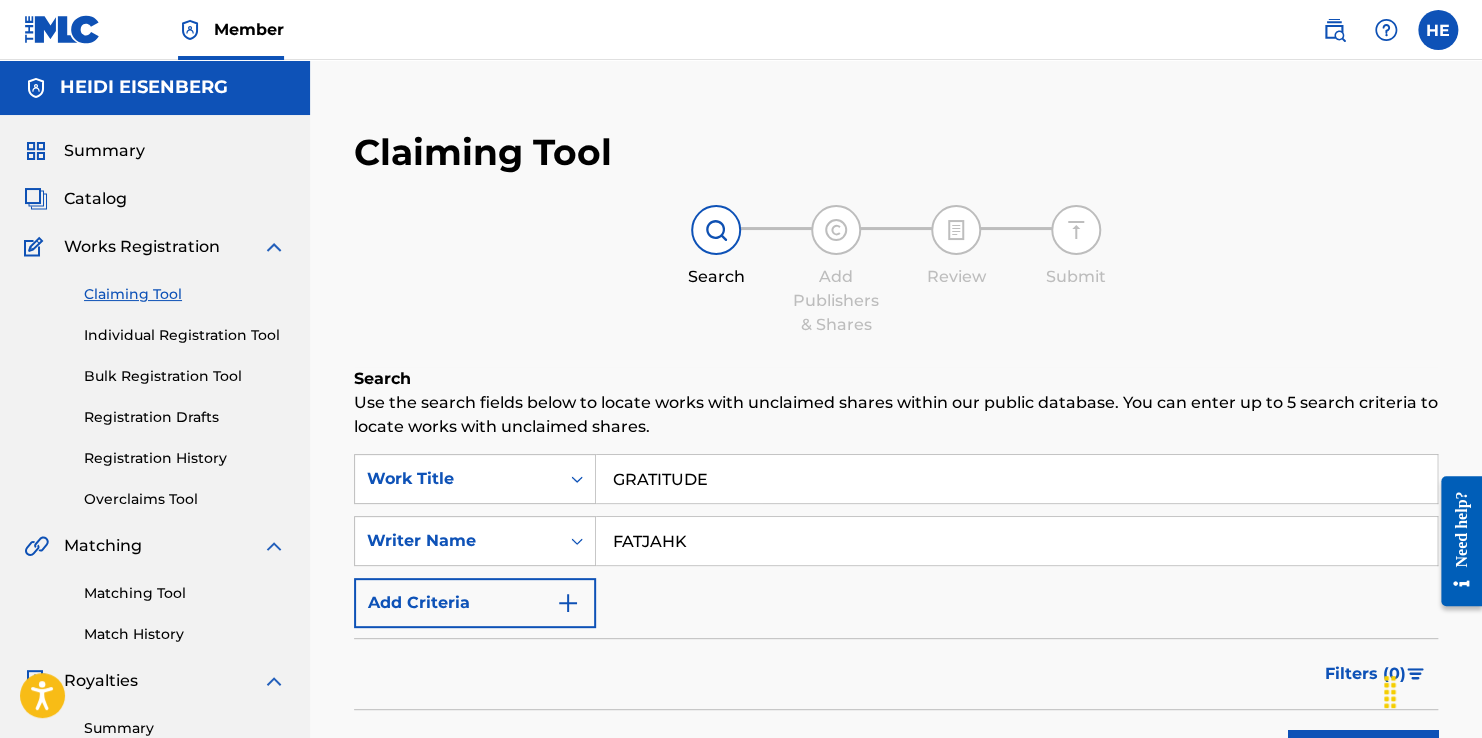 type on "FATJAHK" 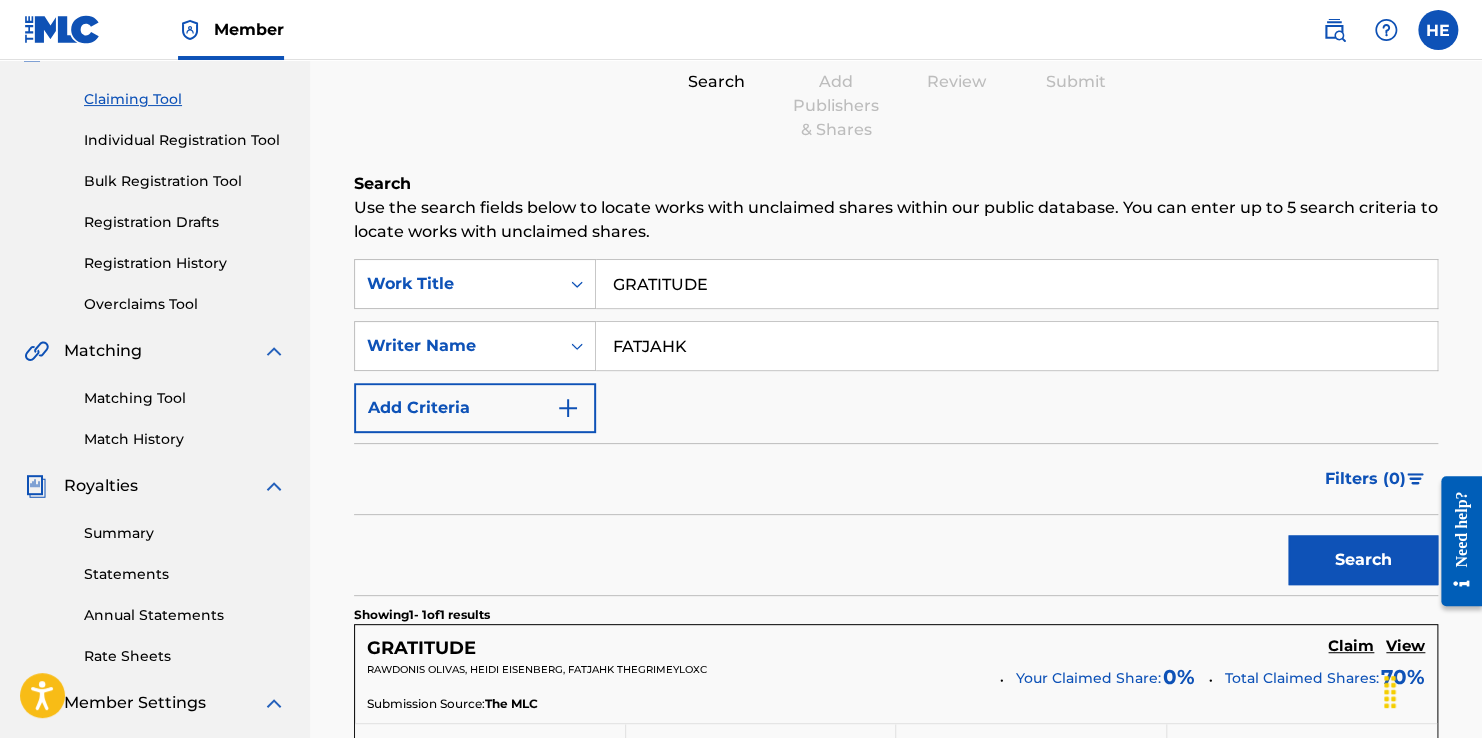 scroll, scrollTop: 400, scrollLeft: 0, axis: vertical 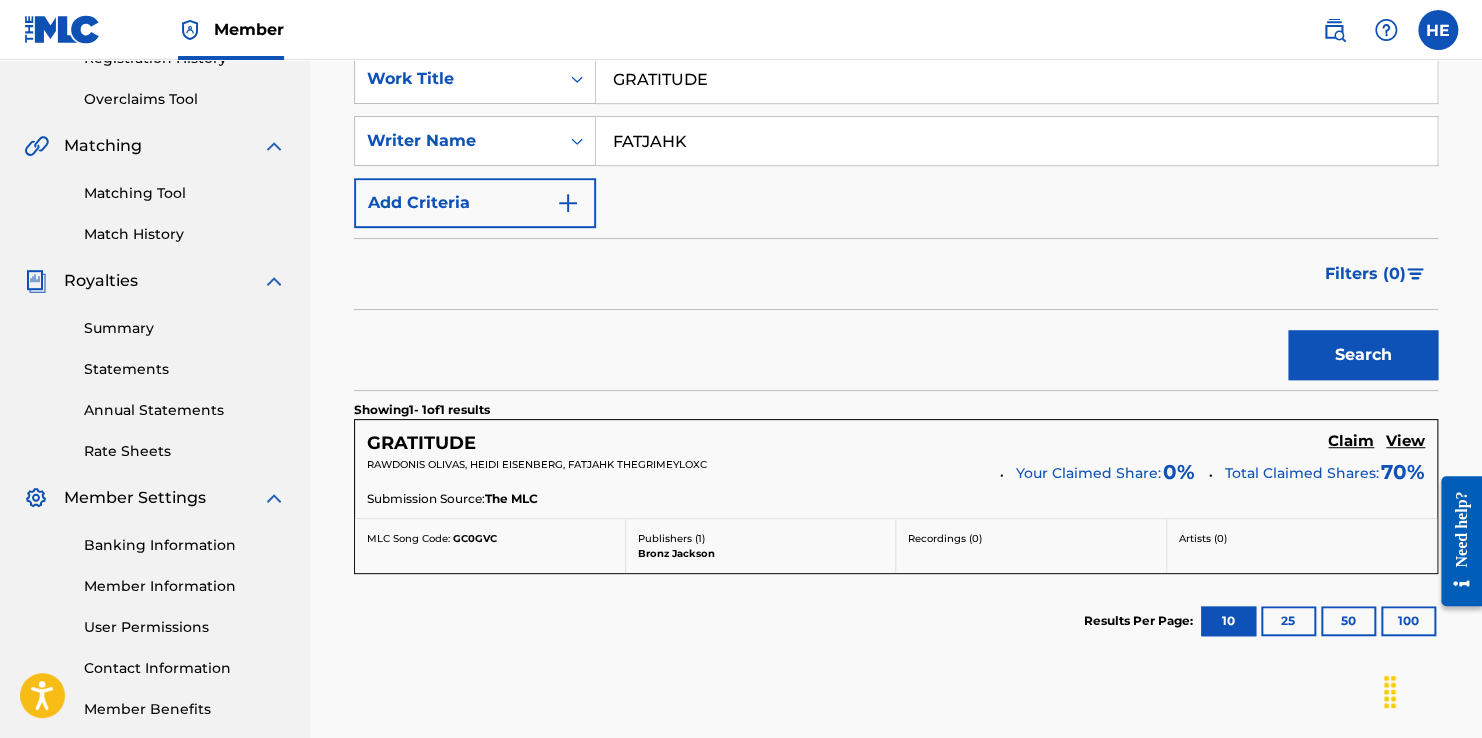 click on "GRATITUDE Claim View RAWDONIS OLIVAS, [FIRST] [LAST], FATJAHK THEGRIMEYLOXC Your Claimed Share:  0 % Total Claimed Shares: 70 % Submission Source:  The MLC" at bounding box center [896, 469] 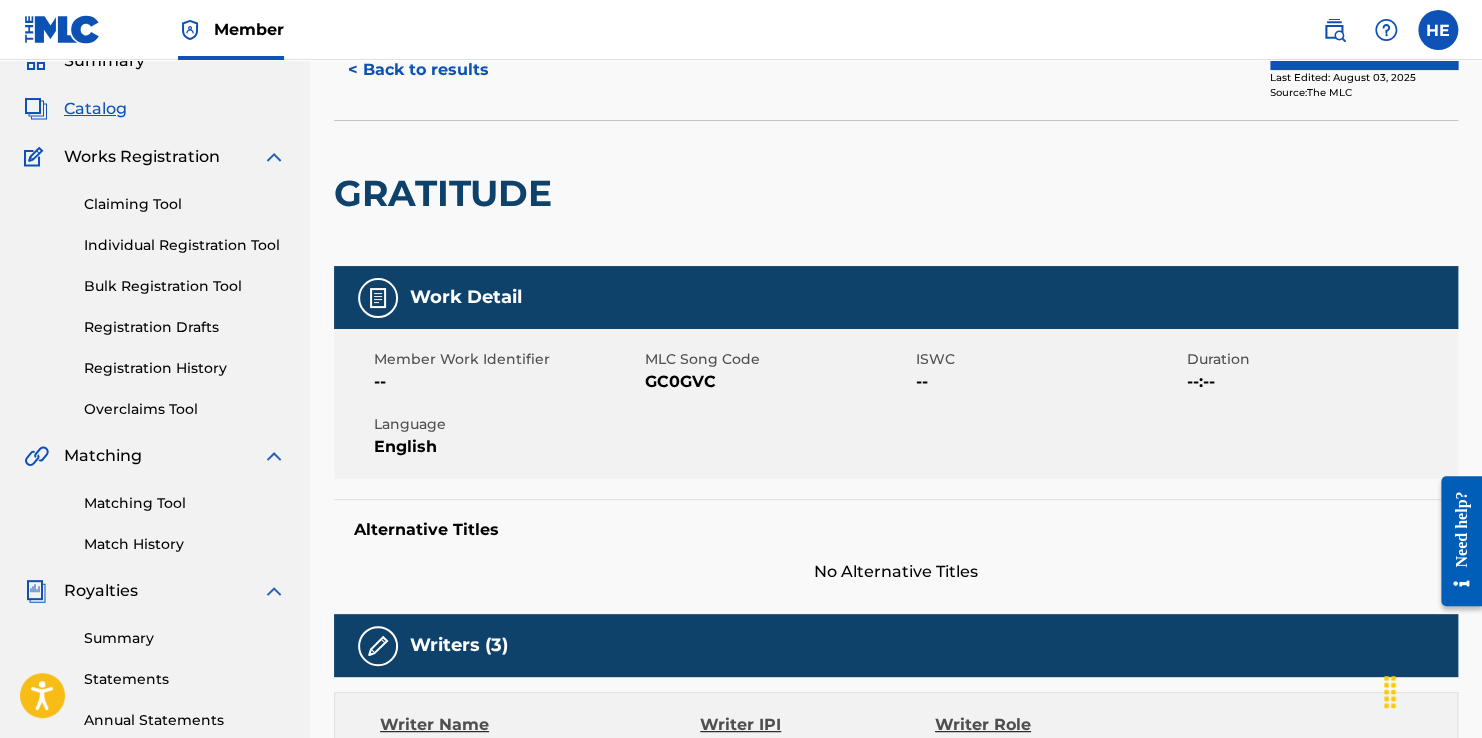 scroll, scrollTop: 0, scrollLeft: 0, axis: both 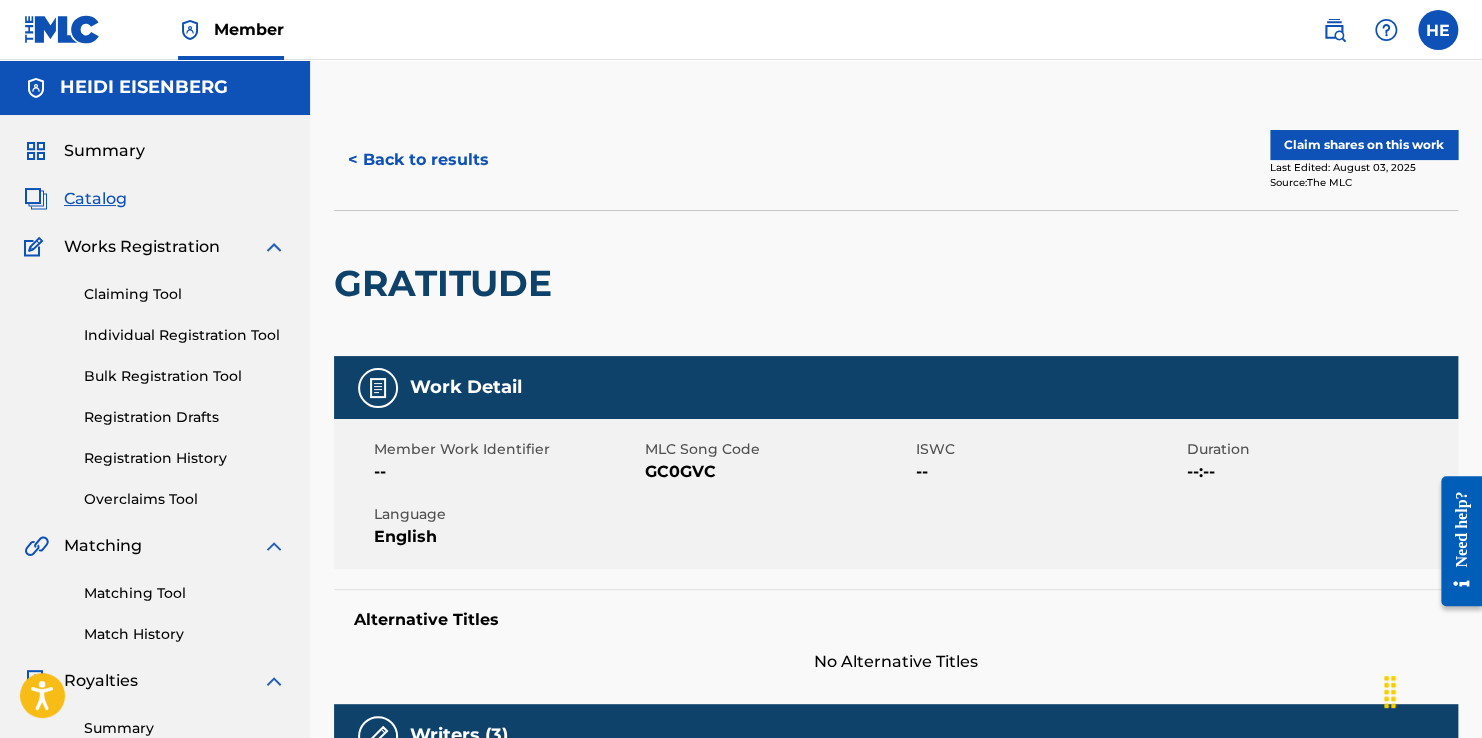 click on "Claim shares on this work" at bounding box center [1364, 145] 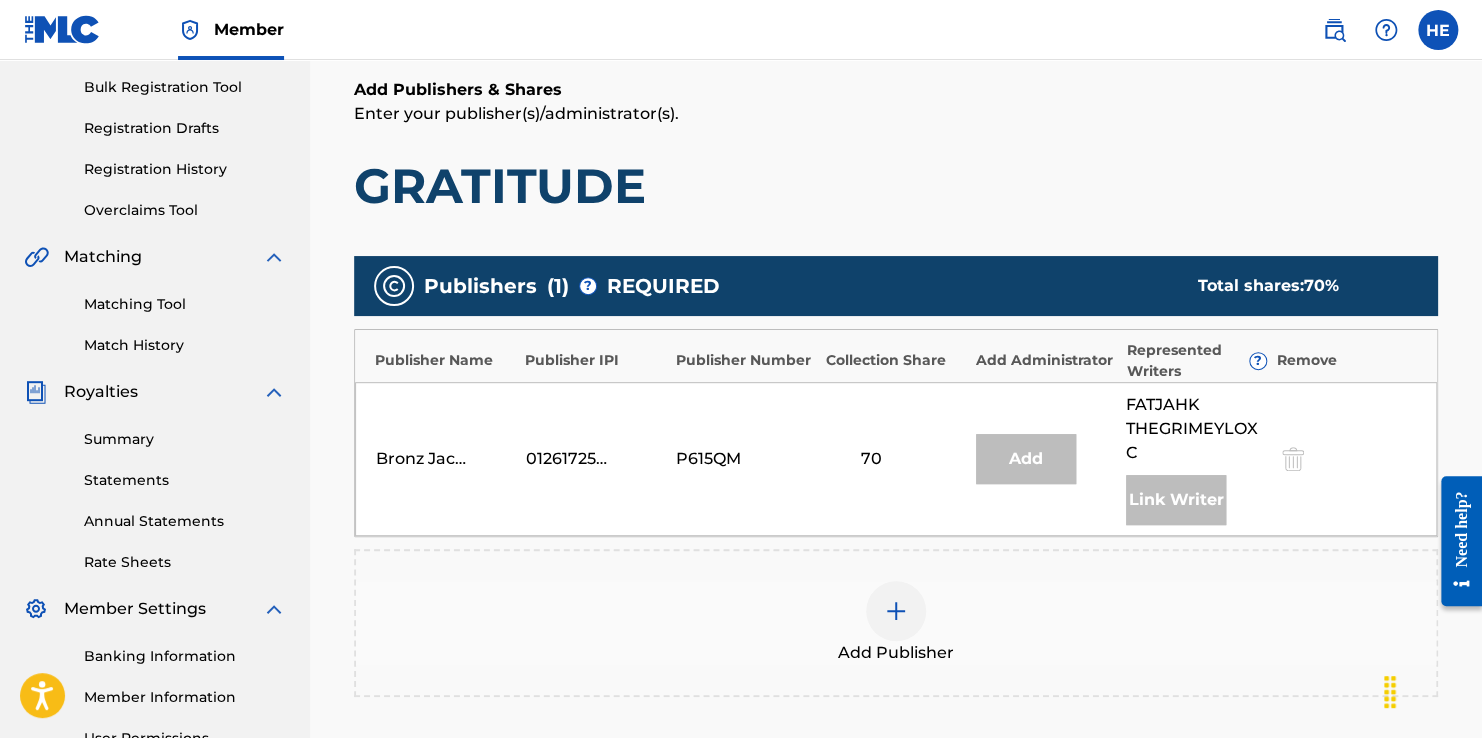 scroll, scrollTop: 500, scrollLeft: 0, axis: vertical 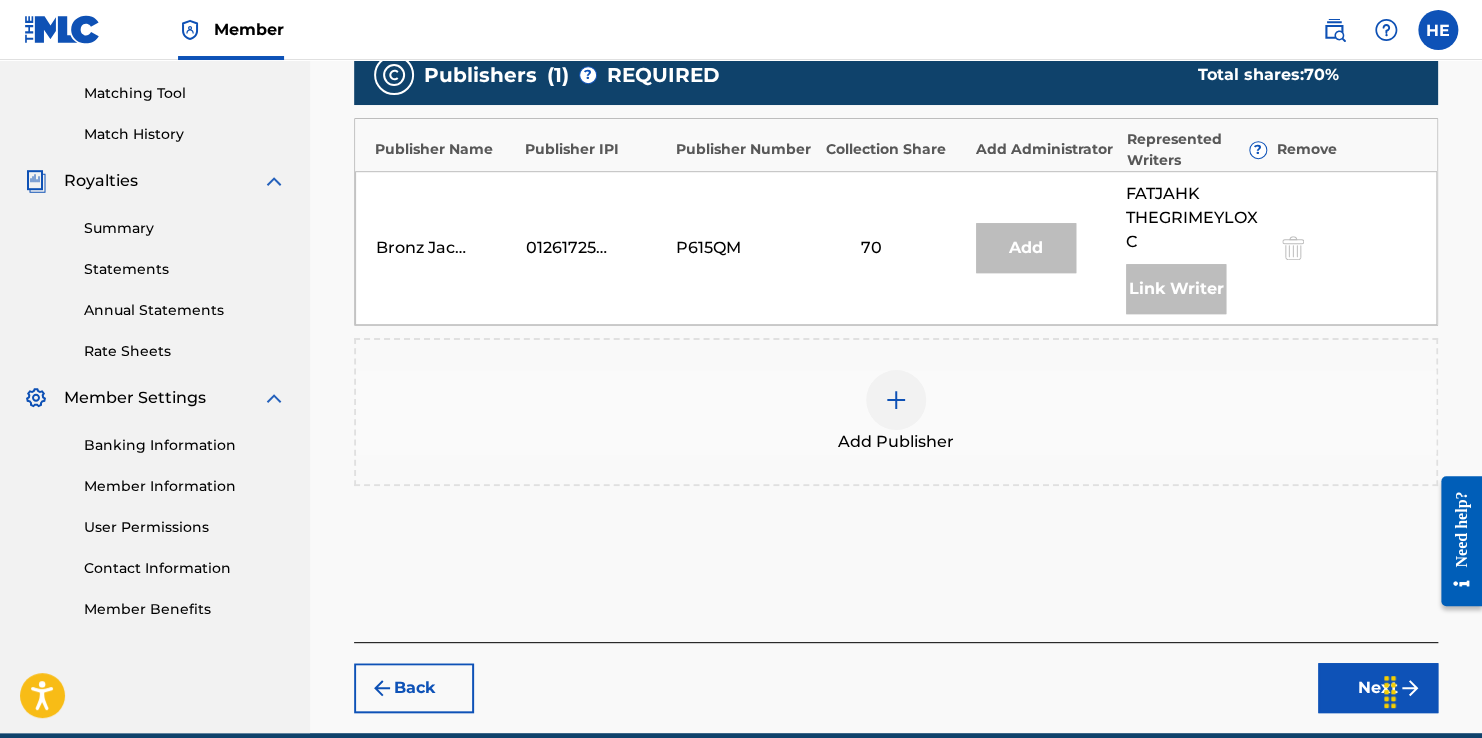 click at bounding box center (896, 400) 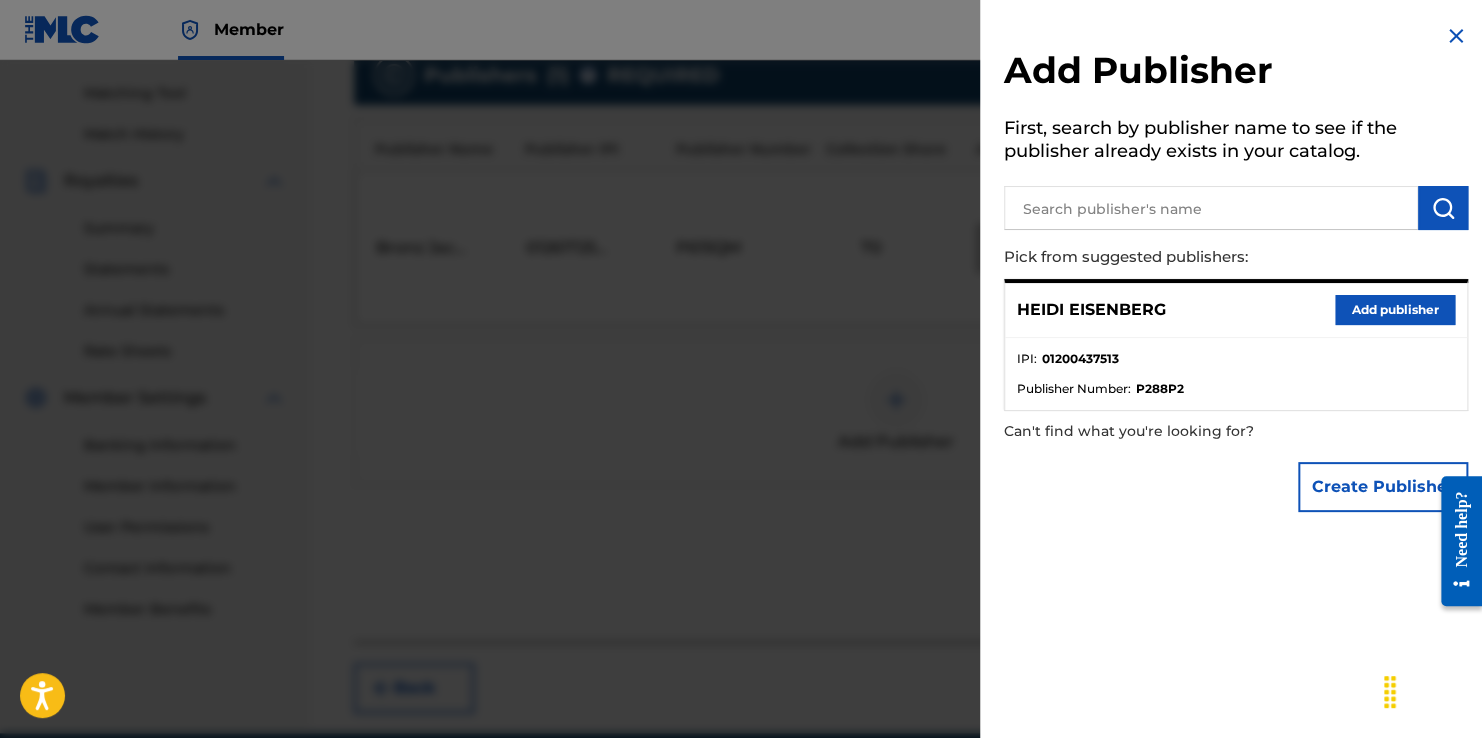 click on "Add publisher" at bounding box center (1395, 310) 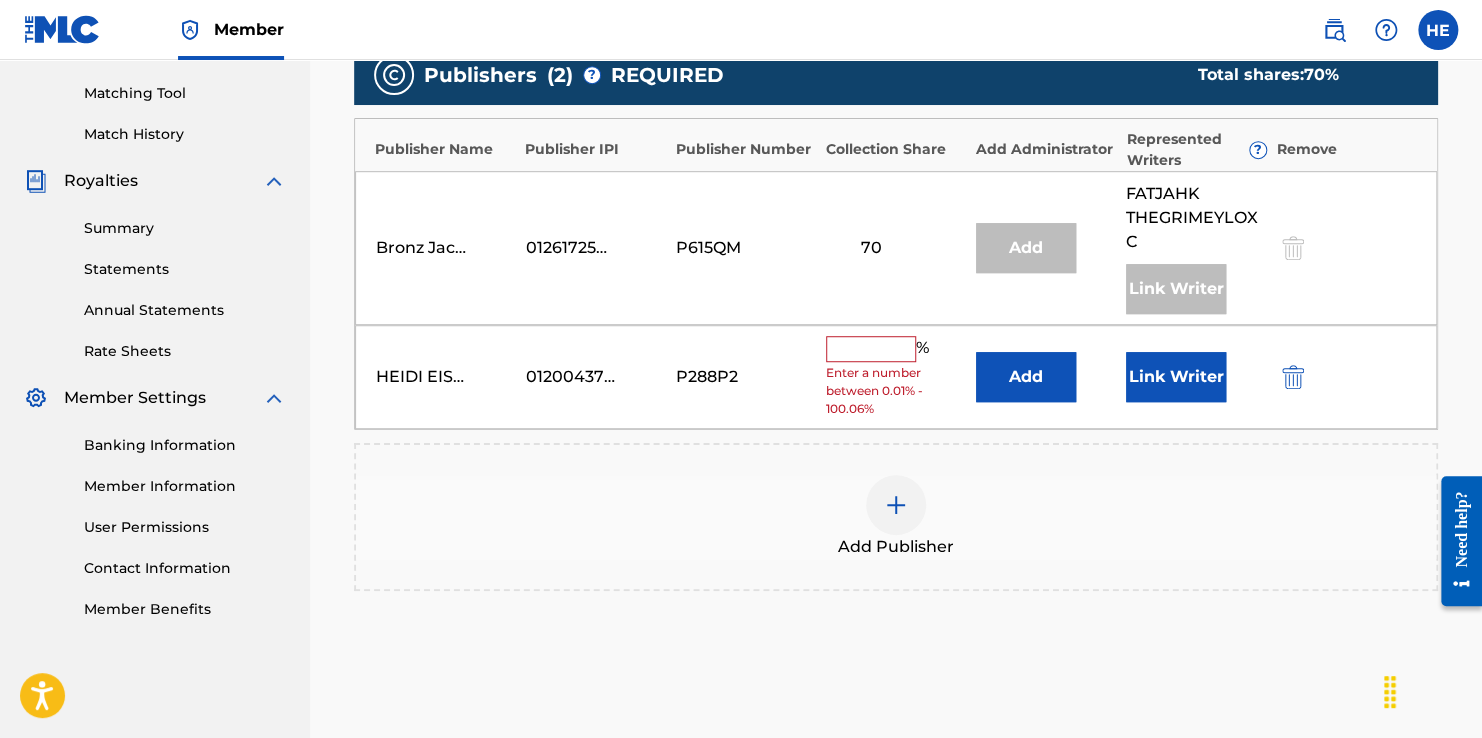 click at bounding box center (871, 349) 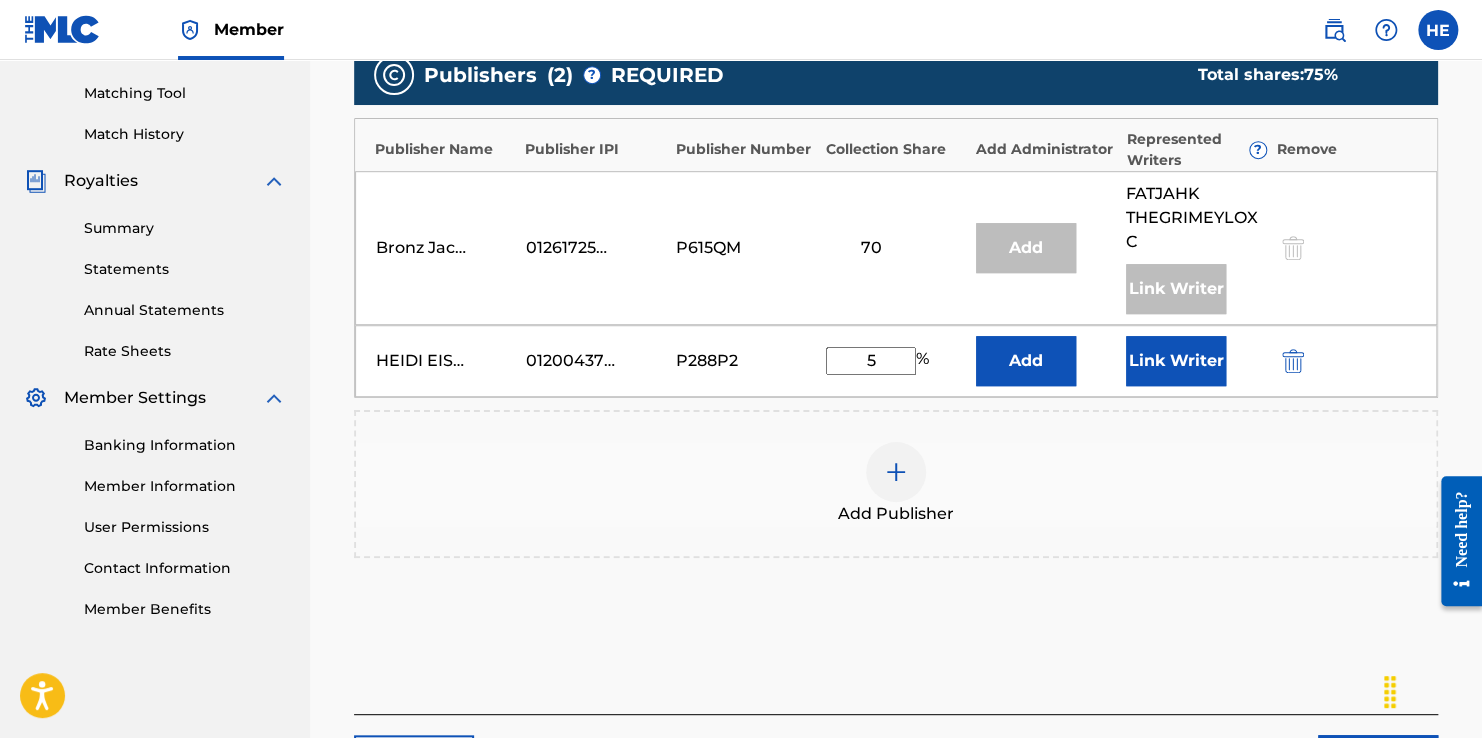 type on "5" 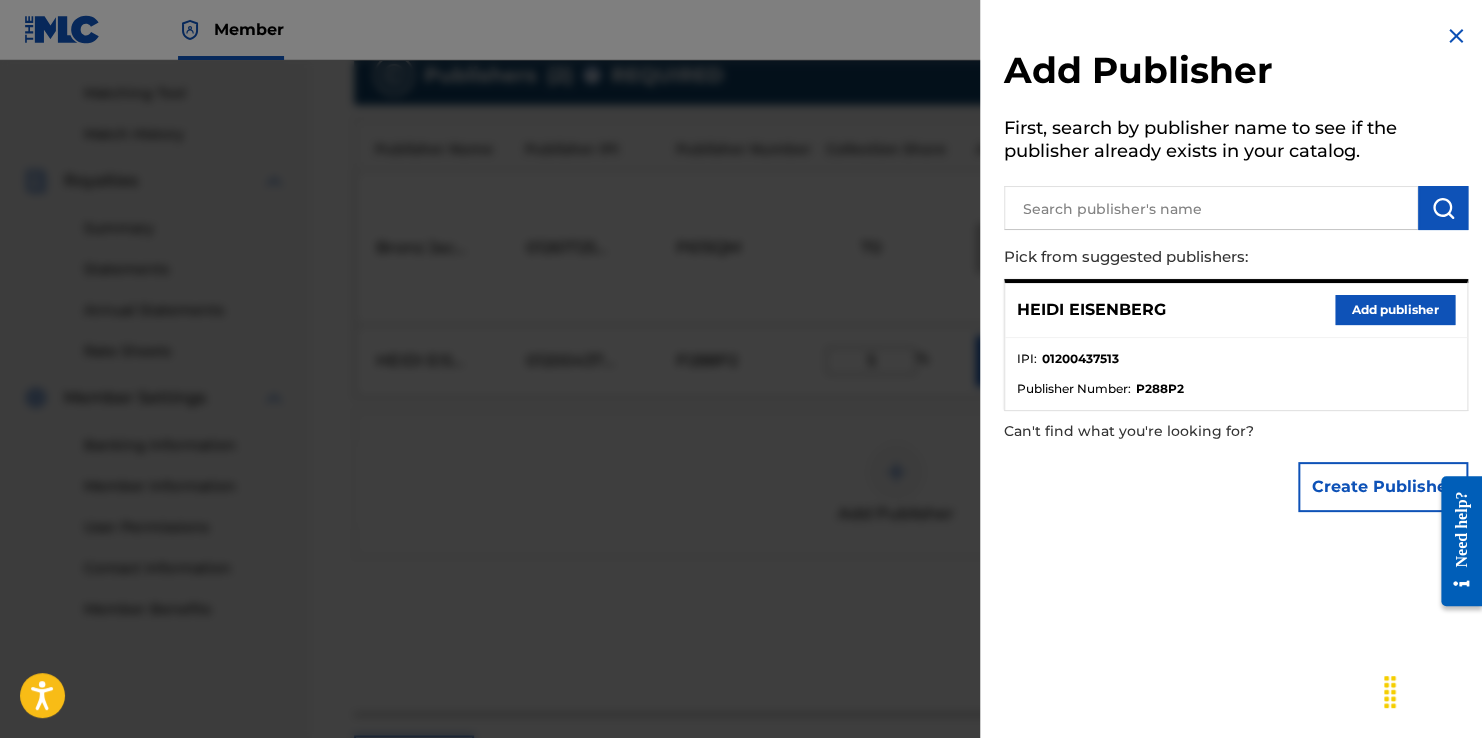 click on "Add publisher" at bounding box center [1395, 310] 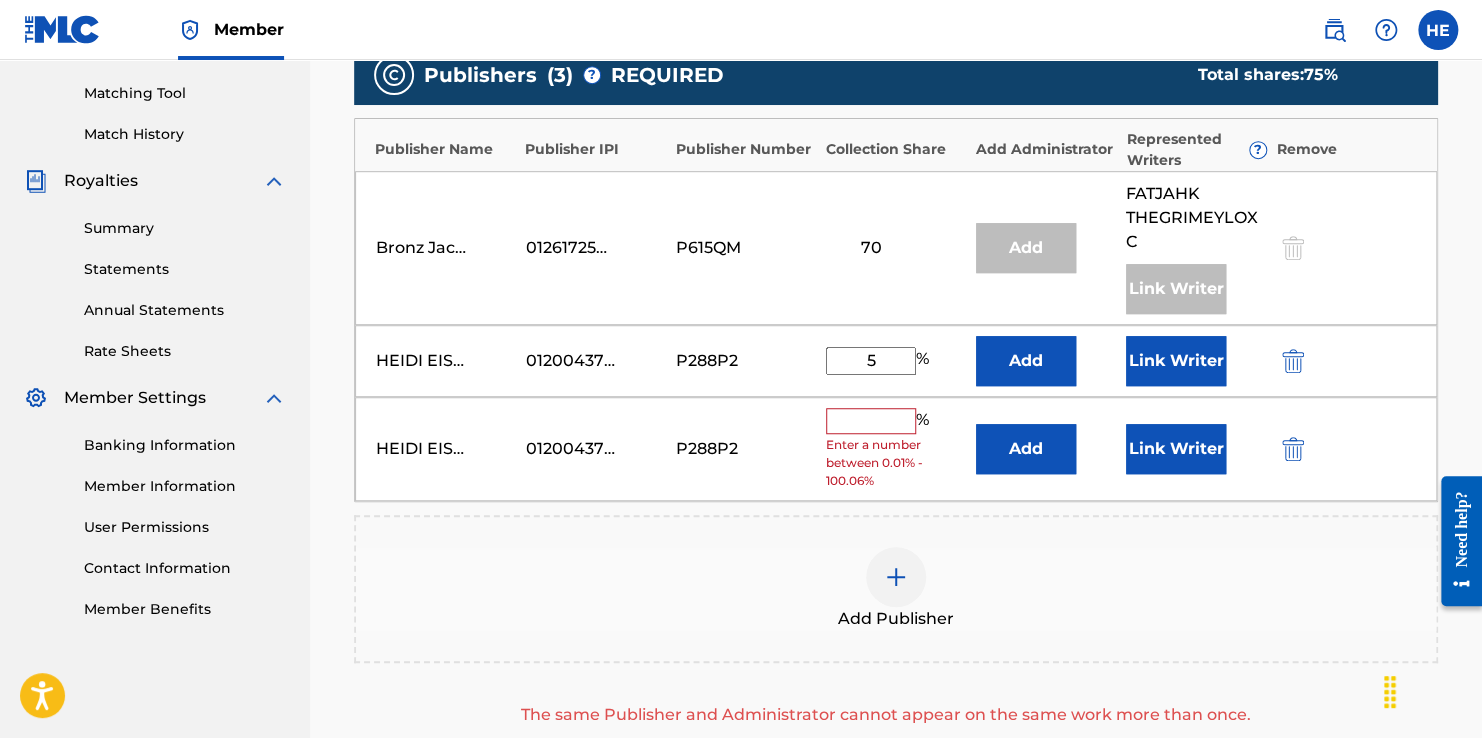 click at bounding box center [1293, 449] 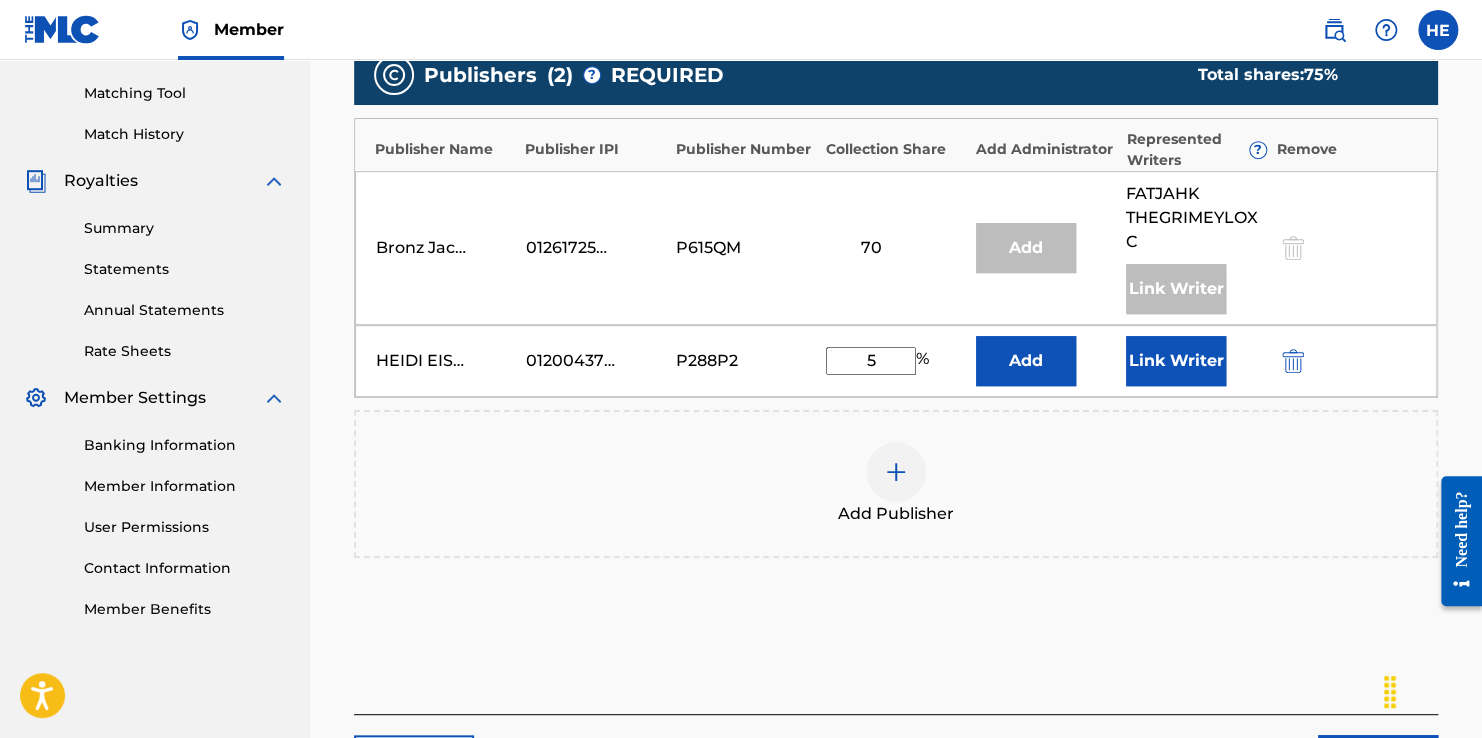 click on "Link Writer" at bounding box center [1176, 361] 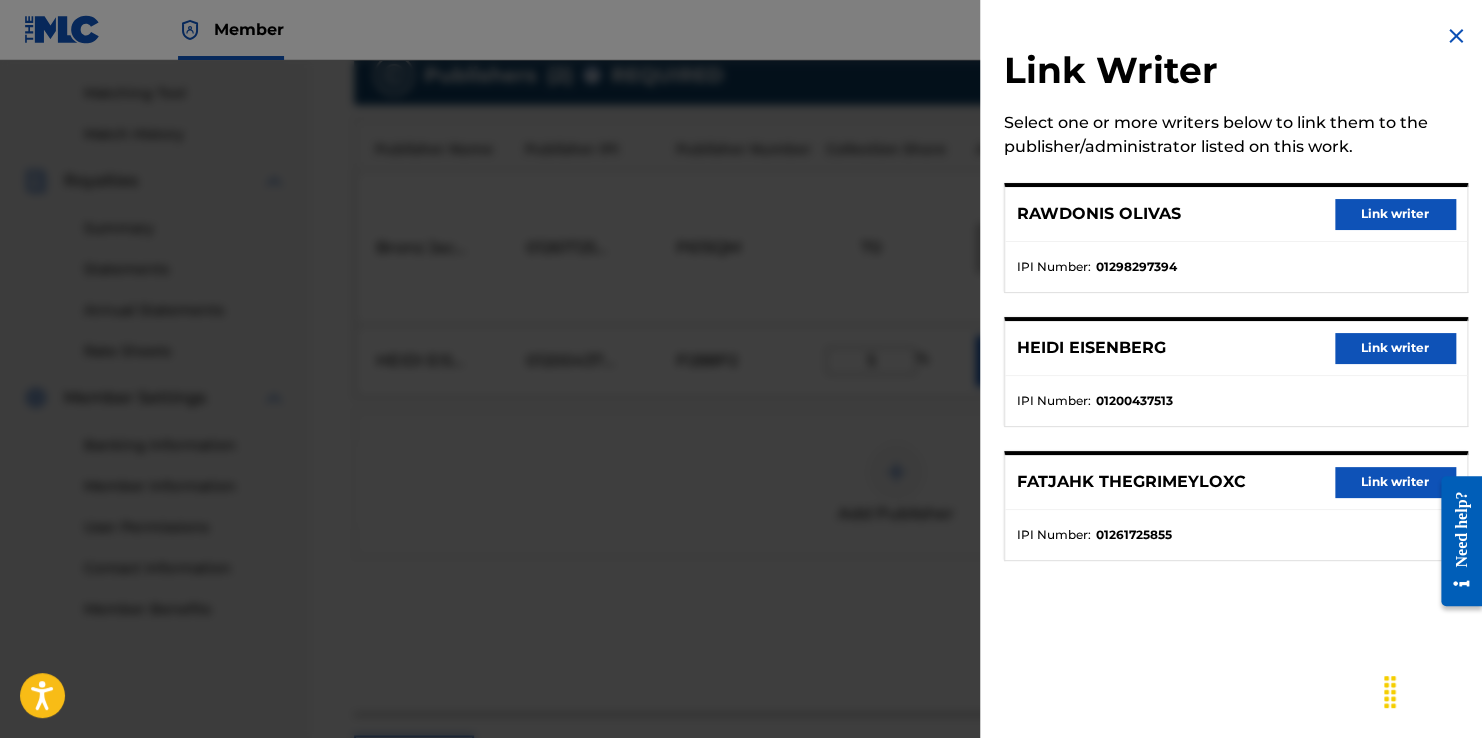 click on "Link writer" at bounding box center [1395, 348] 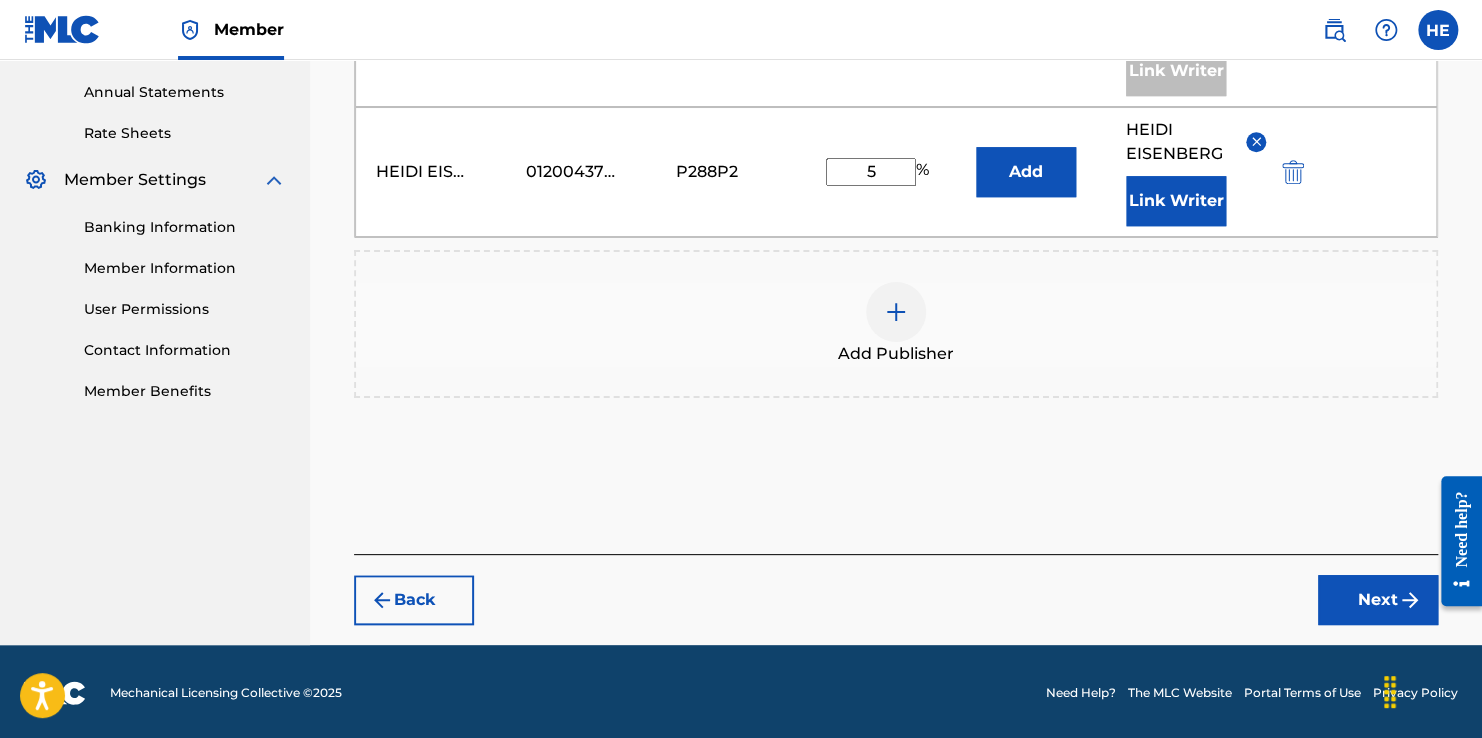 click on "Next" at bounding box center (1378, 600) 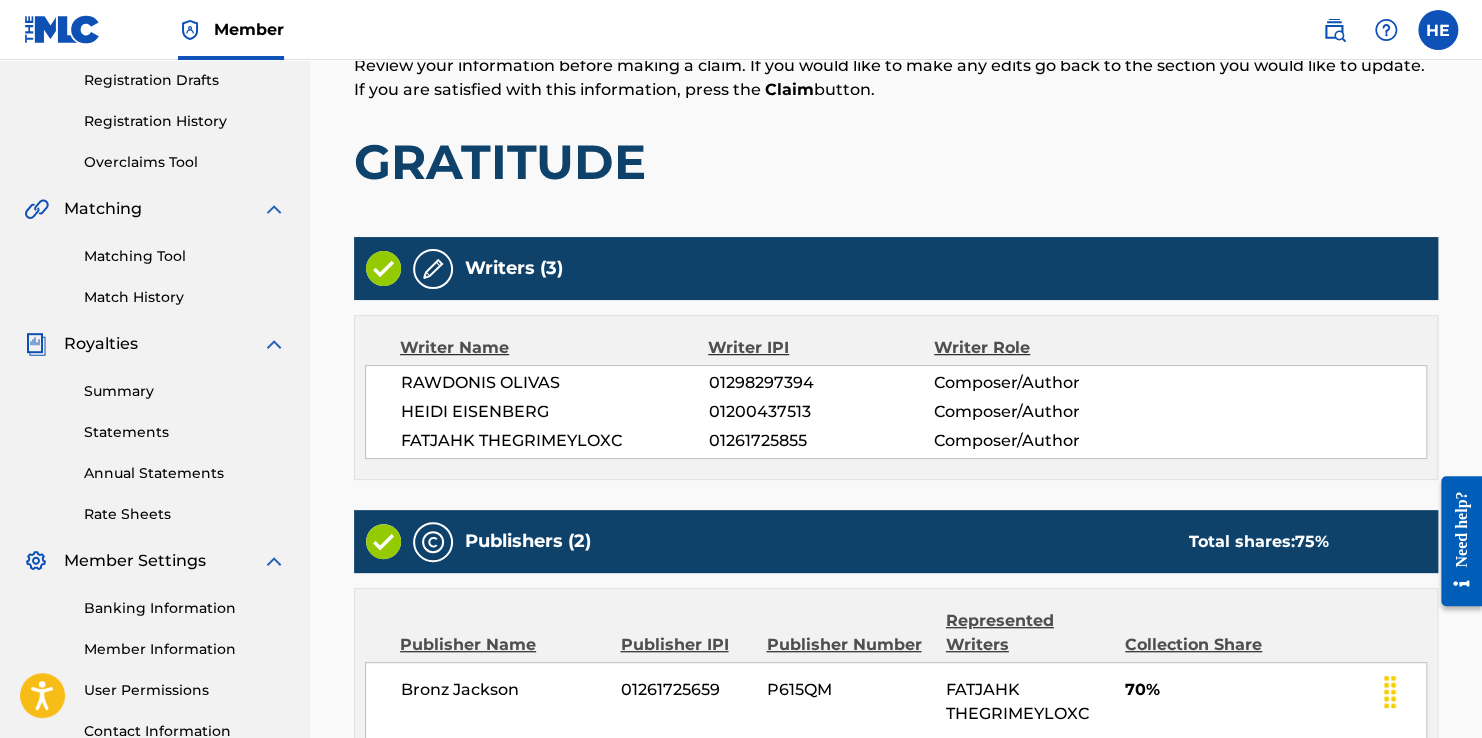 scroll, scrollTop: 742, scrollLeft: 0, axis: vertical 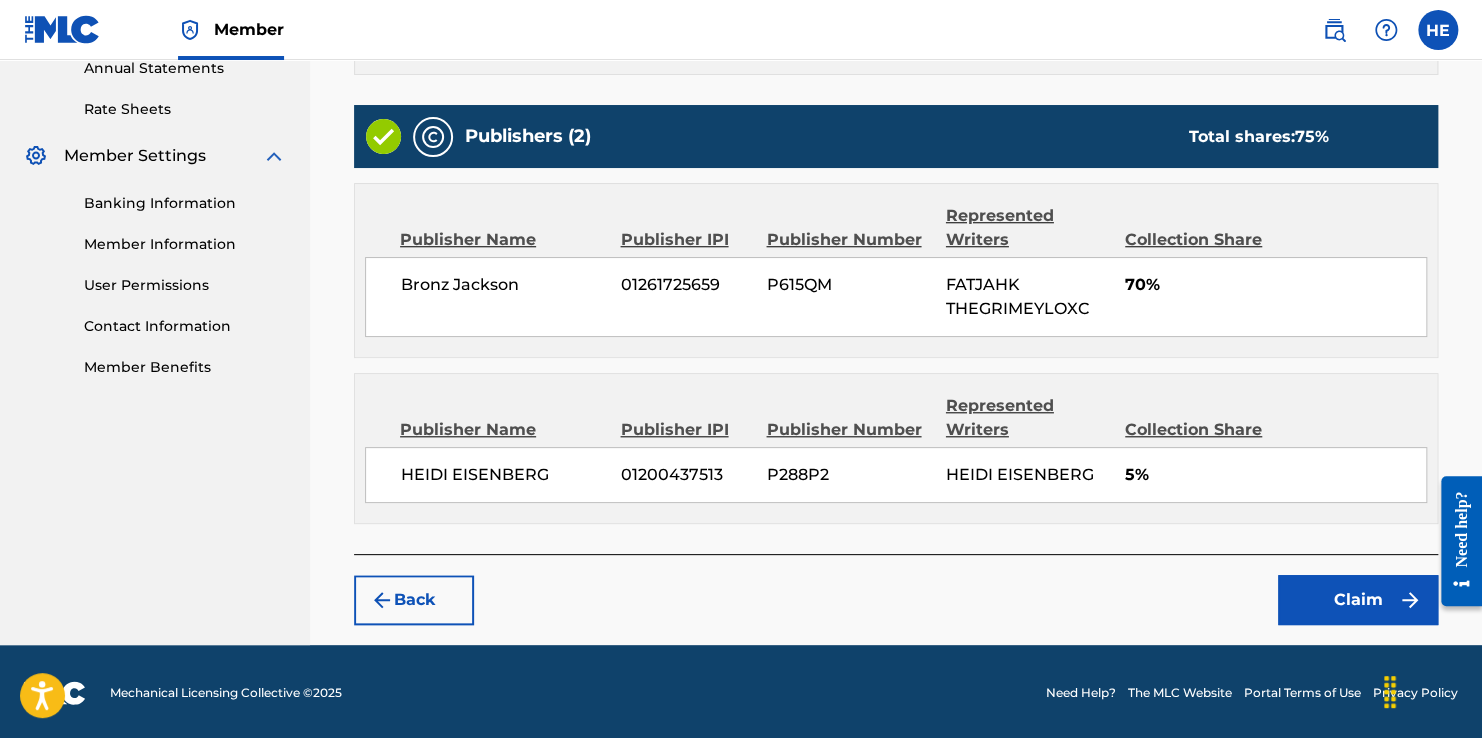click on "Claim" at bounding box center [1358, 600] 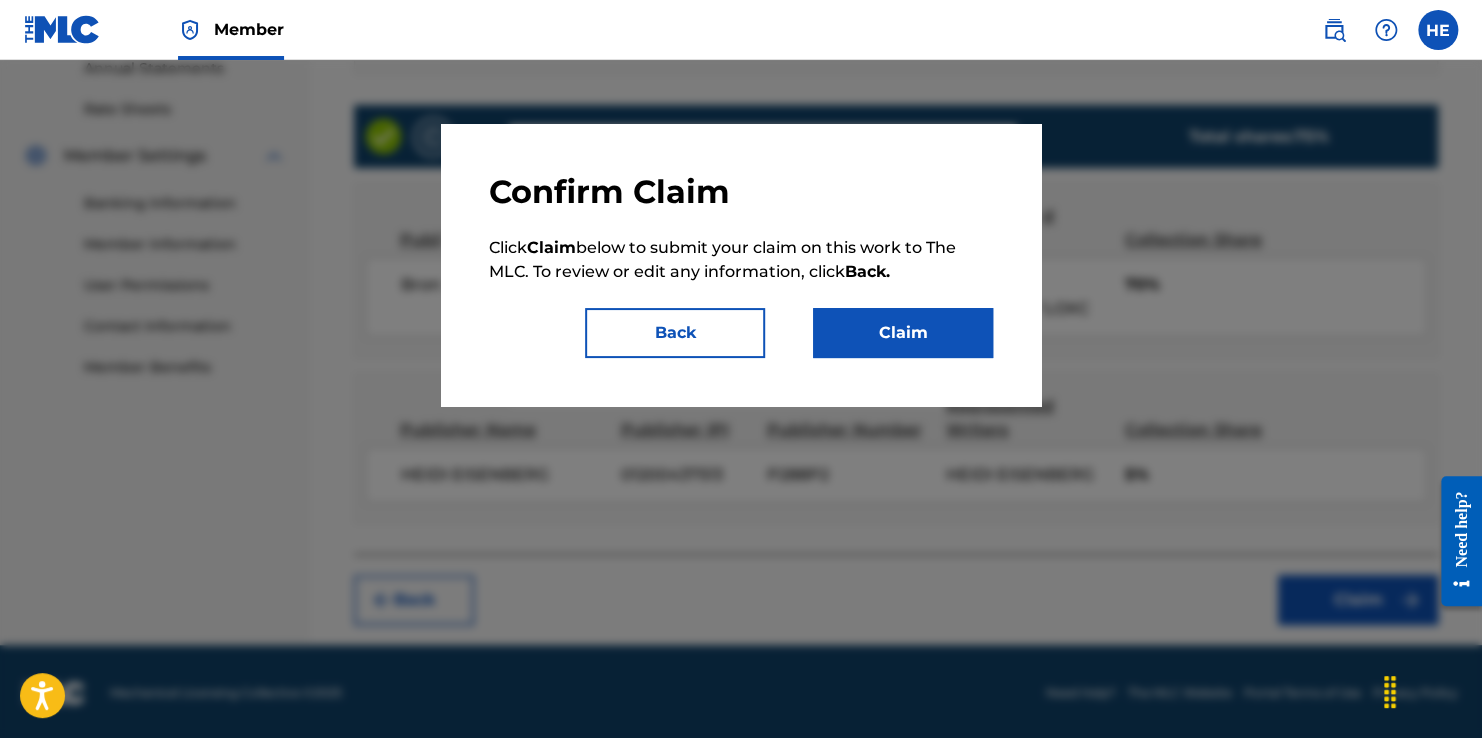 click on "Claim" at bounding box center [903, 333] 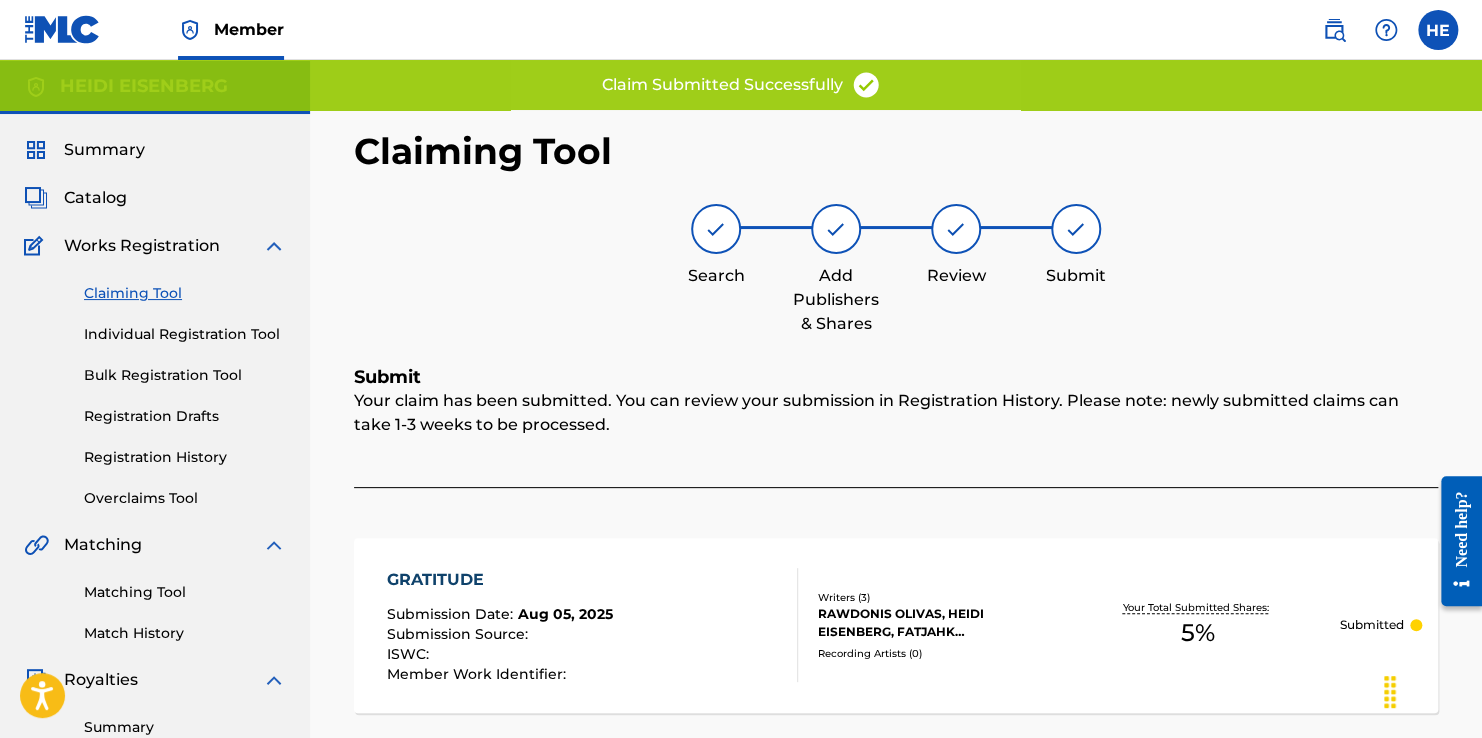 scroll, scrollTop: 0, scrollLeft: 0, axis: both 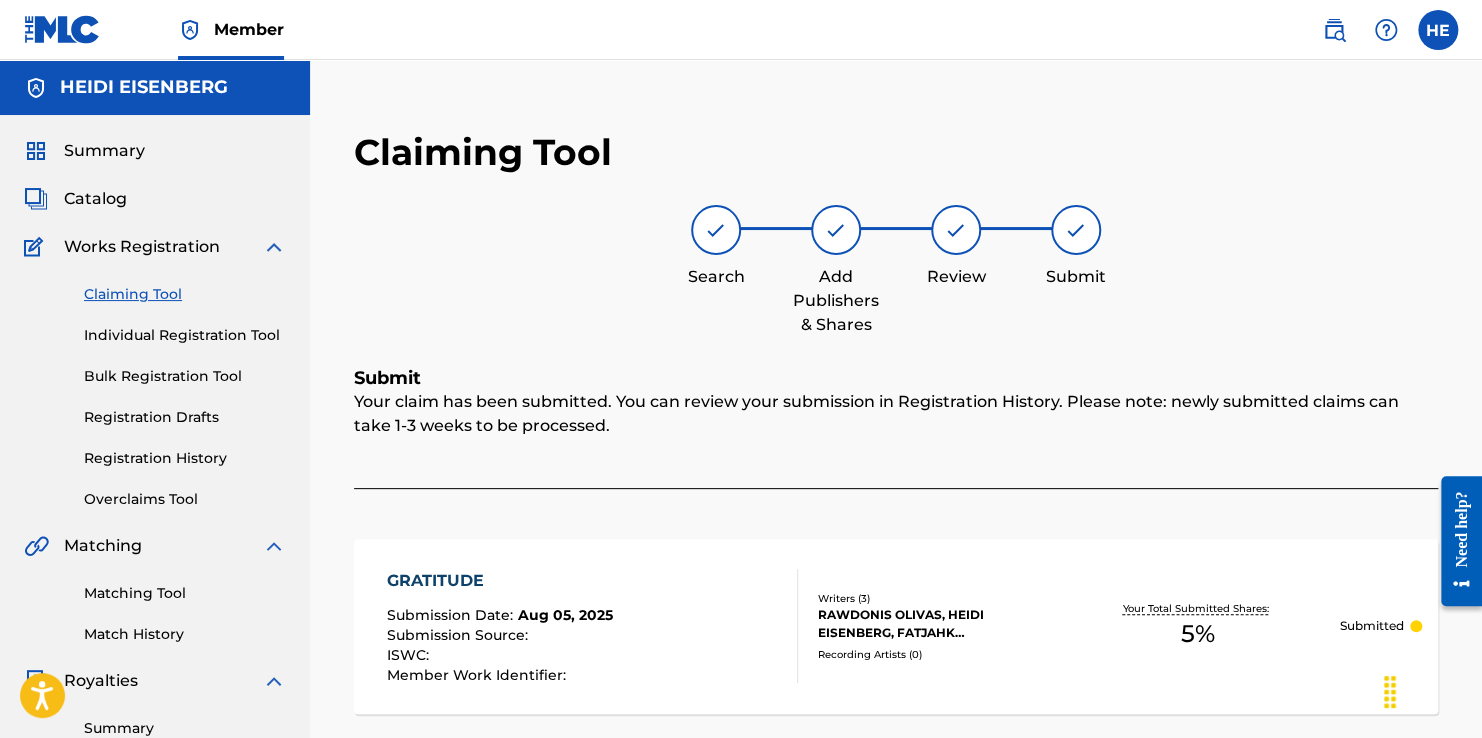 click at bounding box center [62, 29] 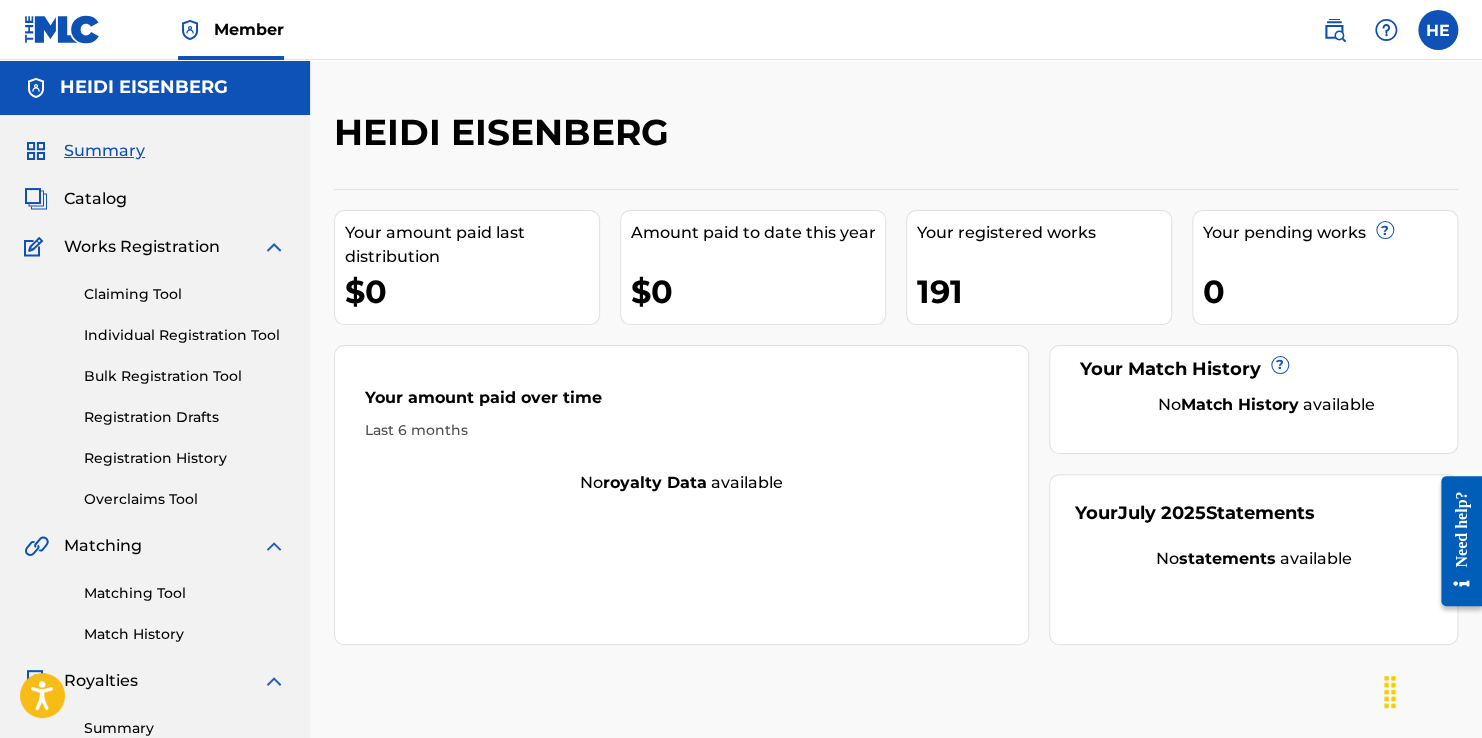 click on "Claiming Tool" at bounding box center (185, 294) 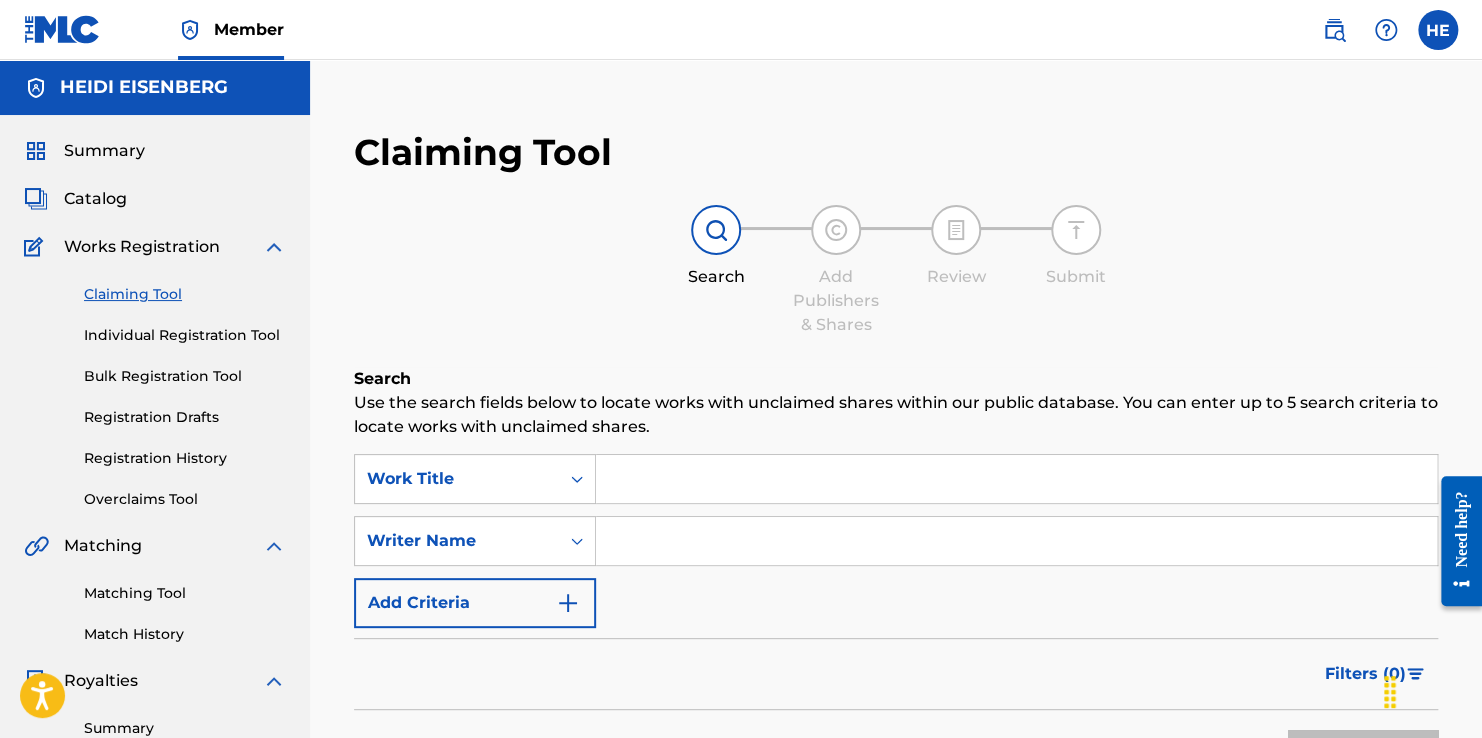 click at bounding box center (1016, 479) 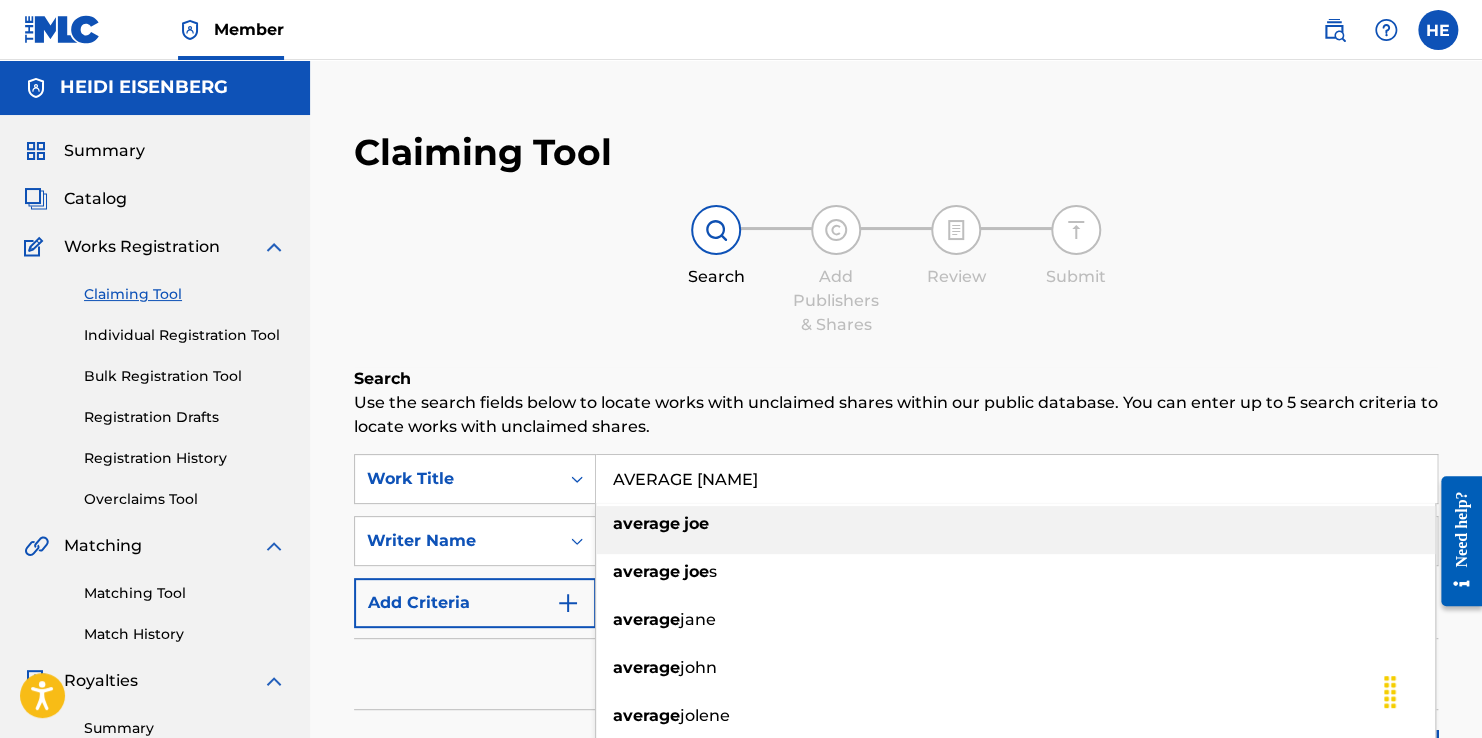 type on "AVERAGE [NAME]" 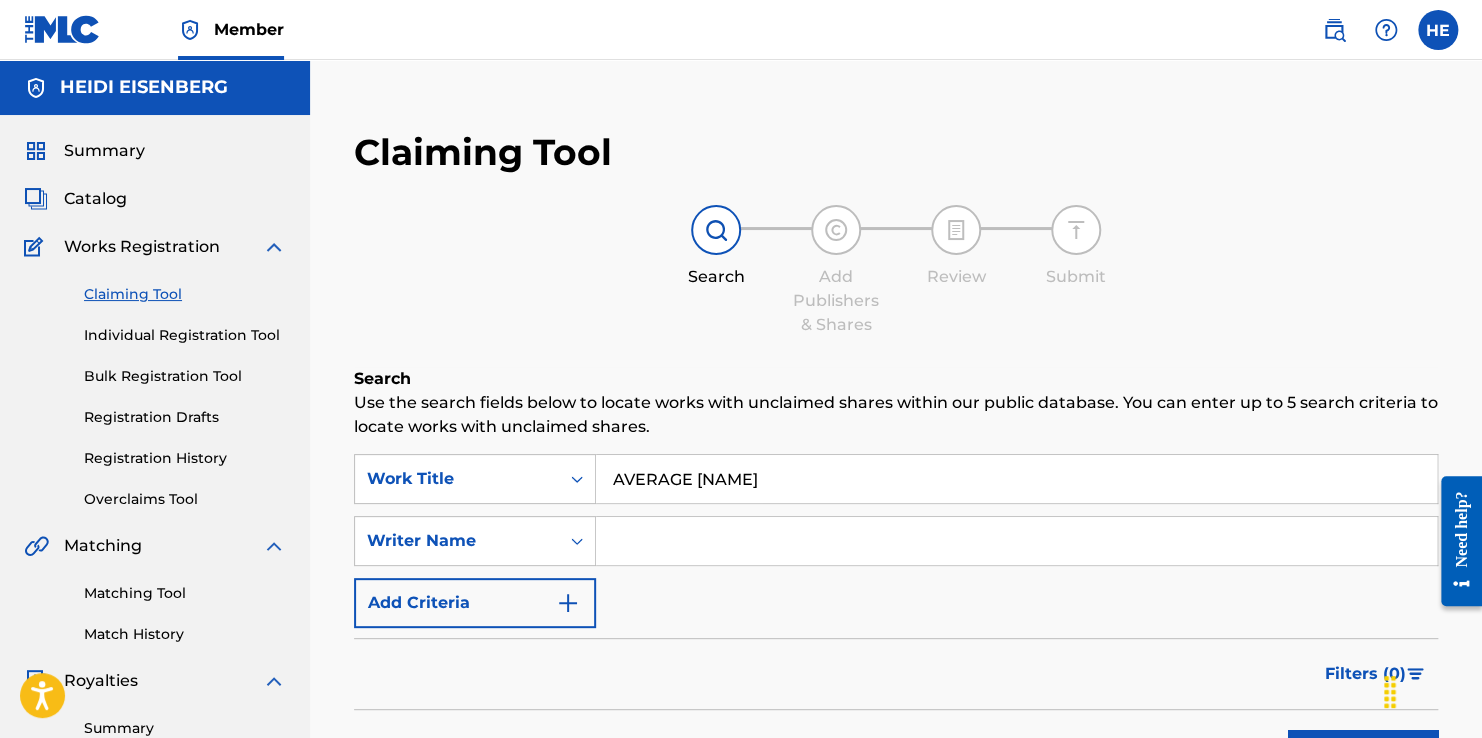 click at bounding box center [1016, 541] 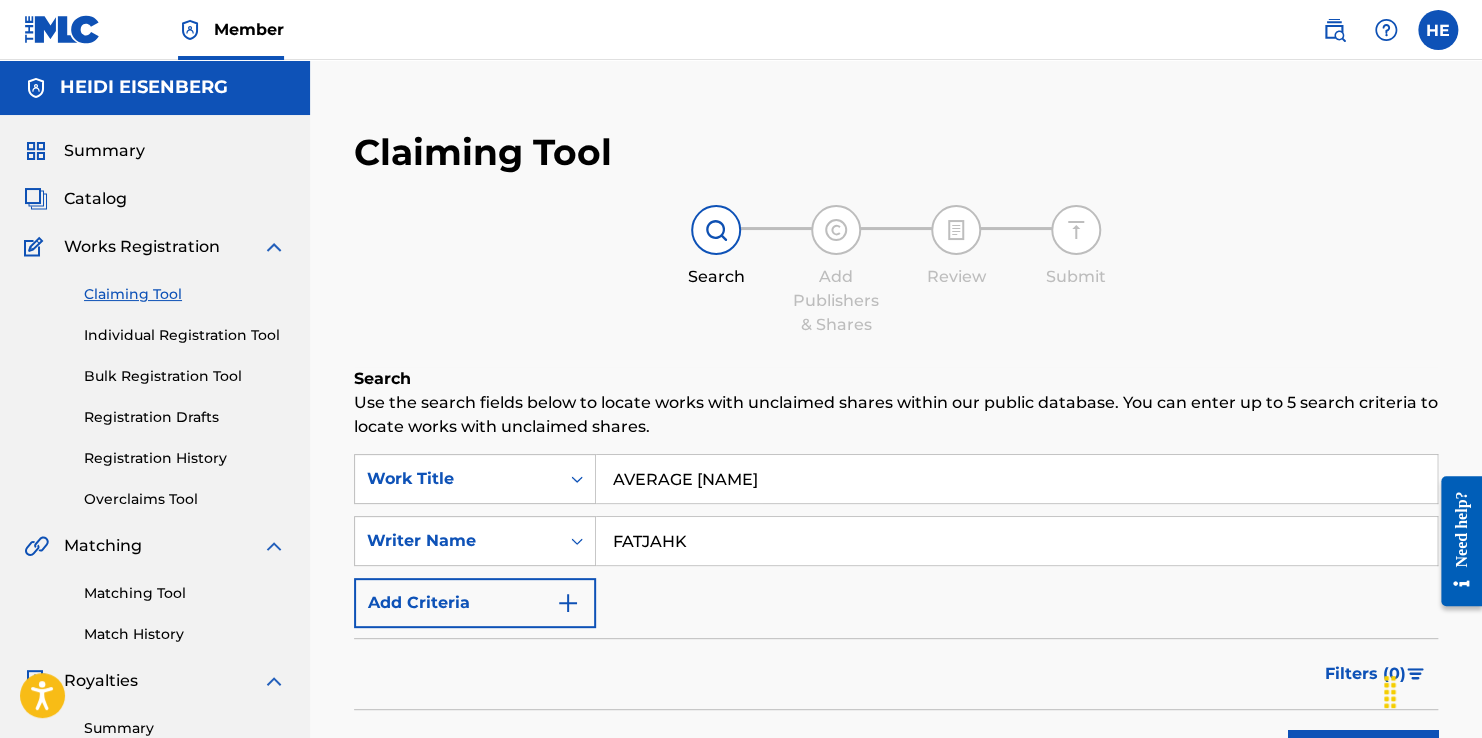 type on "FATJAHK" 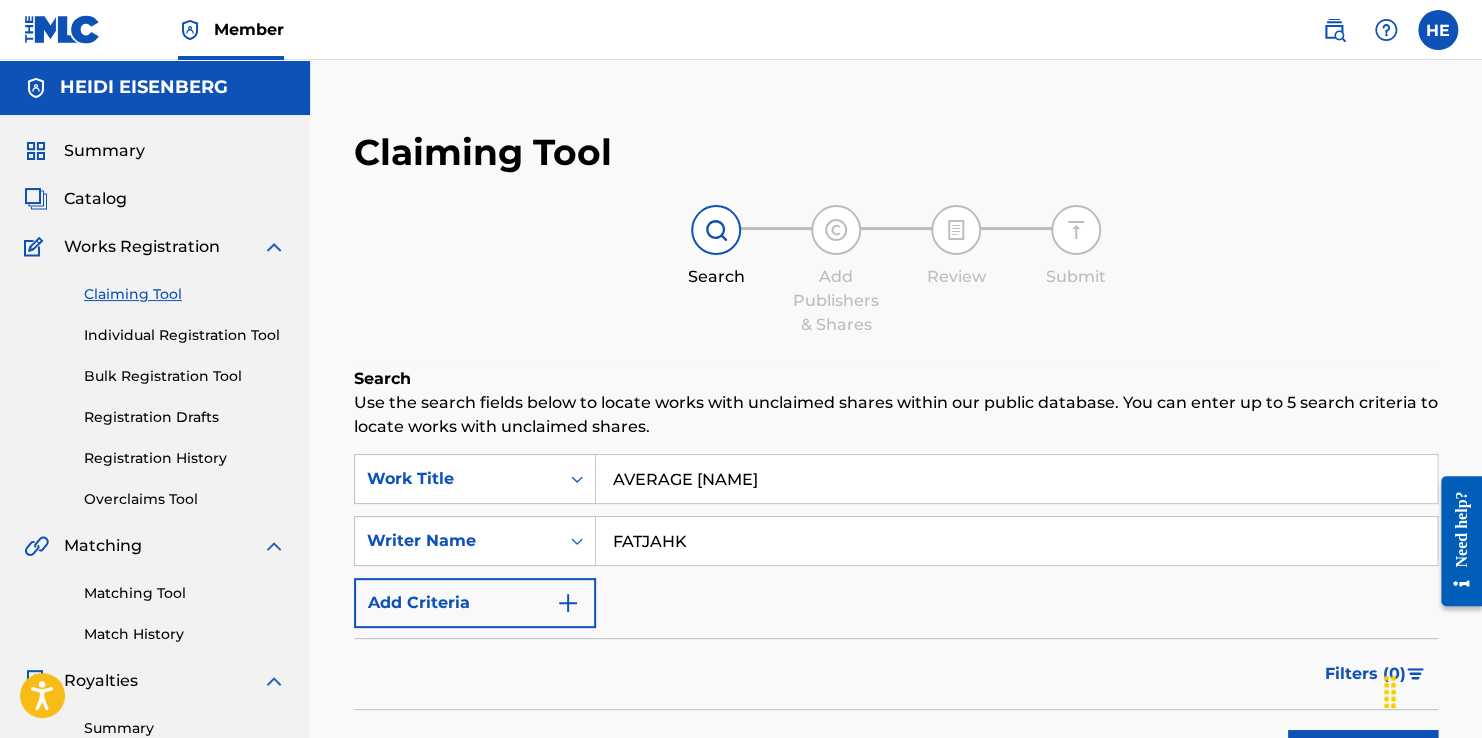scroll, scrollTop: 500, scrollLeft: 0, axis: vertical 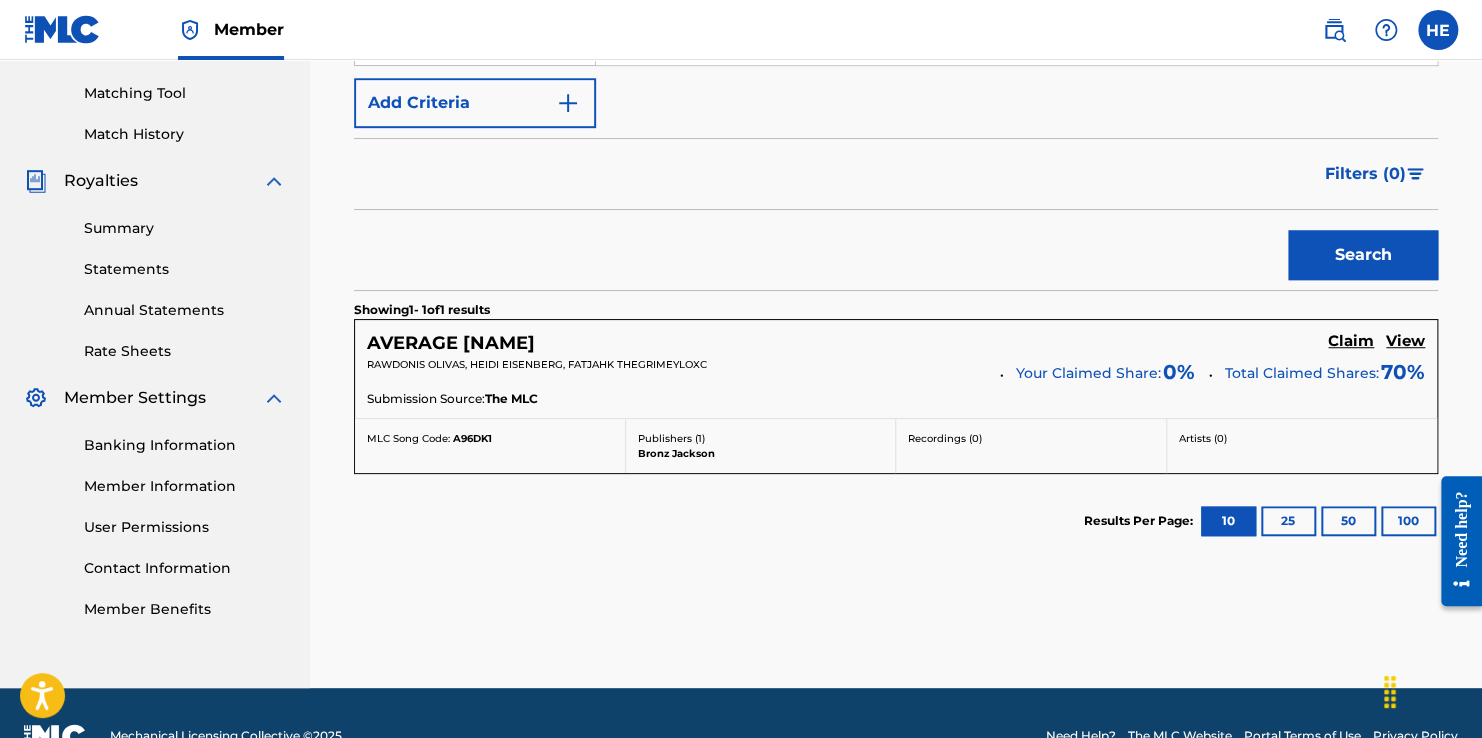 click on "AVERAGE [NAME]" at bounding box center [451, 343] 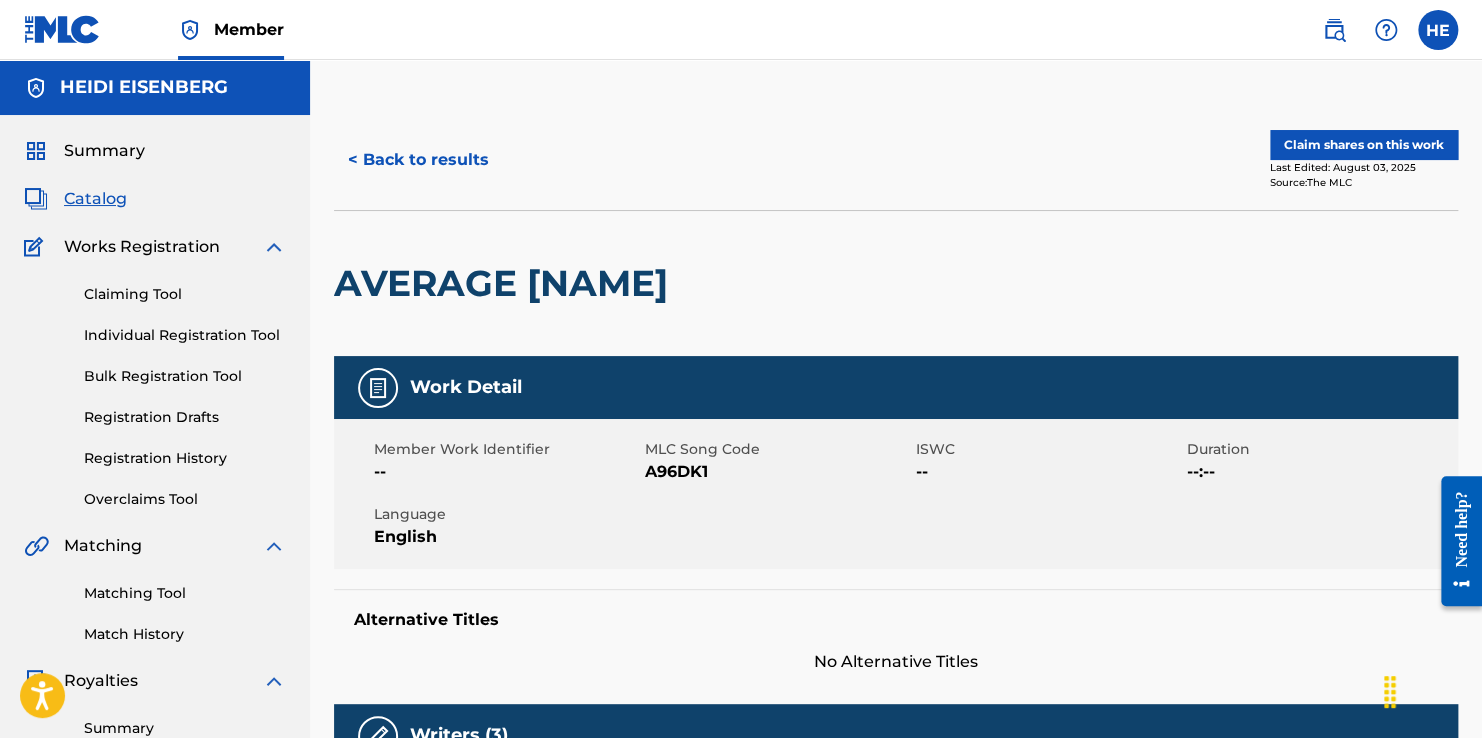 click on "Claim shares on this work" at bounding box center (1364, 145) 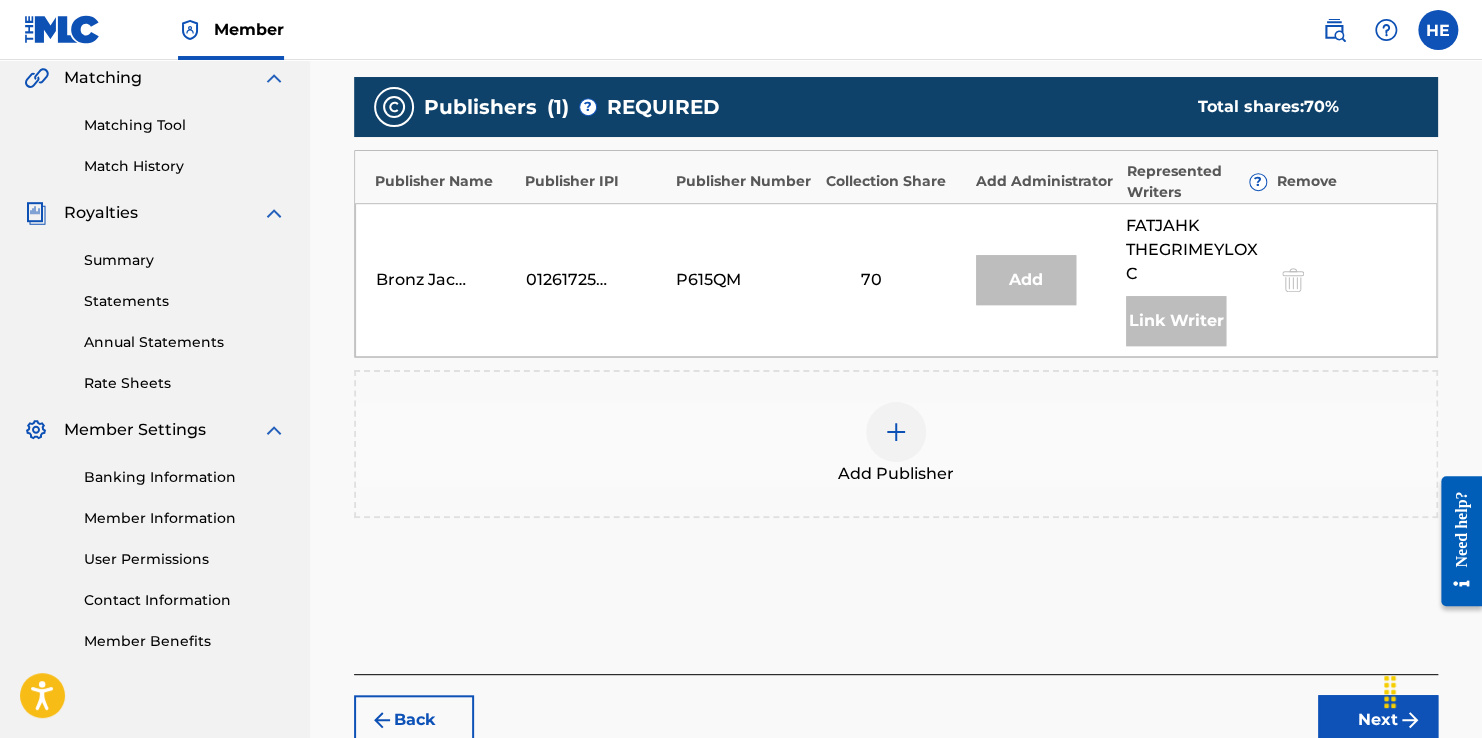 scroll, scrollTop: 588, scrollLeft: 0, axis: vertical 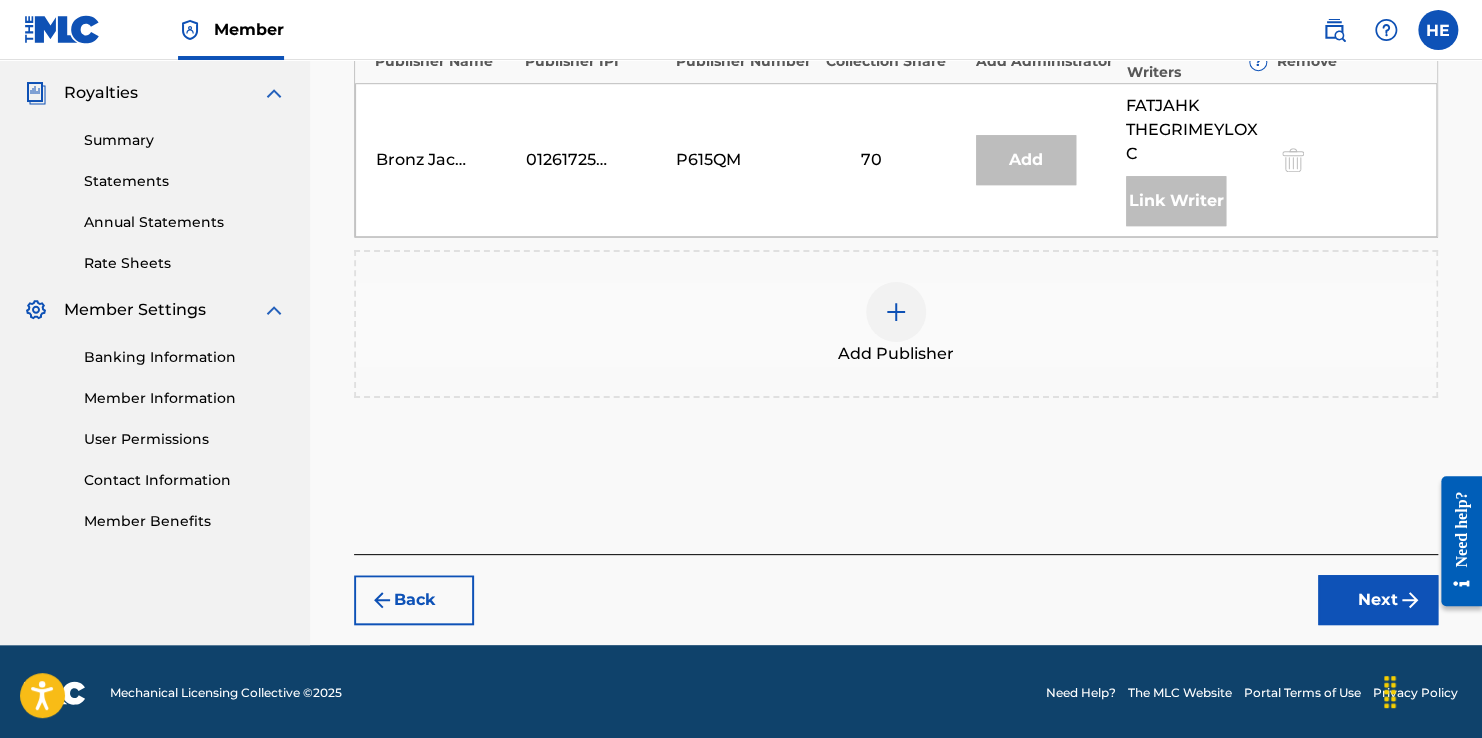 click at bounding box center (896, 312) 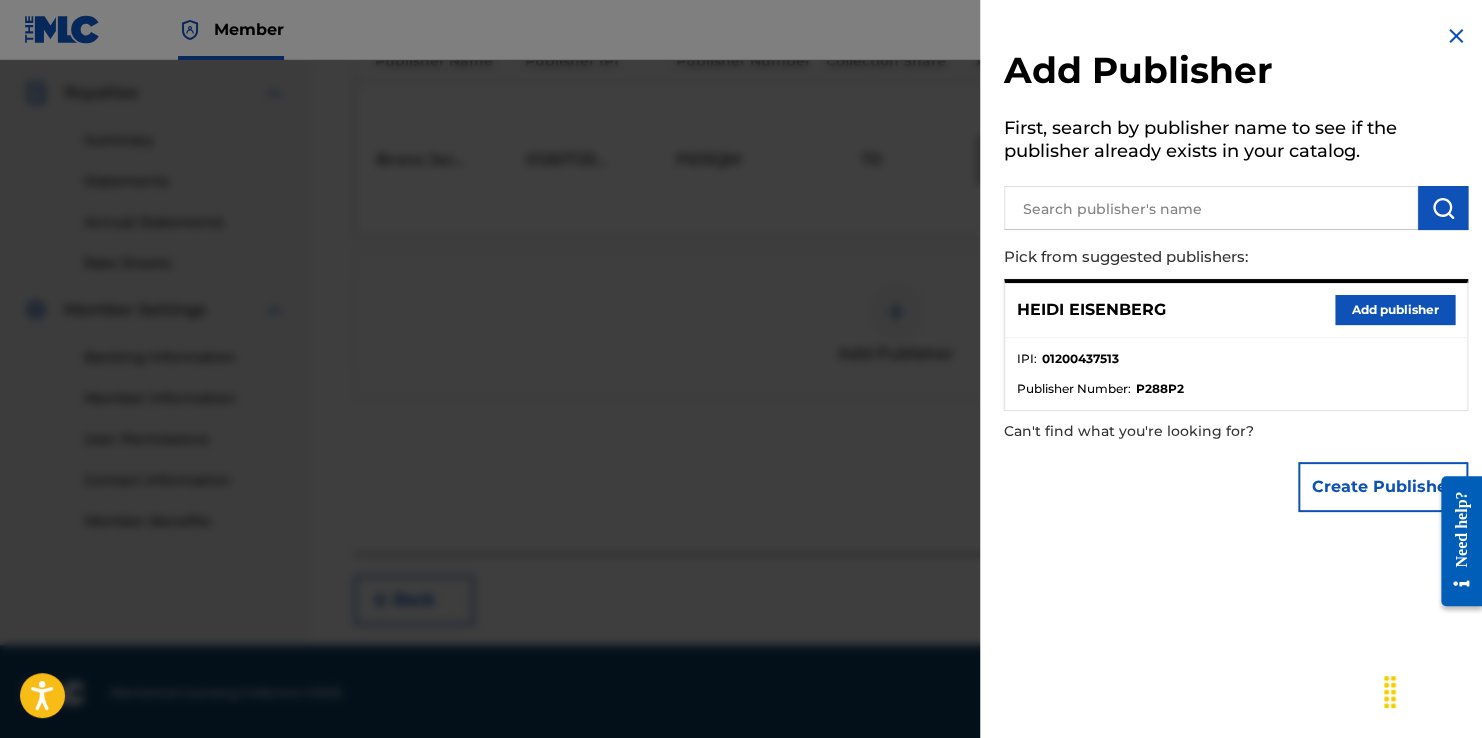 click on "Add publisher" at bounding box center (1395, 310) 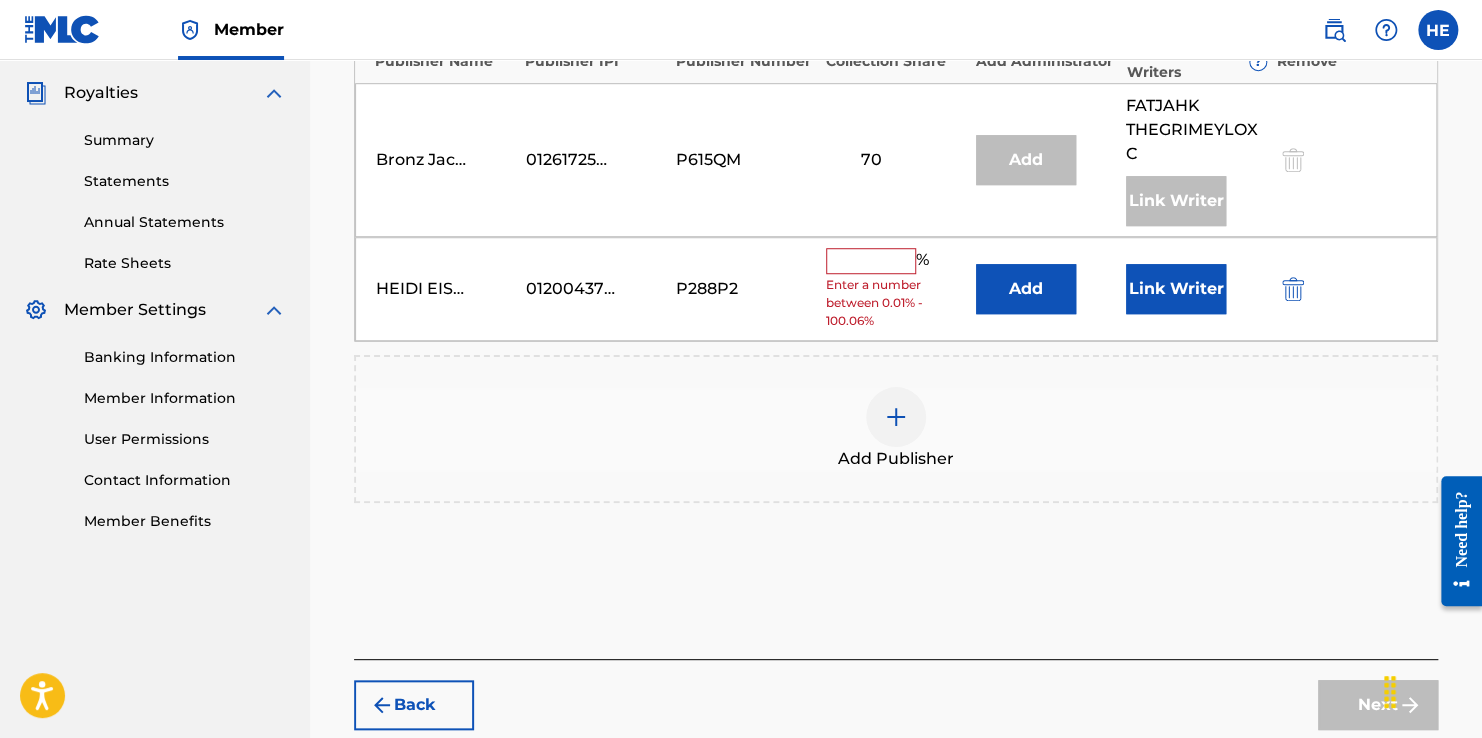 click at bounding box center [871, 261] 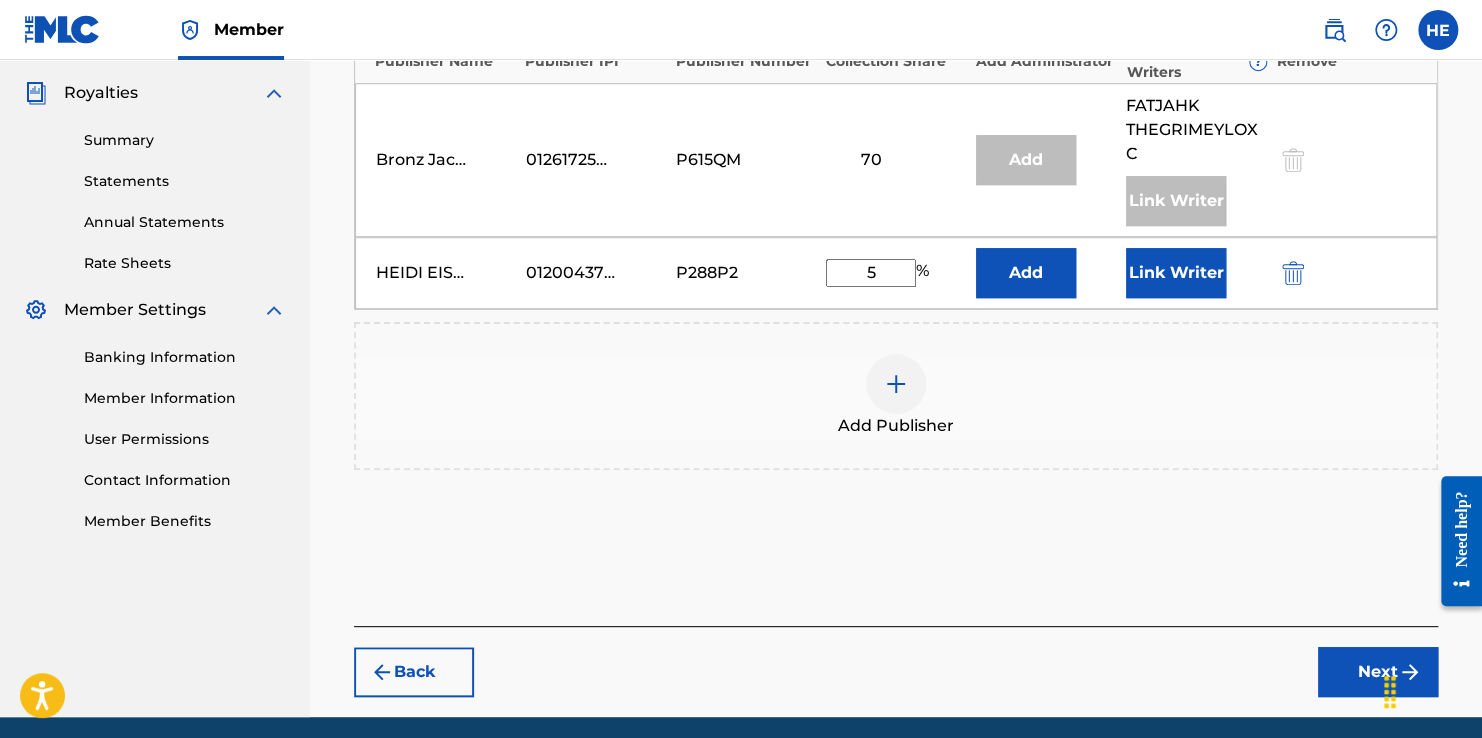type on "5" 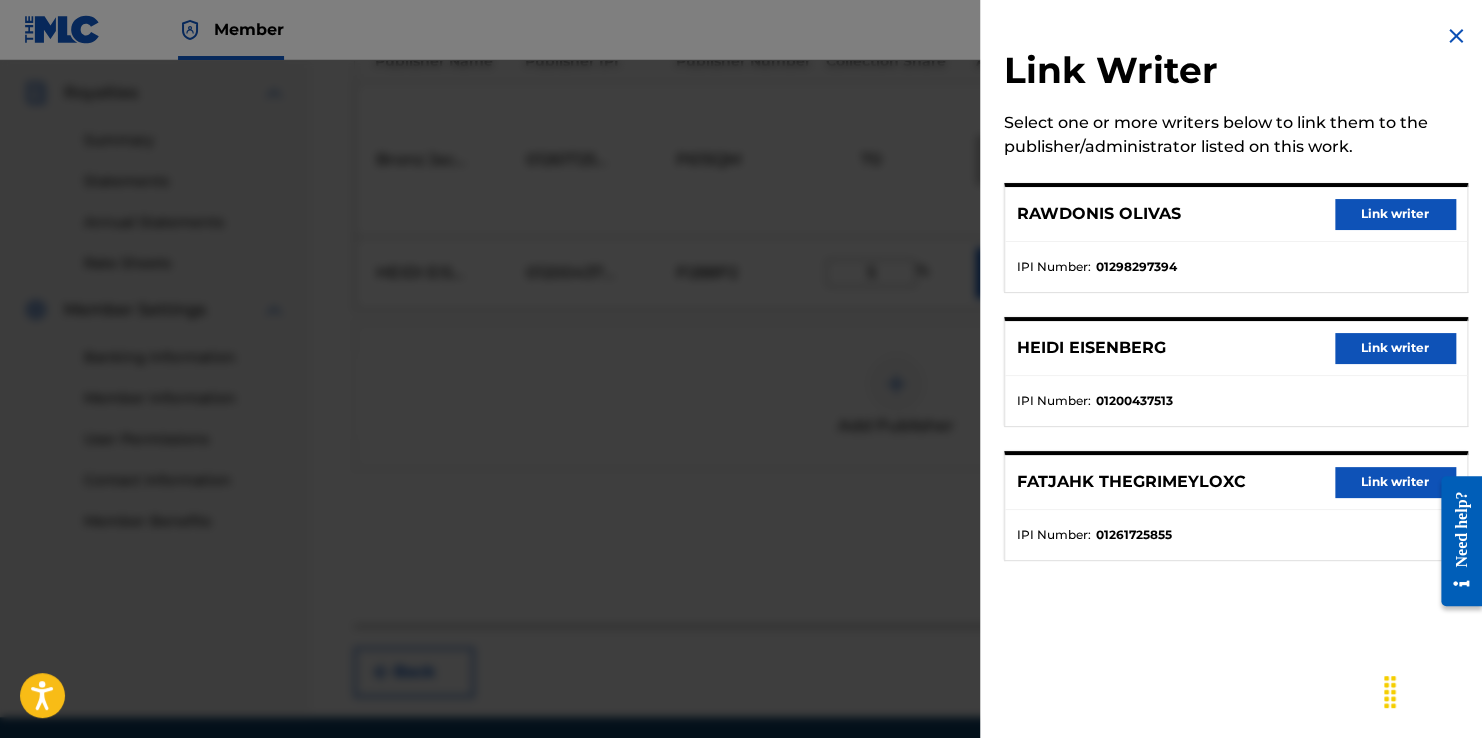 click on "Link writer" at bounding box center (1395, 348) 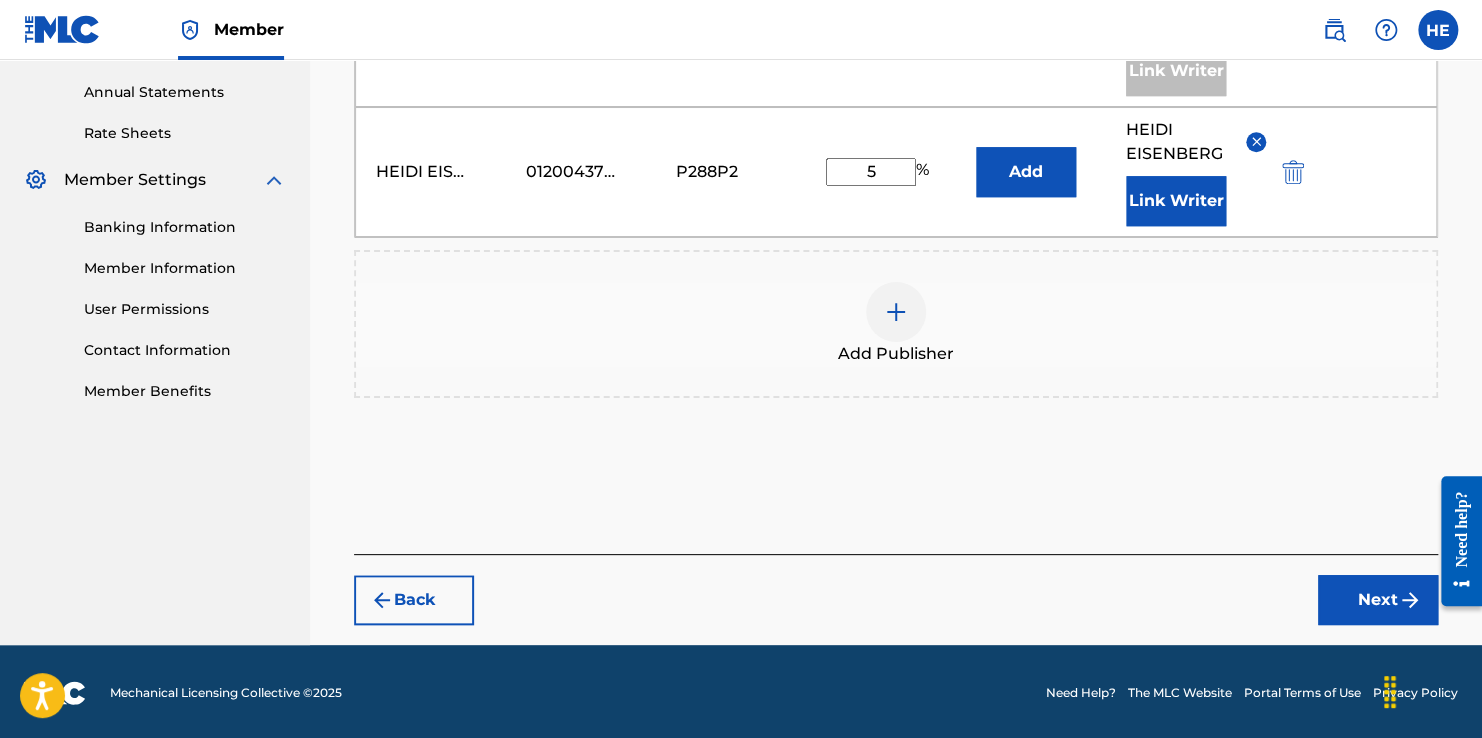 click on "Next" at bounding box center (1378, 600) 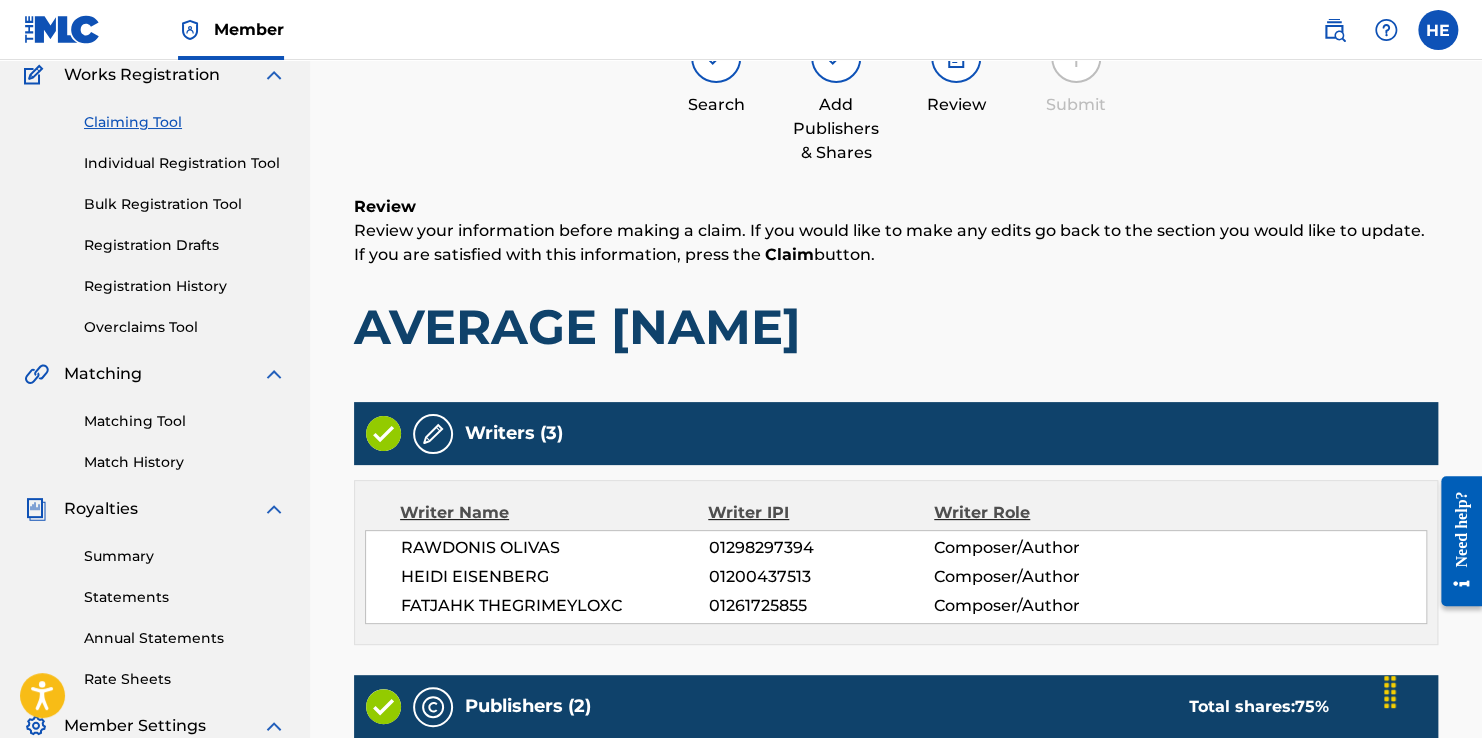 scroll, scrollTop: 742, scrollLeft: 0, axis: vertical 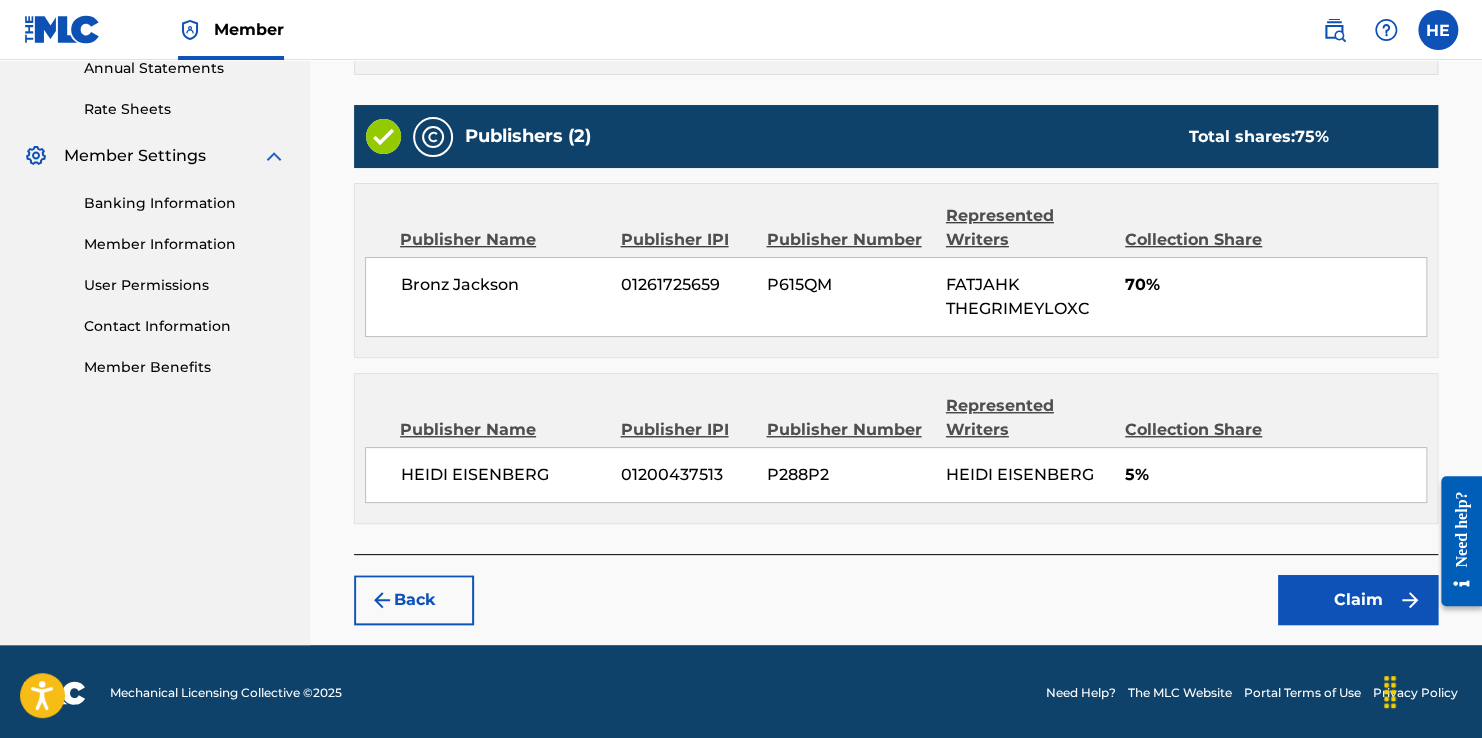 click on "Claim" at bounding box center (1358, 600) 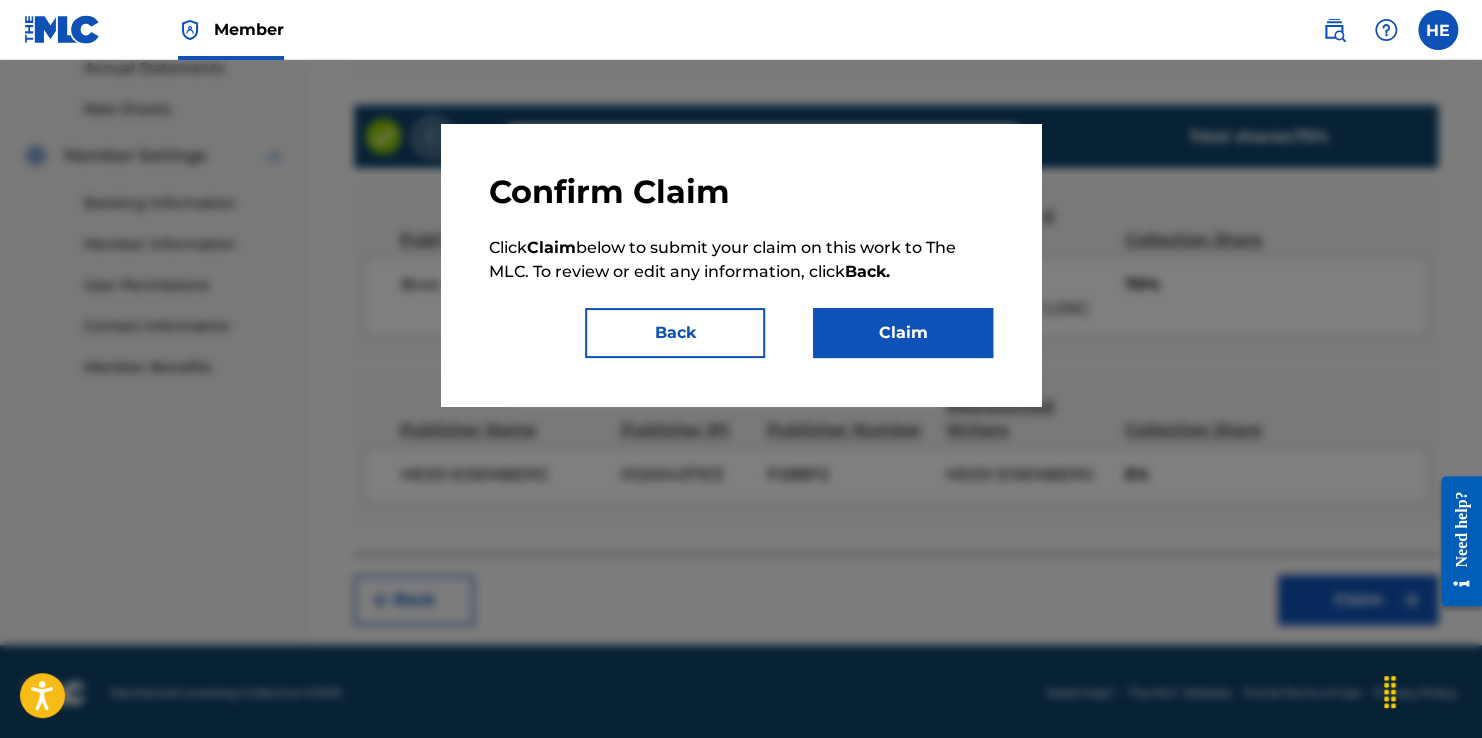 click on "Claim" at bounding box center [903, 333] 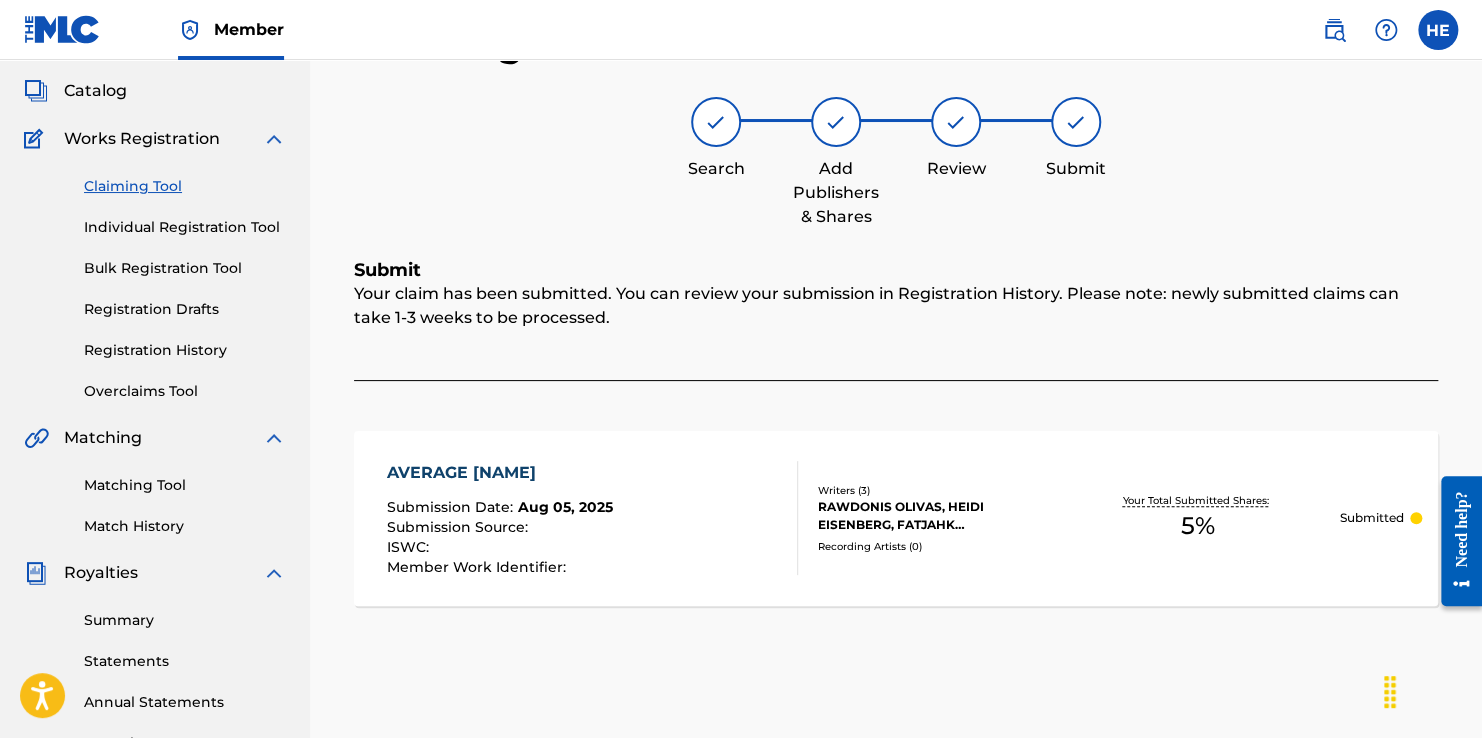 scroll, scrollTop: 0, scrollLeft: 0, axis: both 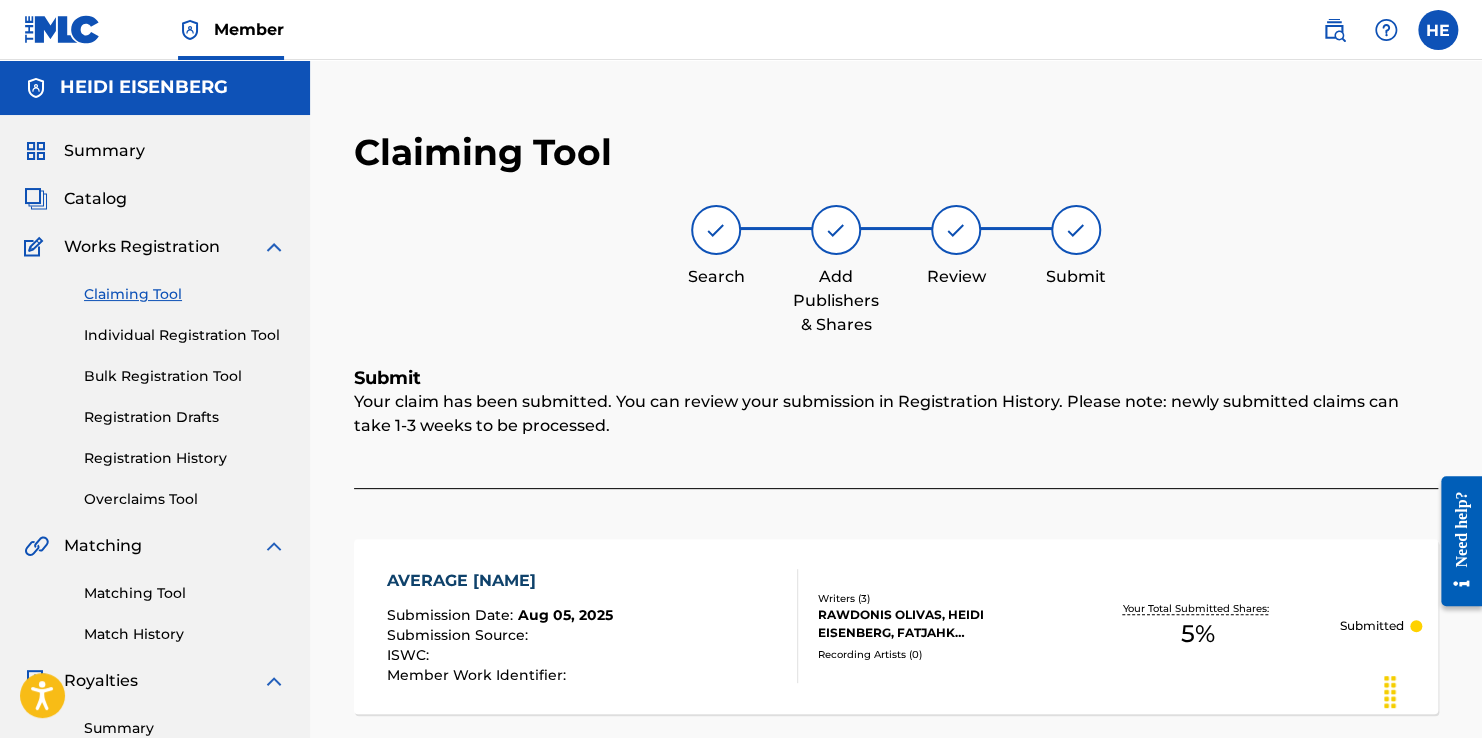click on "Claiming Tool" at bounding box center [185, 294] 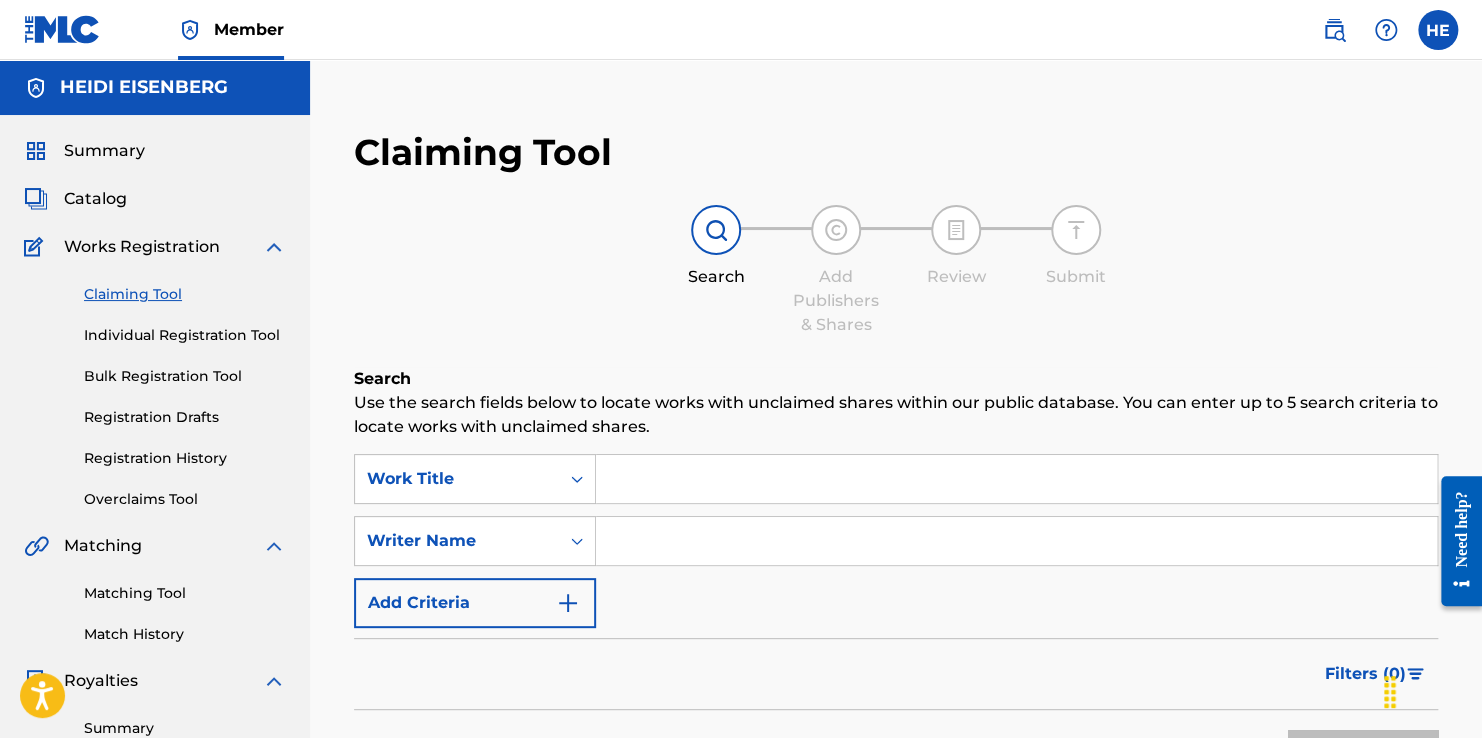 click at bounding box center (1016, 479) 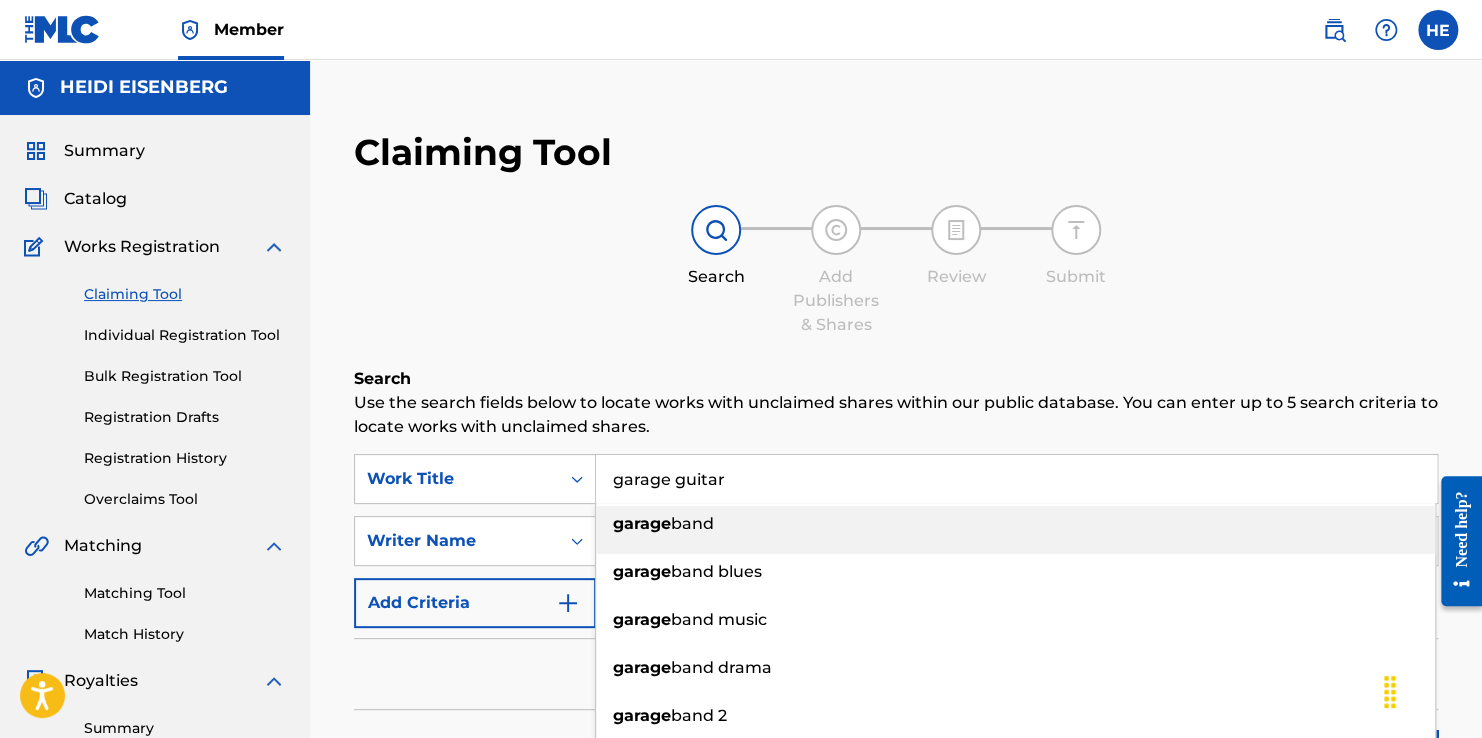 click on "Use the search fields below to locate works with unclaimed shares within our public database. You can enter up
to 5 search criteria to locate works with unclaimed shares." at bounding box center (896, 415) 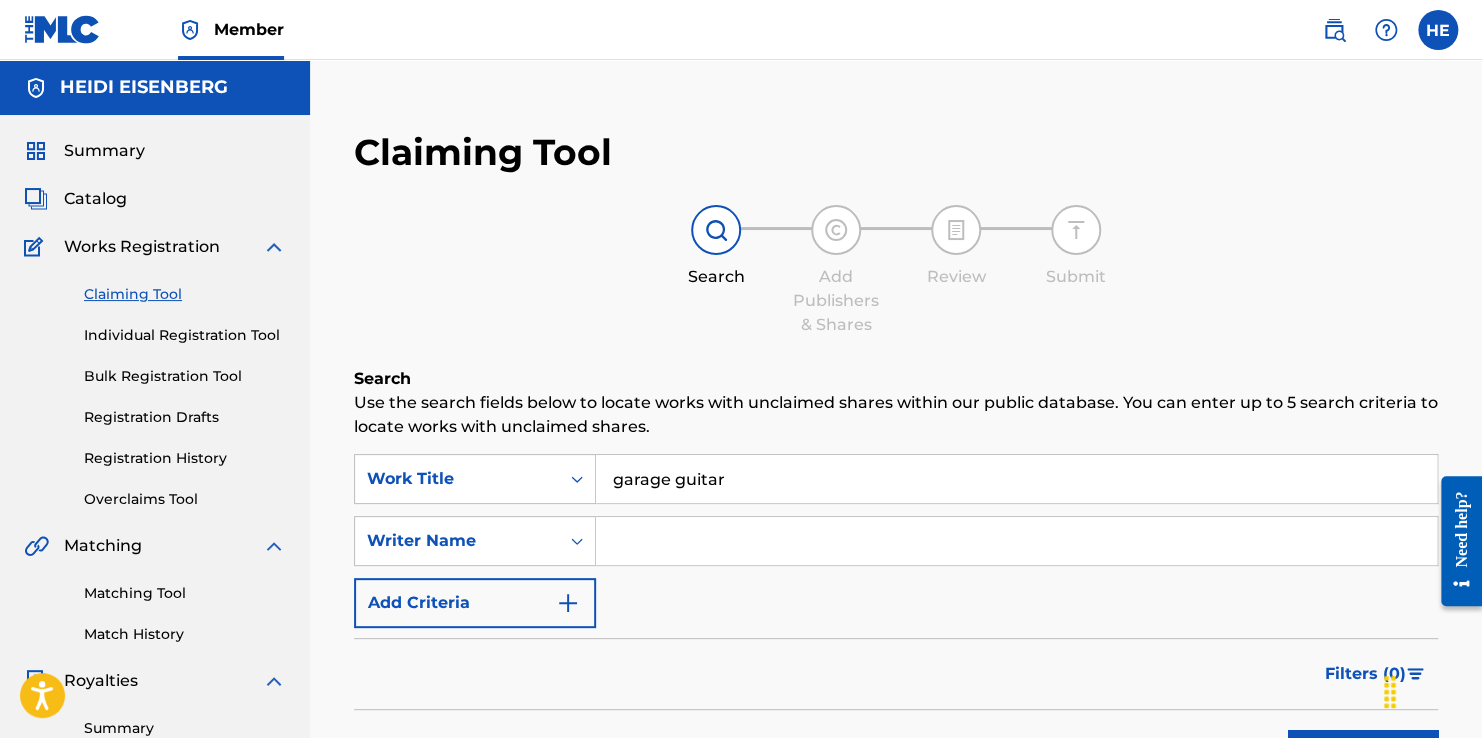 click on "garage guitar" at bounding box center [1016, 479] 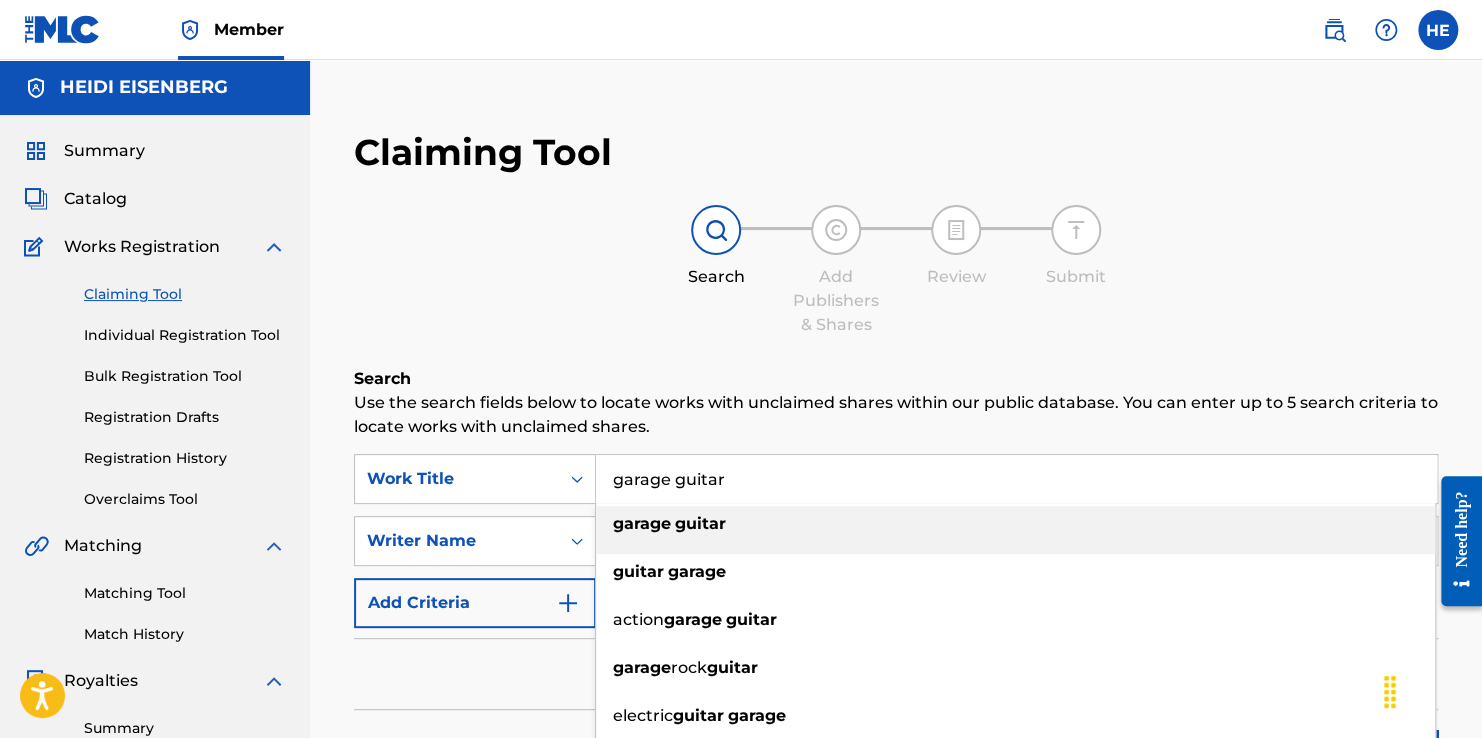 drag, startPoint x: 672, startPoint y: 489, endPoint x: 812, endPoint y: 480, distance: 140.28899 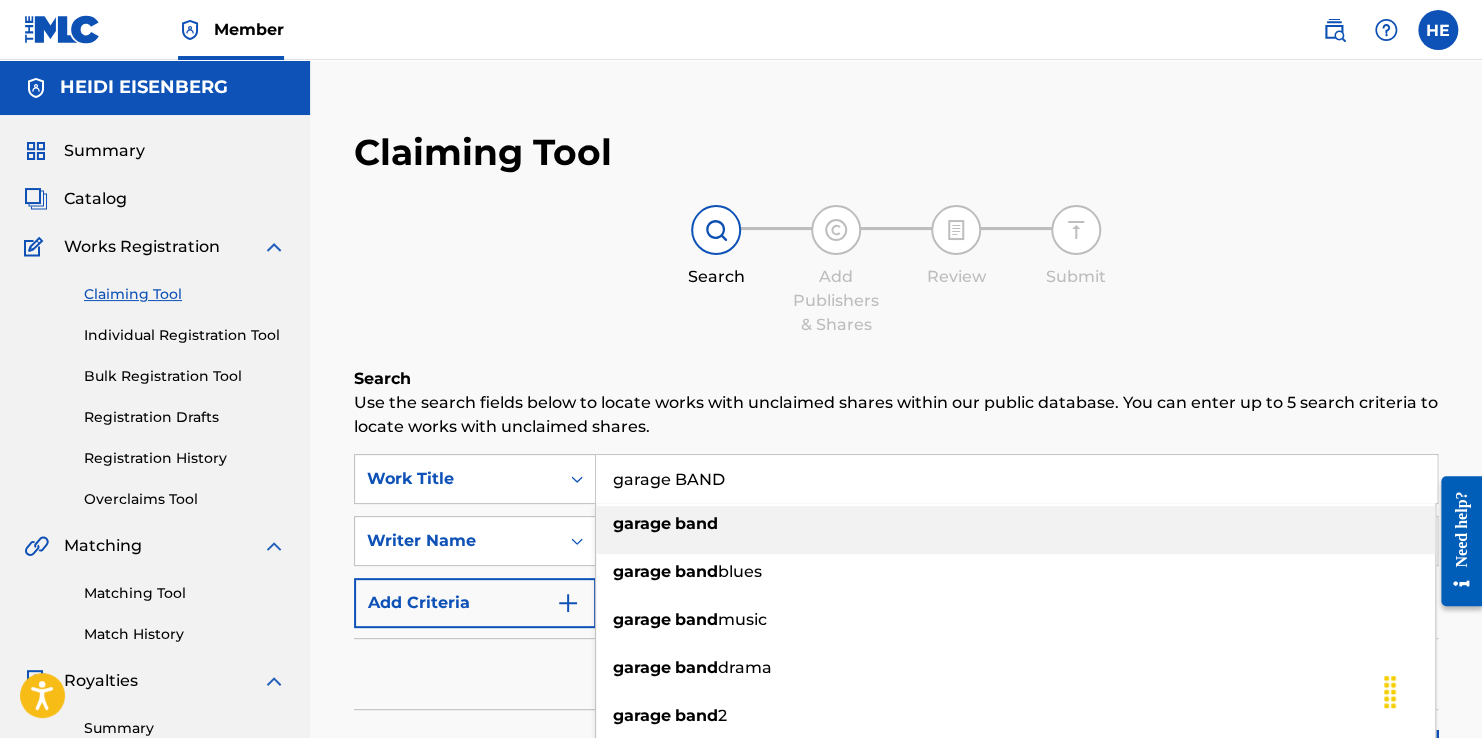 type on "garage BAND" 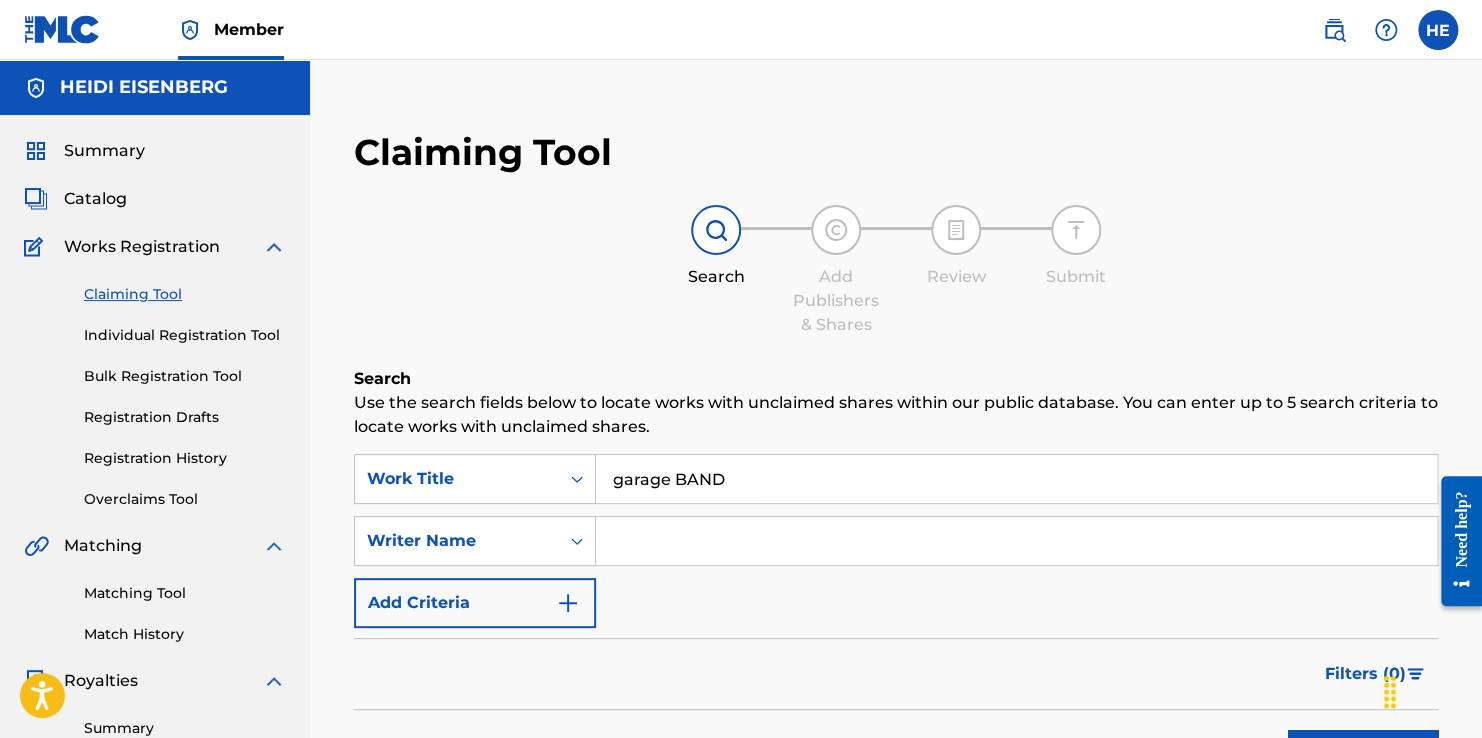 click on "Search" at bounding box center (896, 379) 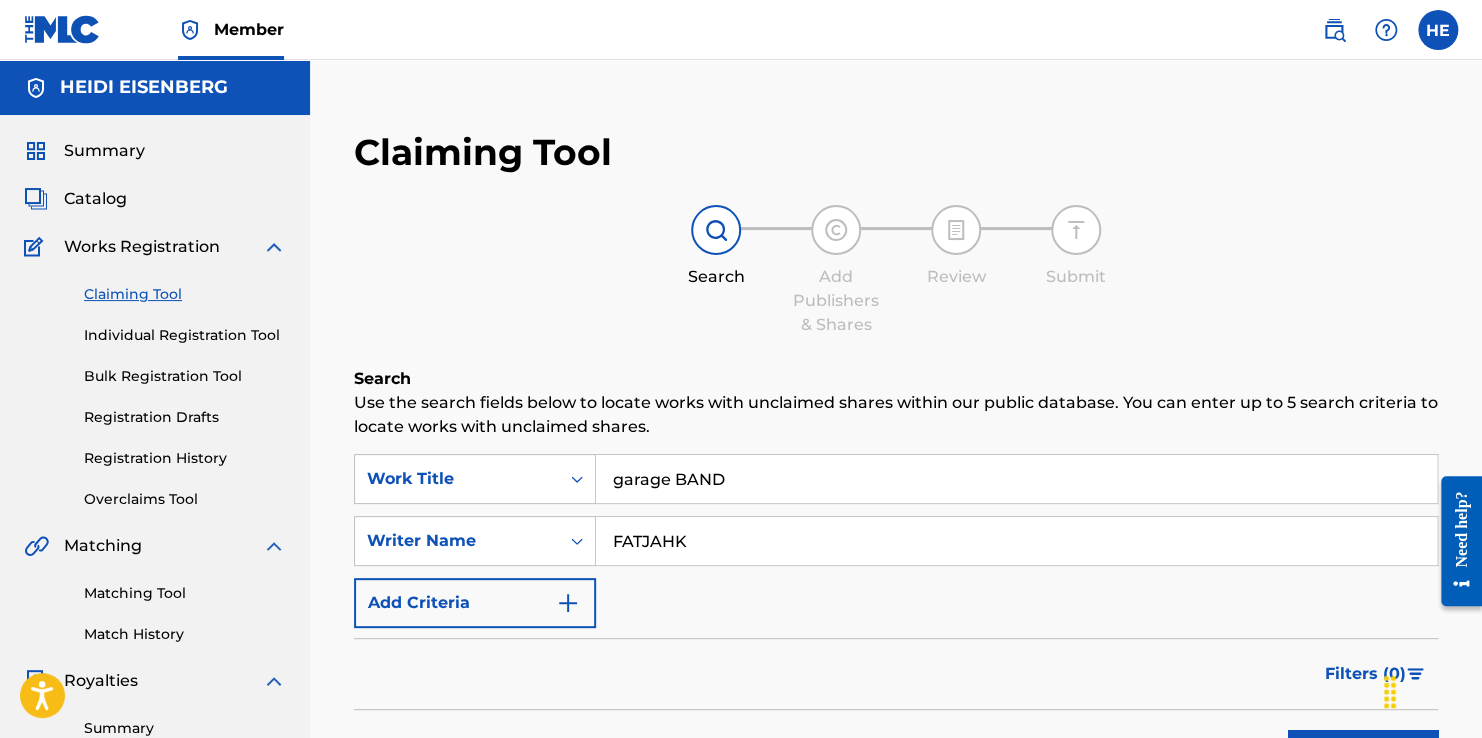 type on "FATJAHK" 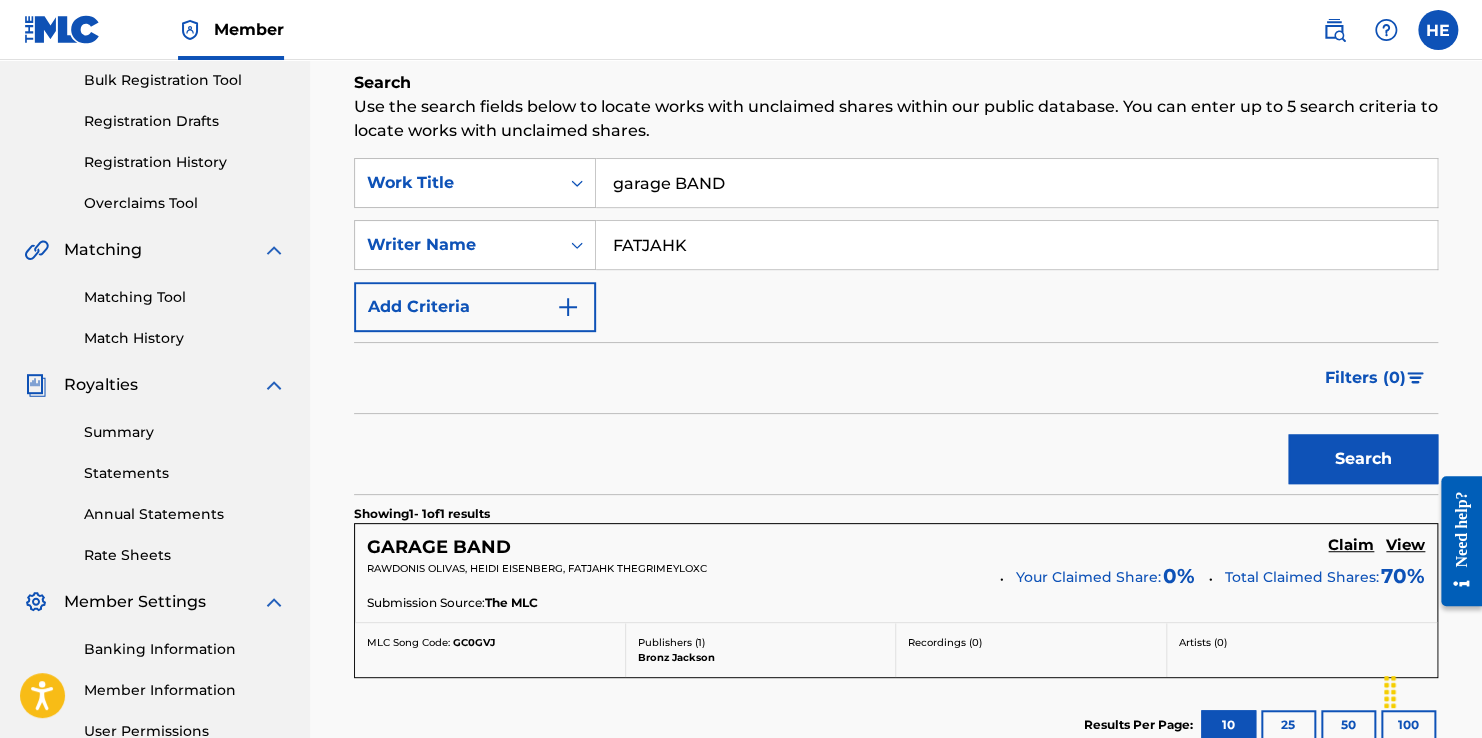 scroll, scrollTop: 500, scrollLeft: 0, axis: vertical 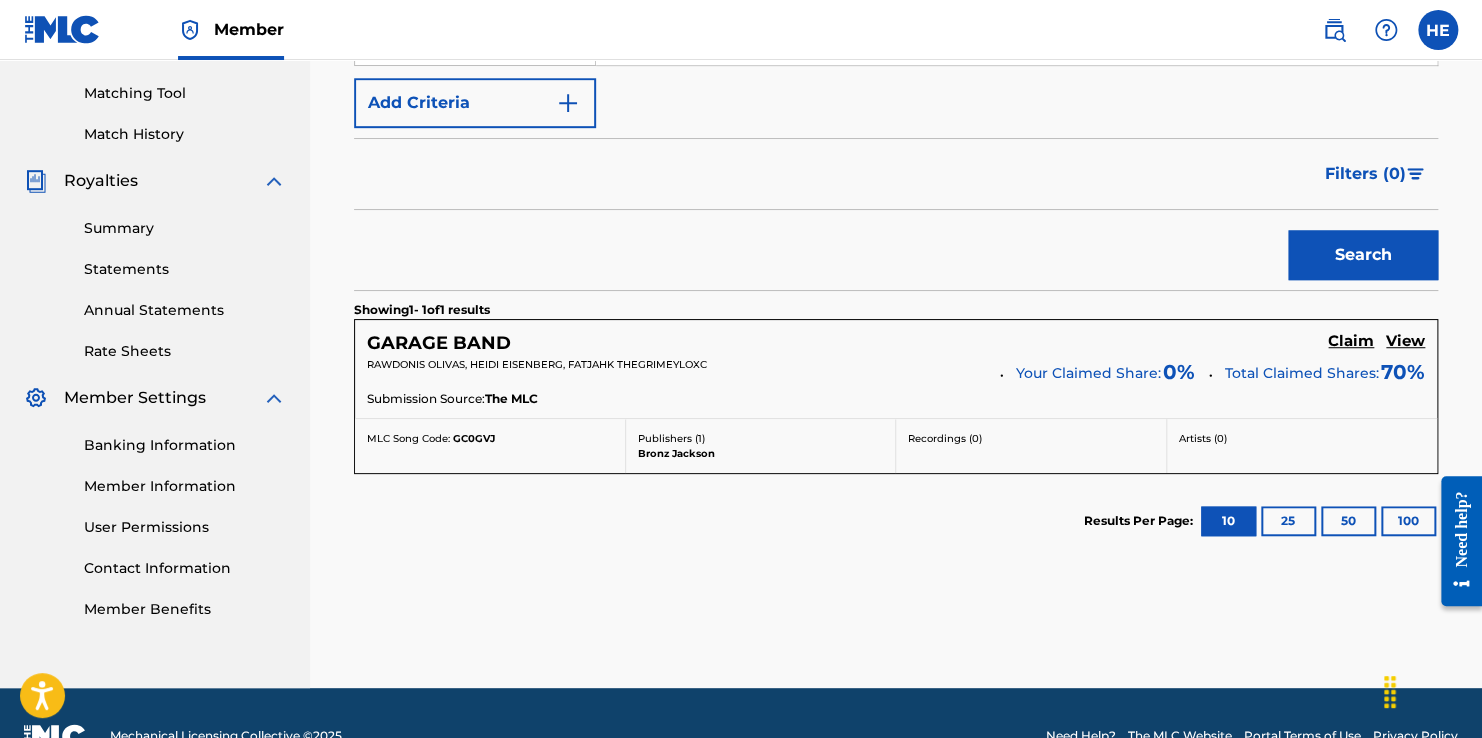 click on "GARAGE BAND" at bounding box center (439, 343) 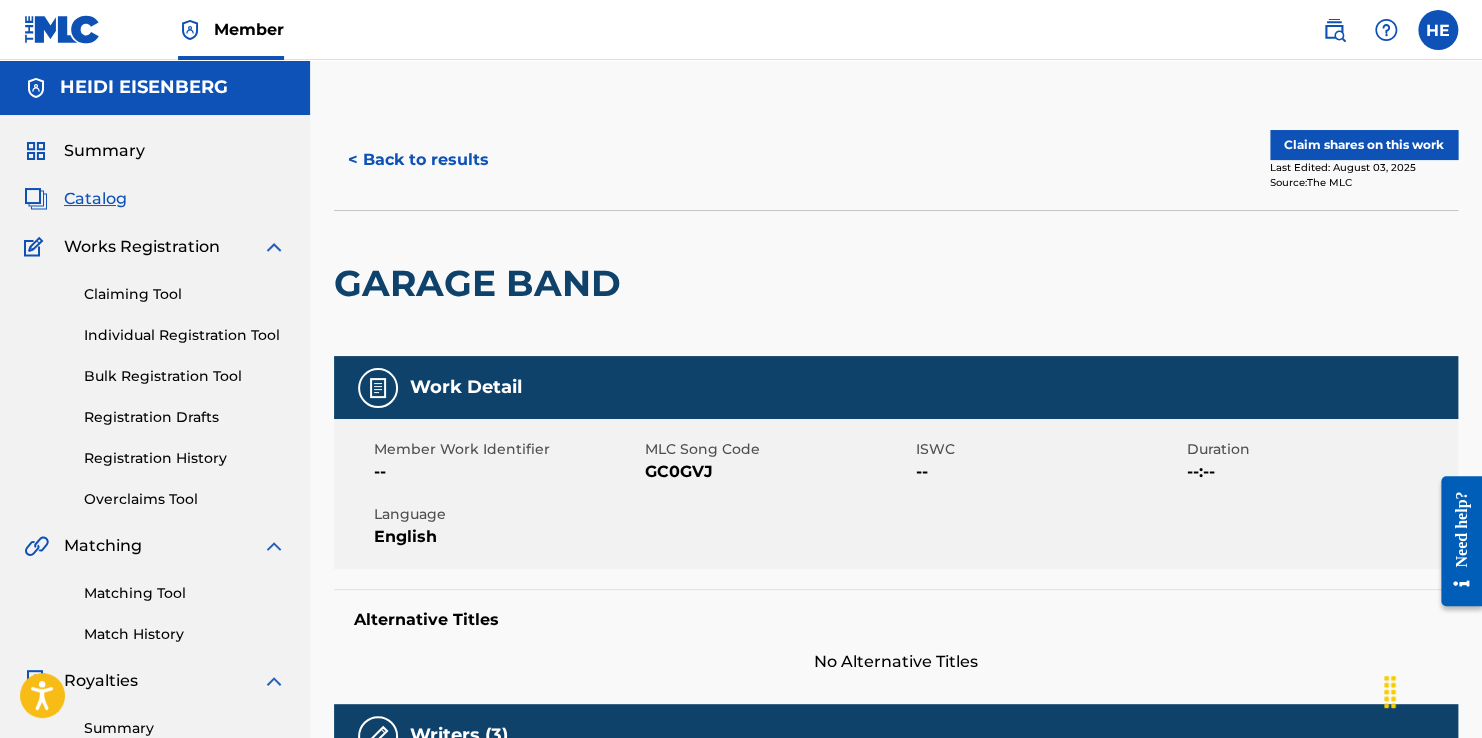 click on "Claim shares on this work" at bounding box center [1364, 145] 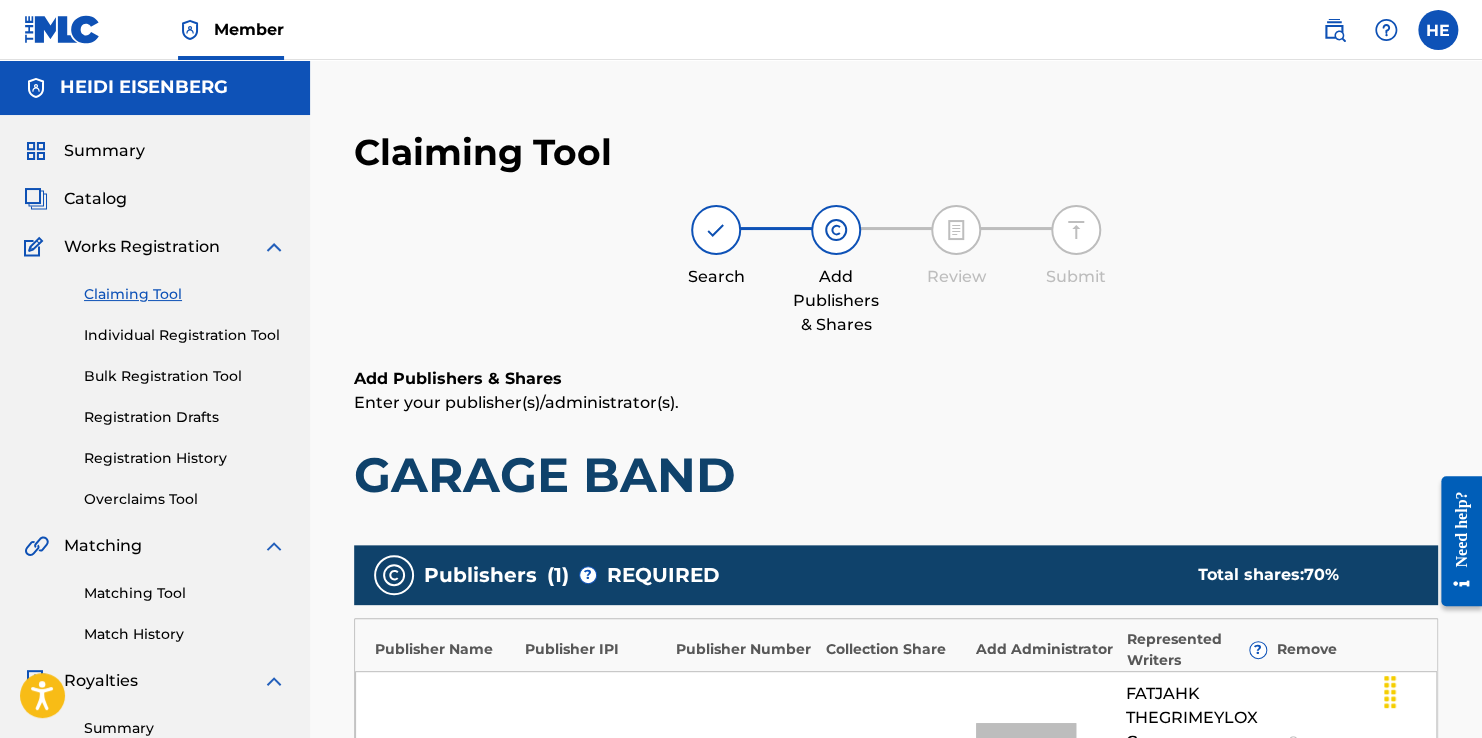 scroll, scrollTop: 588, scrollLeft: 0, axis: vertical 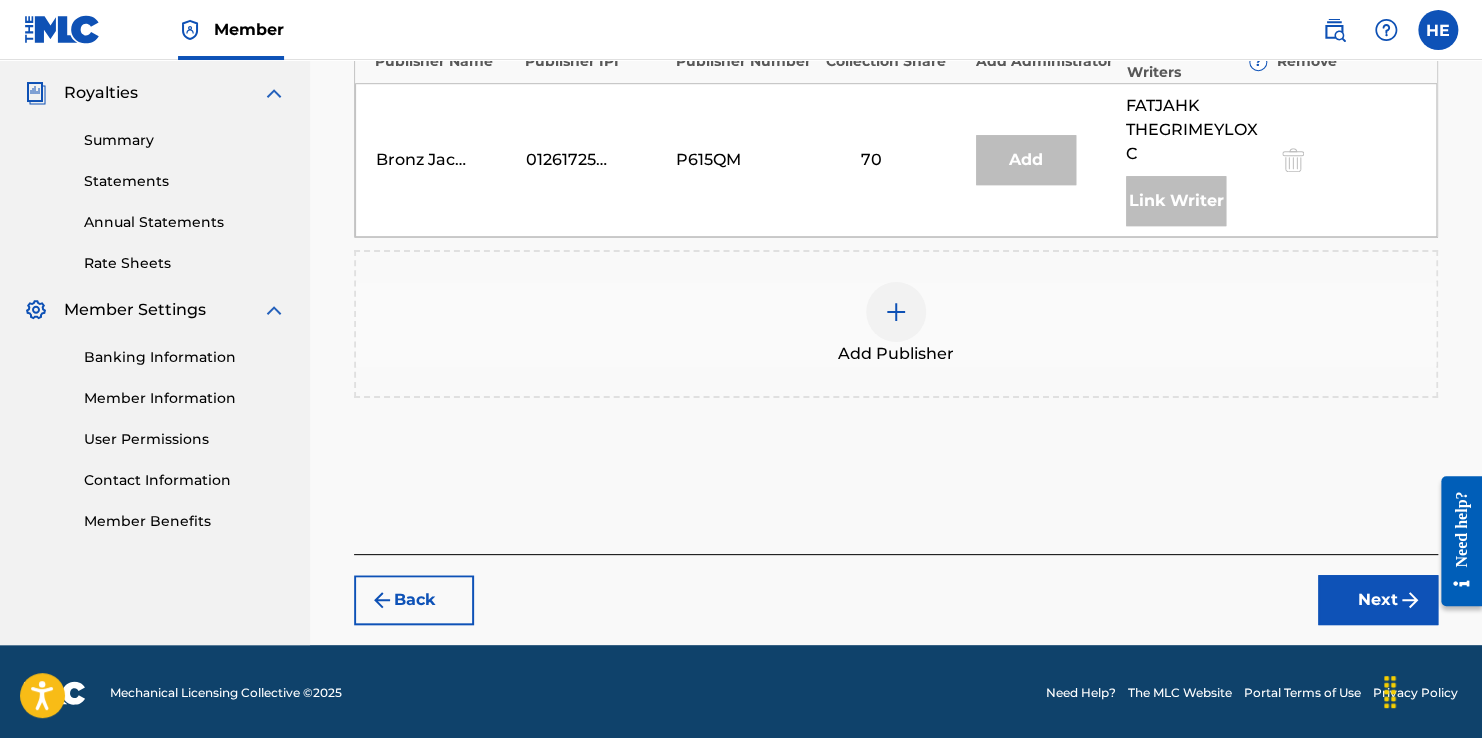 click on "Add Publisher" at bounding box center [896, 354] 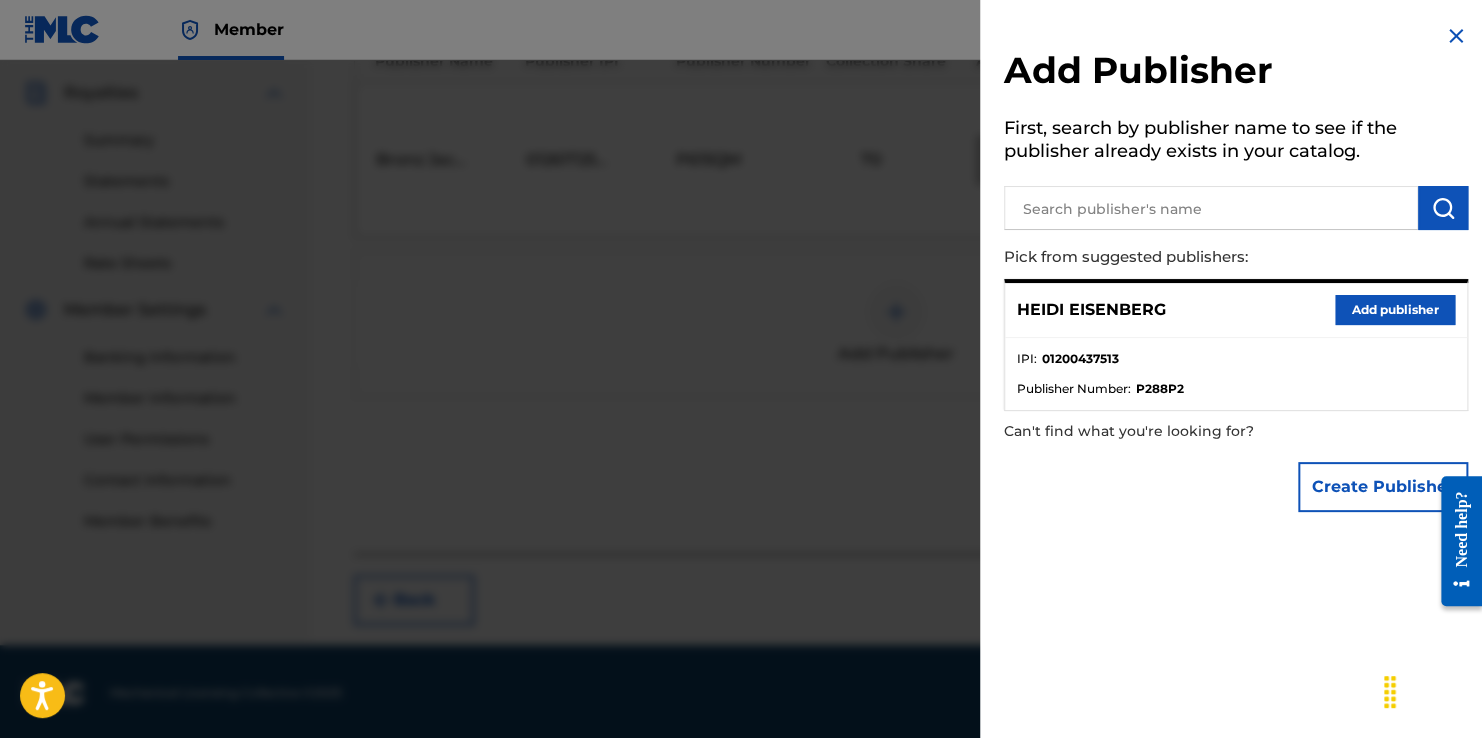 click on "Add publisher" at bounding box center (1395, 310) 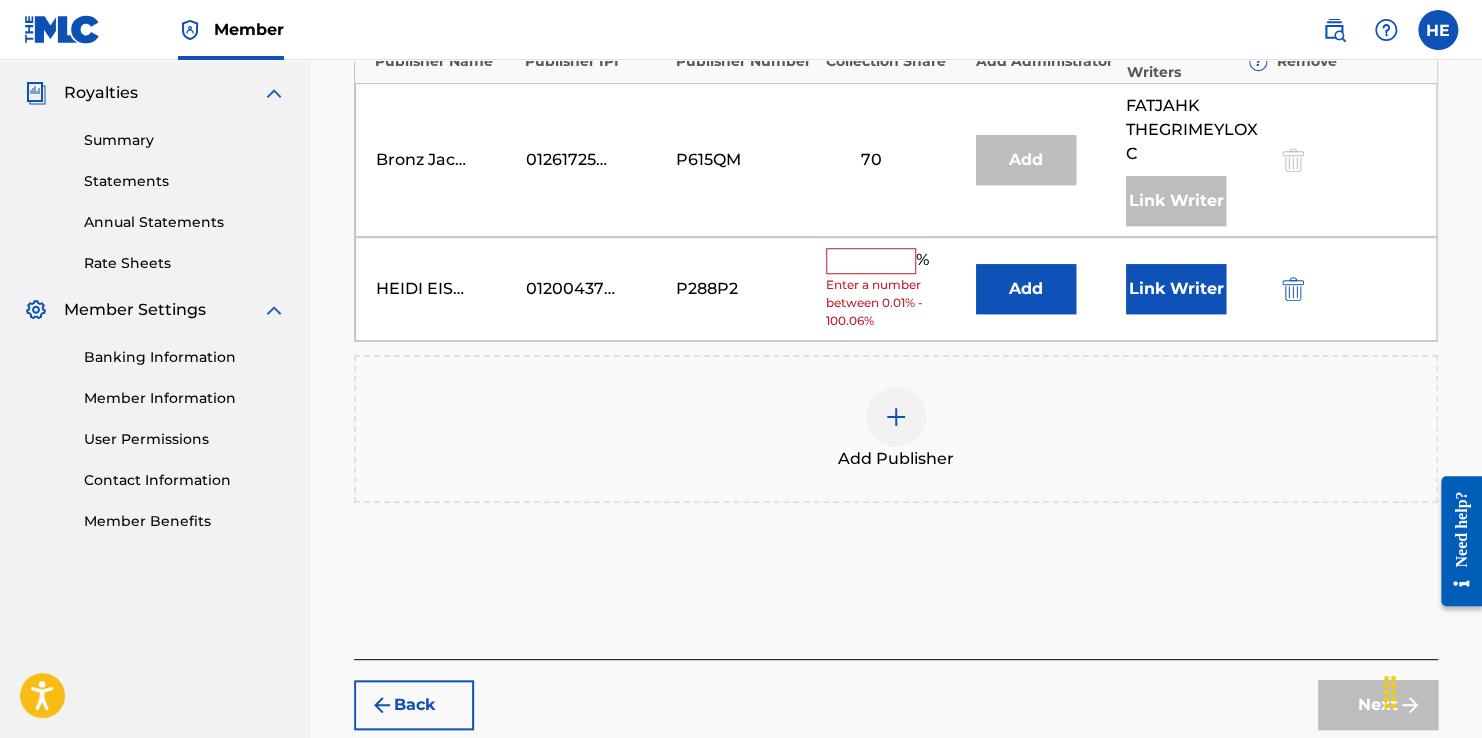 click at bounding box center (871, 261) 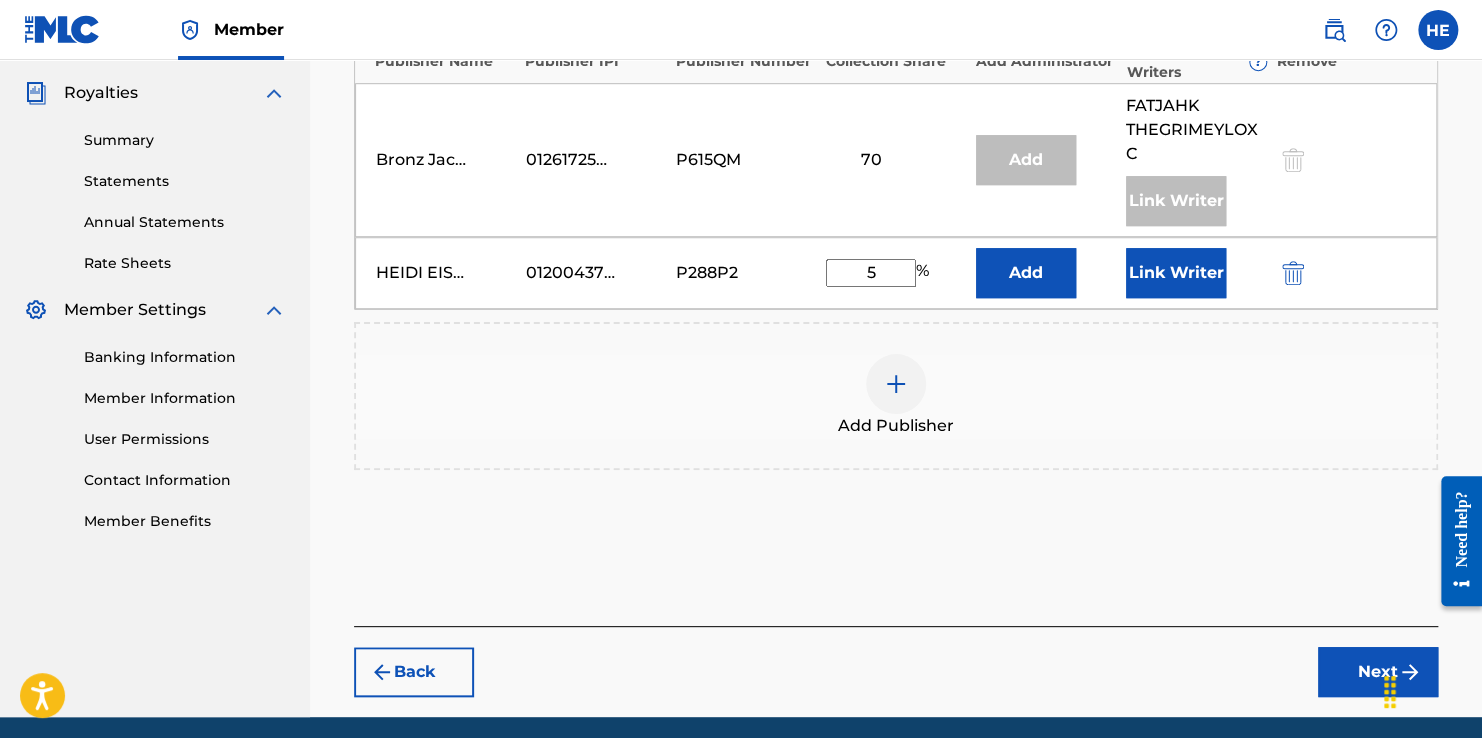 type on "5" 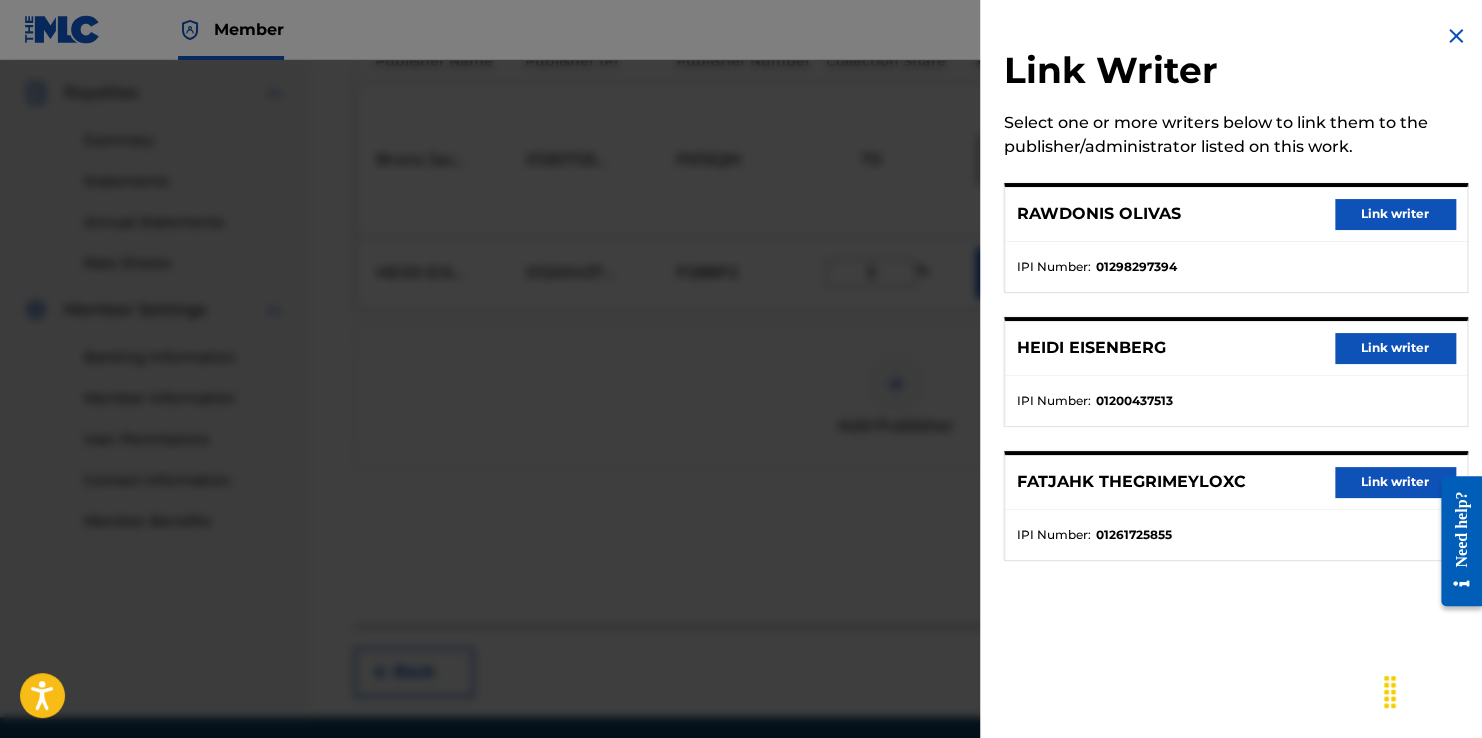 click on "Link writer" at bounding box center [1395, 348] 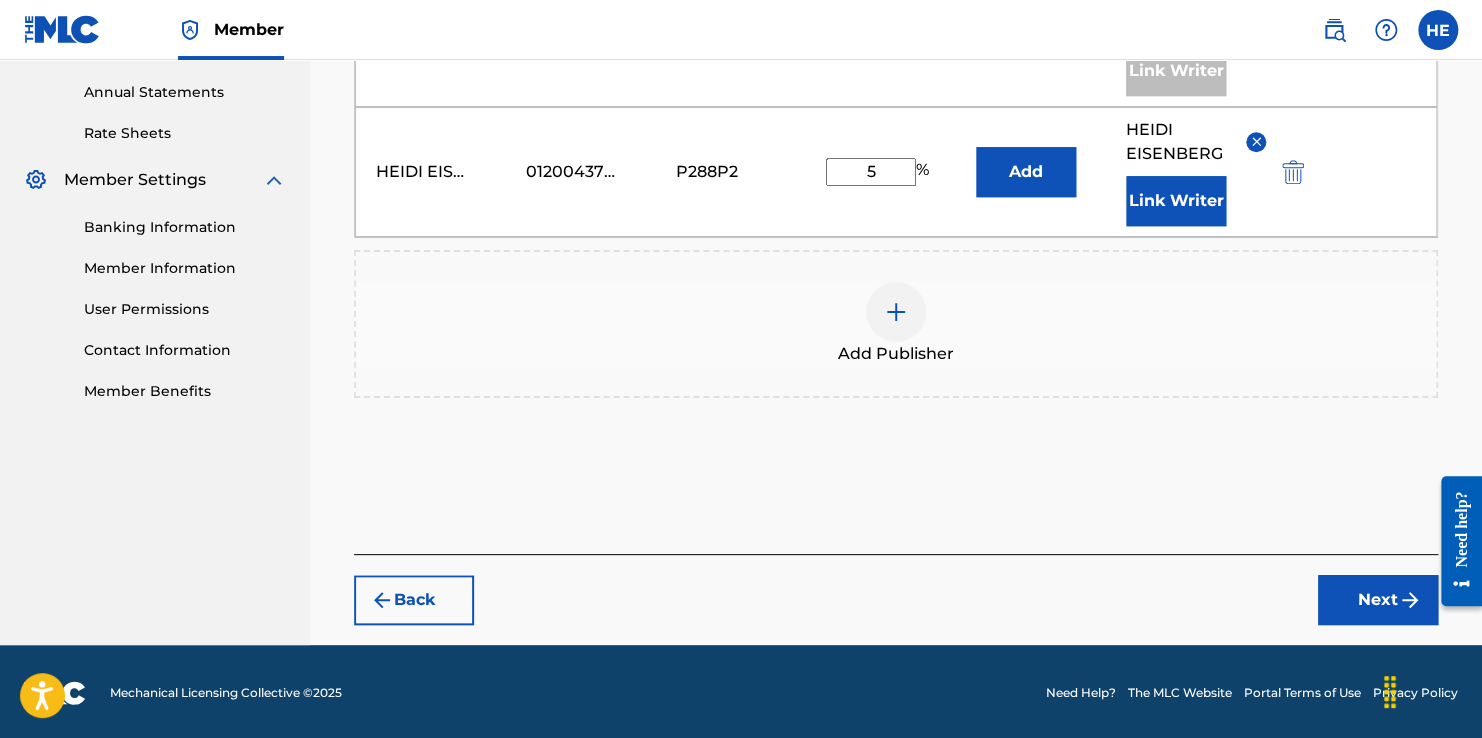 click on "Next" at bounding box center (1378, 600) 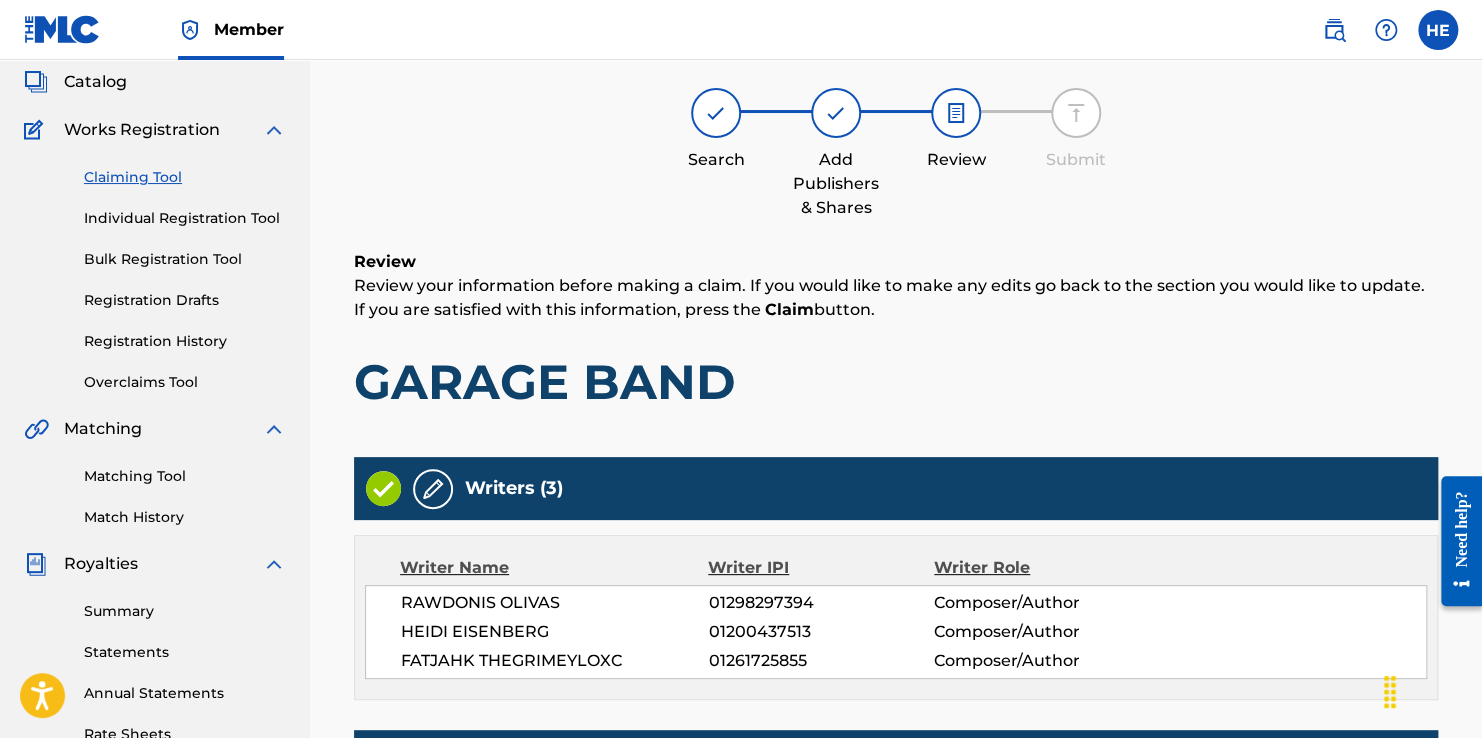 scroll, scrollTop: 742, scrollLeft: 0, axis: vertical 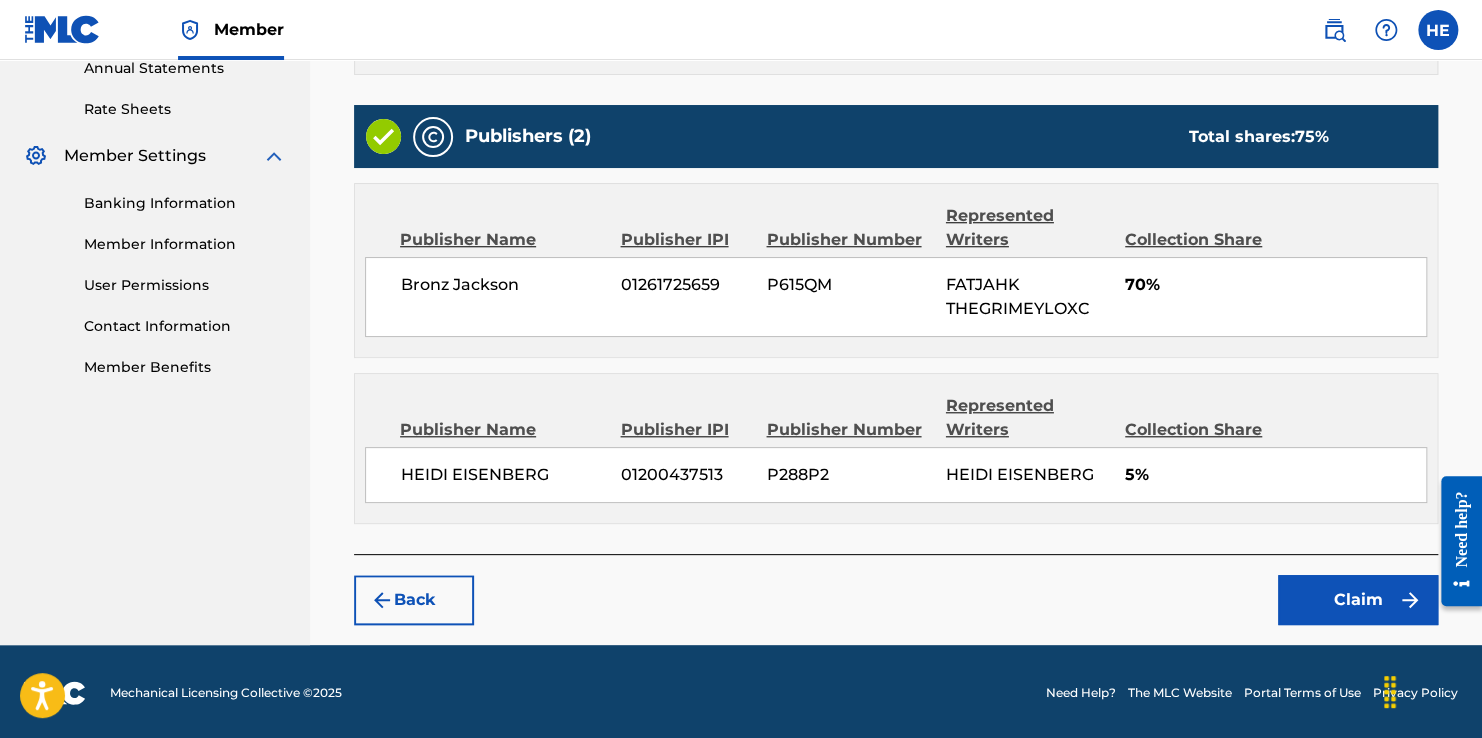 click on "Claim" at bounding box center (1358, 600) 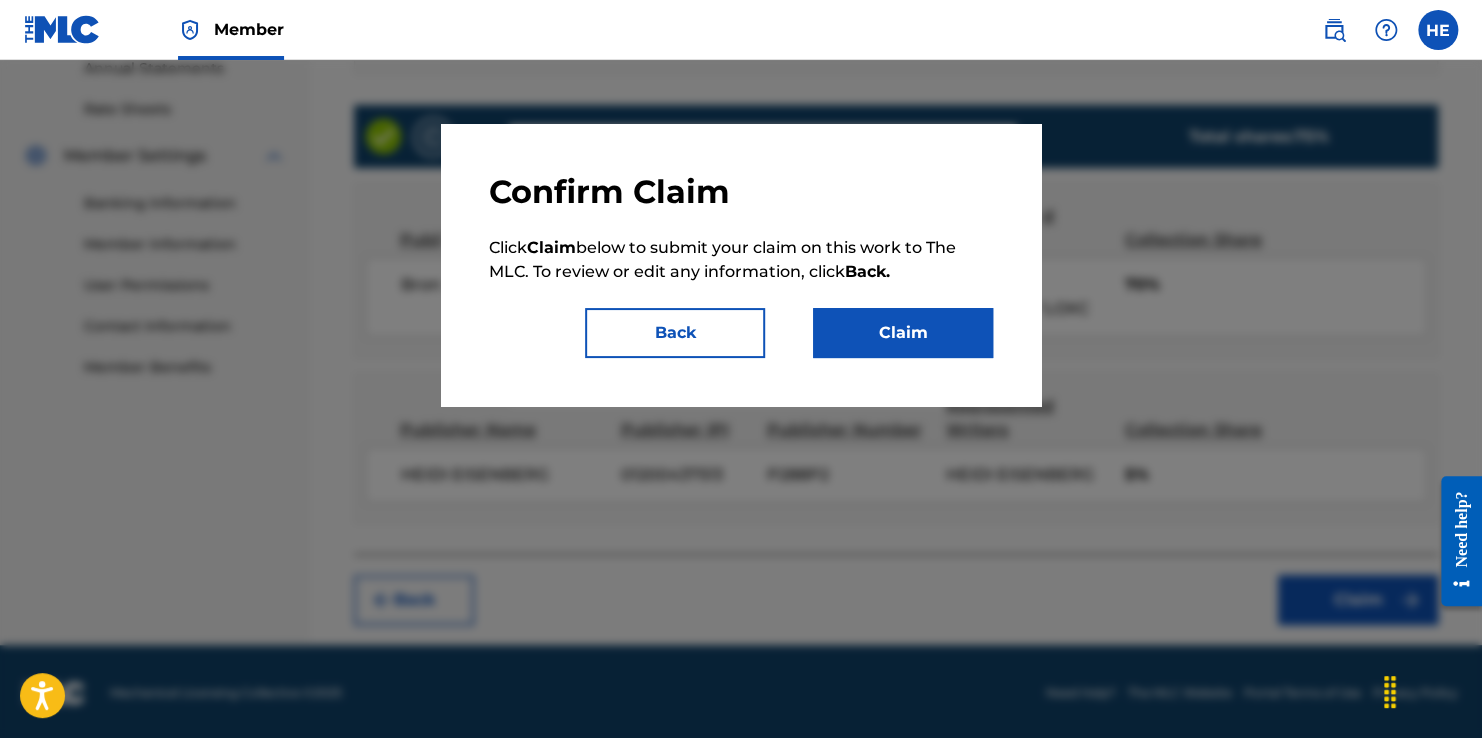 click on "Claim" at bounding box center [903, 333] 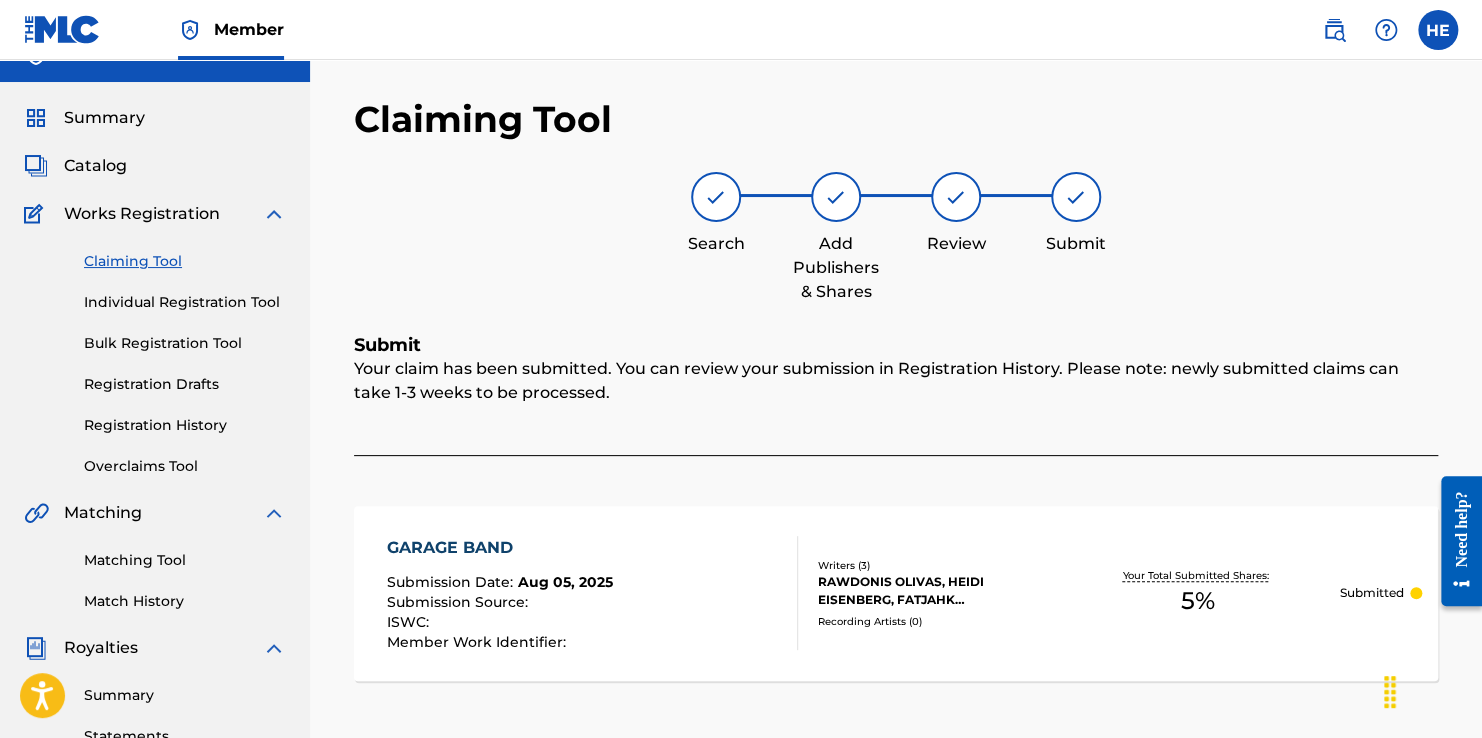 scroll, scrollTop: 0, scrollLeft: 0, axis: both 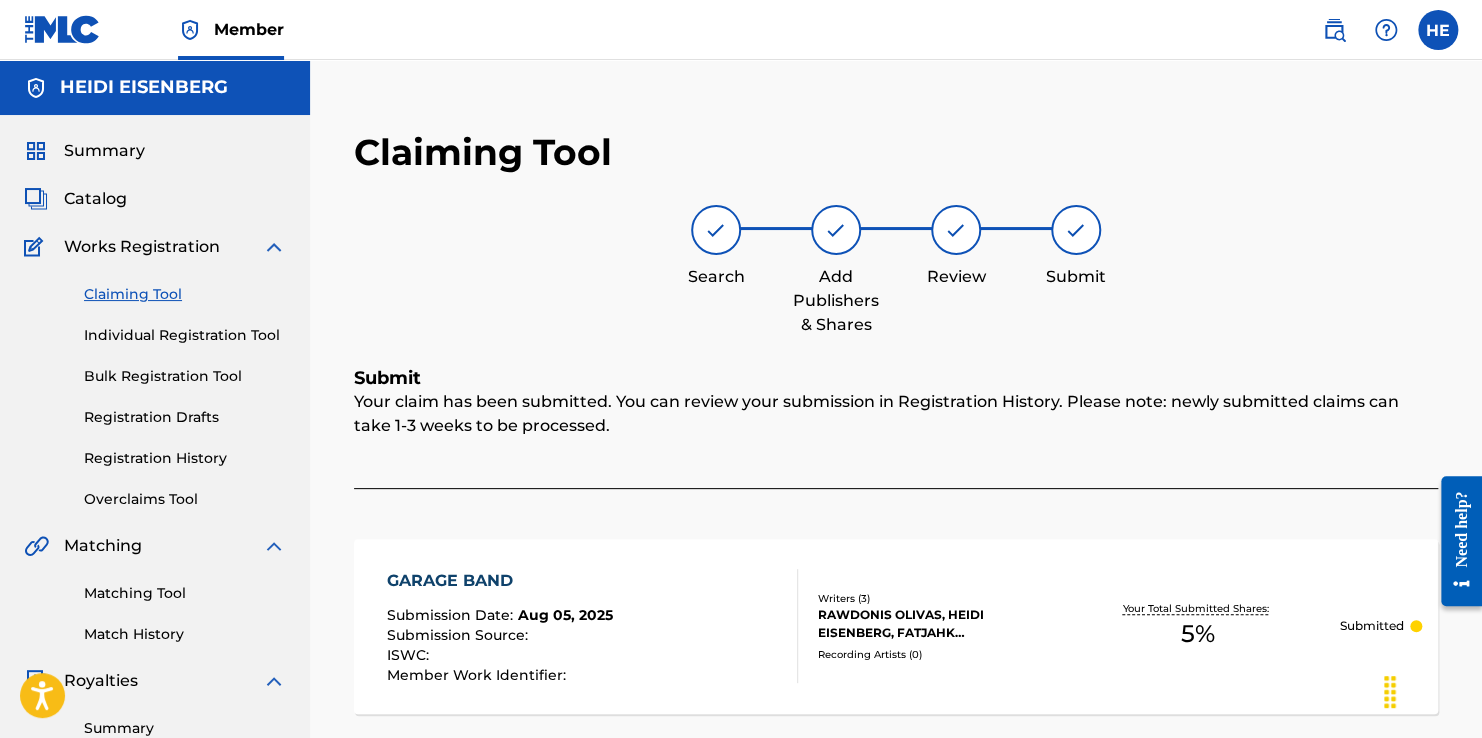 click at bounding box center [62, 29] 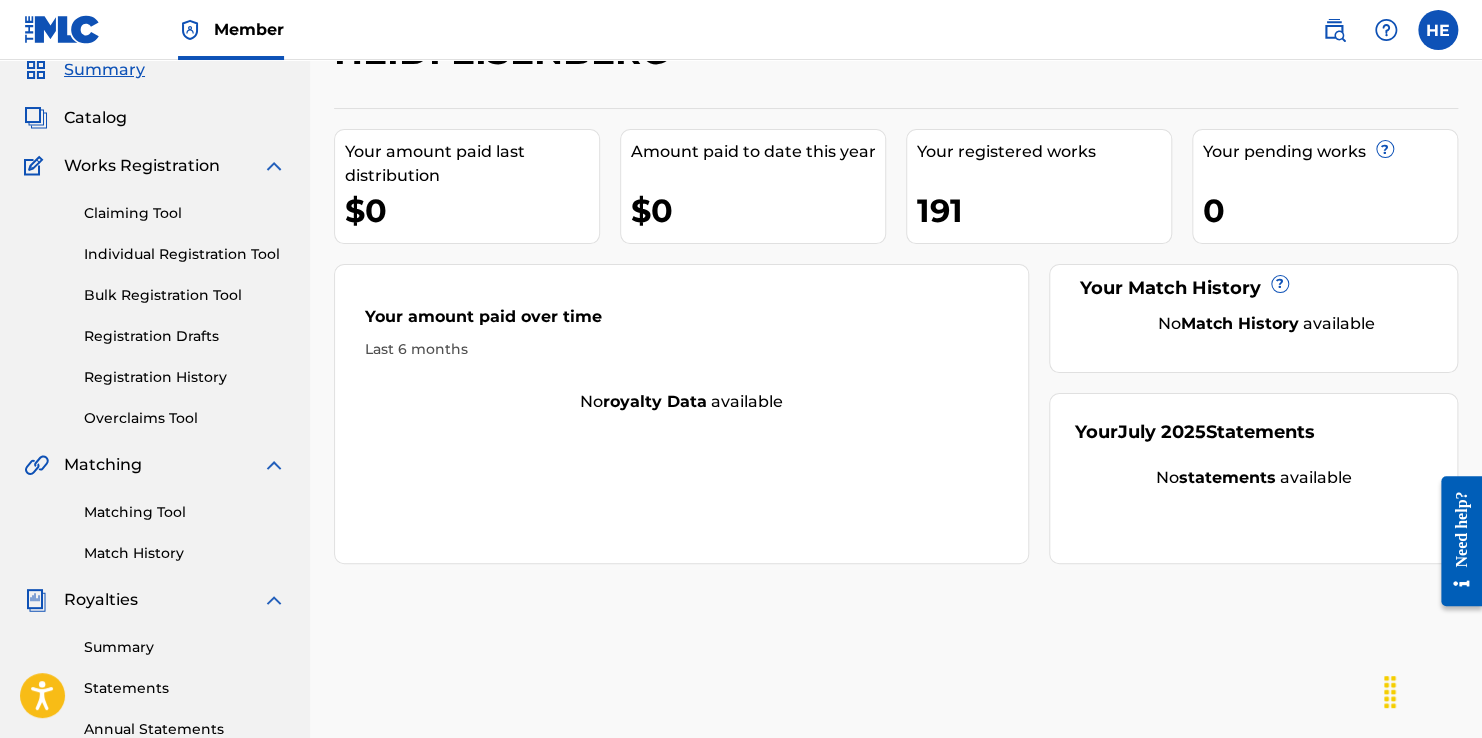 scroll, scrollTop: 0, scrollLeft: 0, axis: both 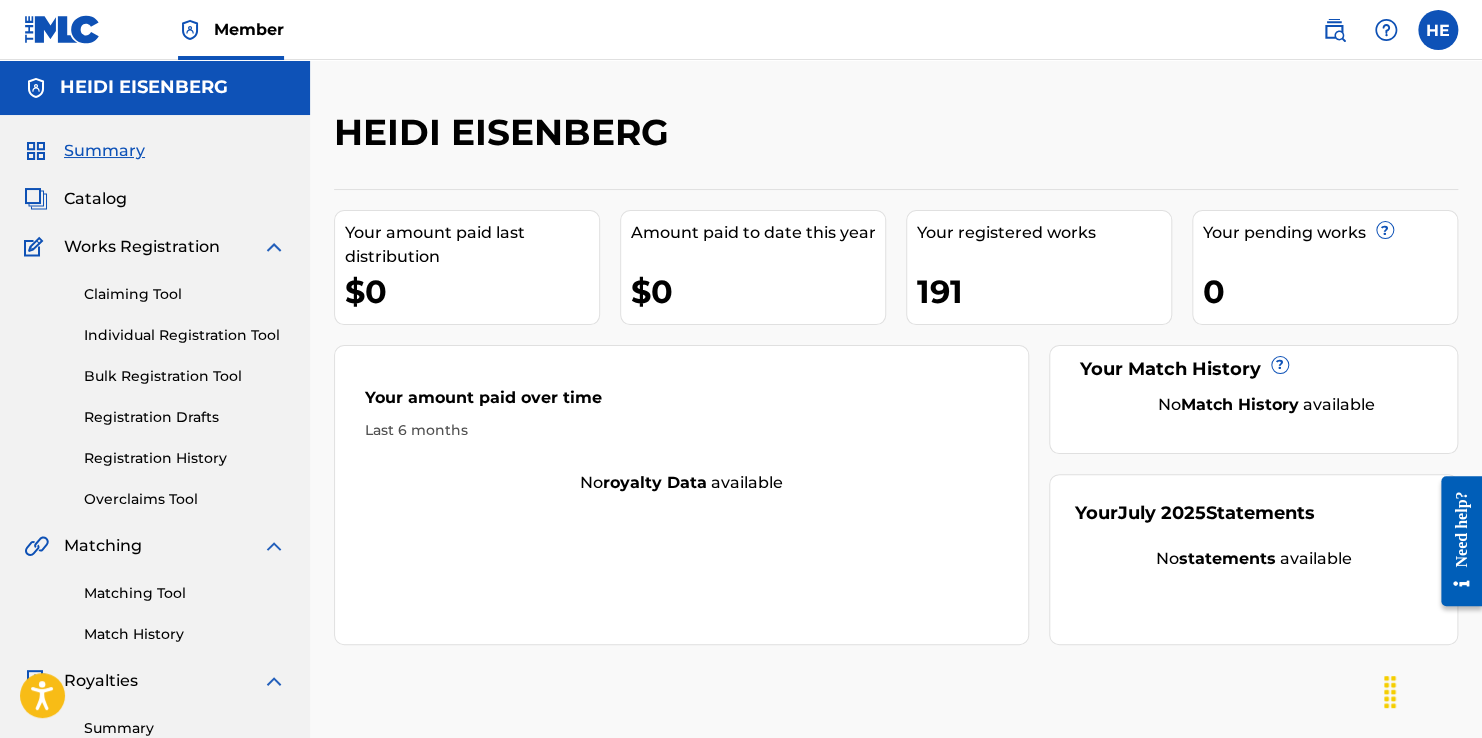 click on "Registration History" at bounding box center (185, 458) 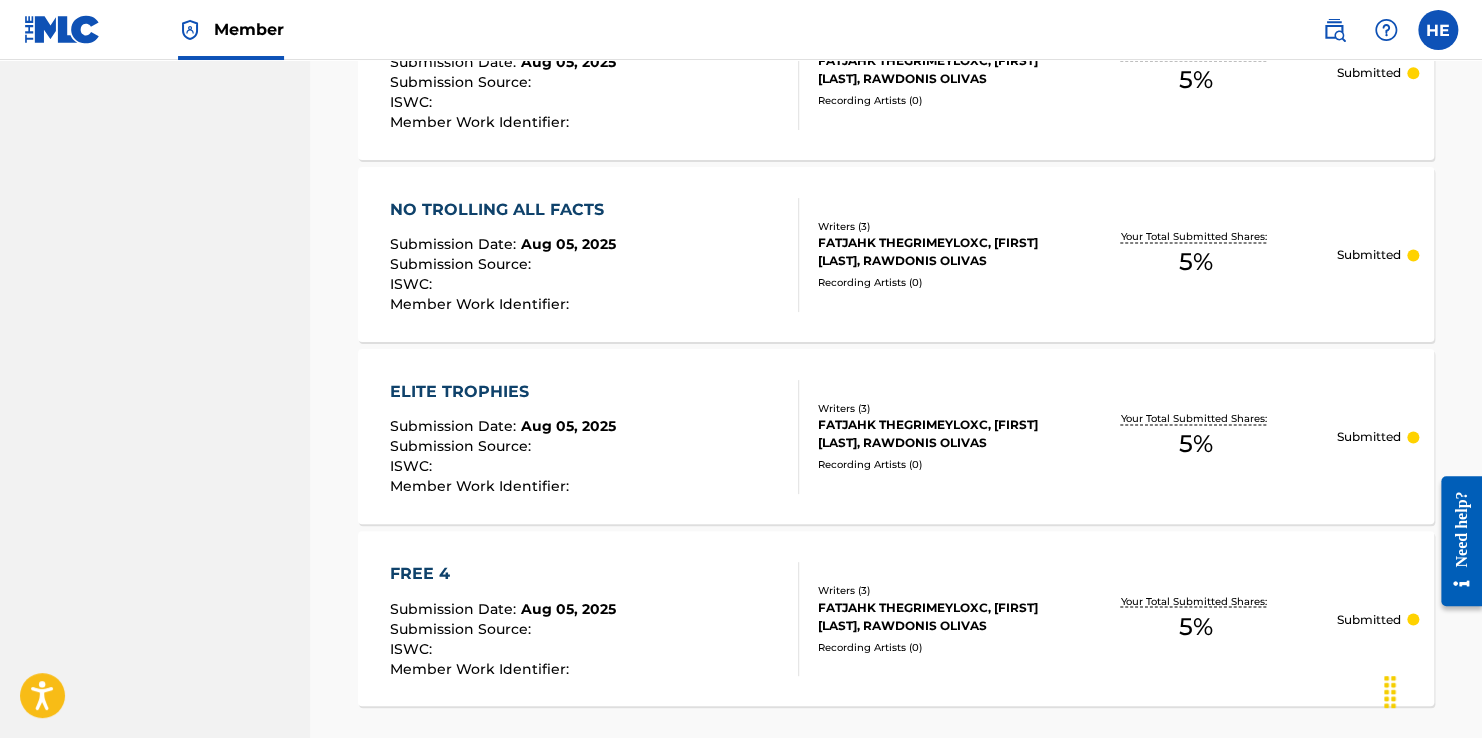 scroll, scrollTop: 1444, scrollLeft: 0, axis: vertical 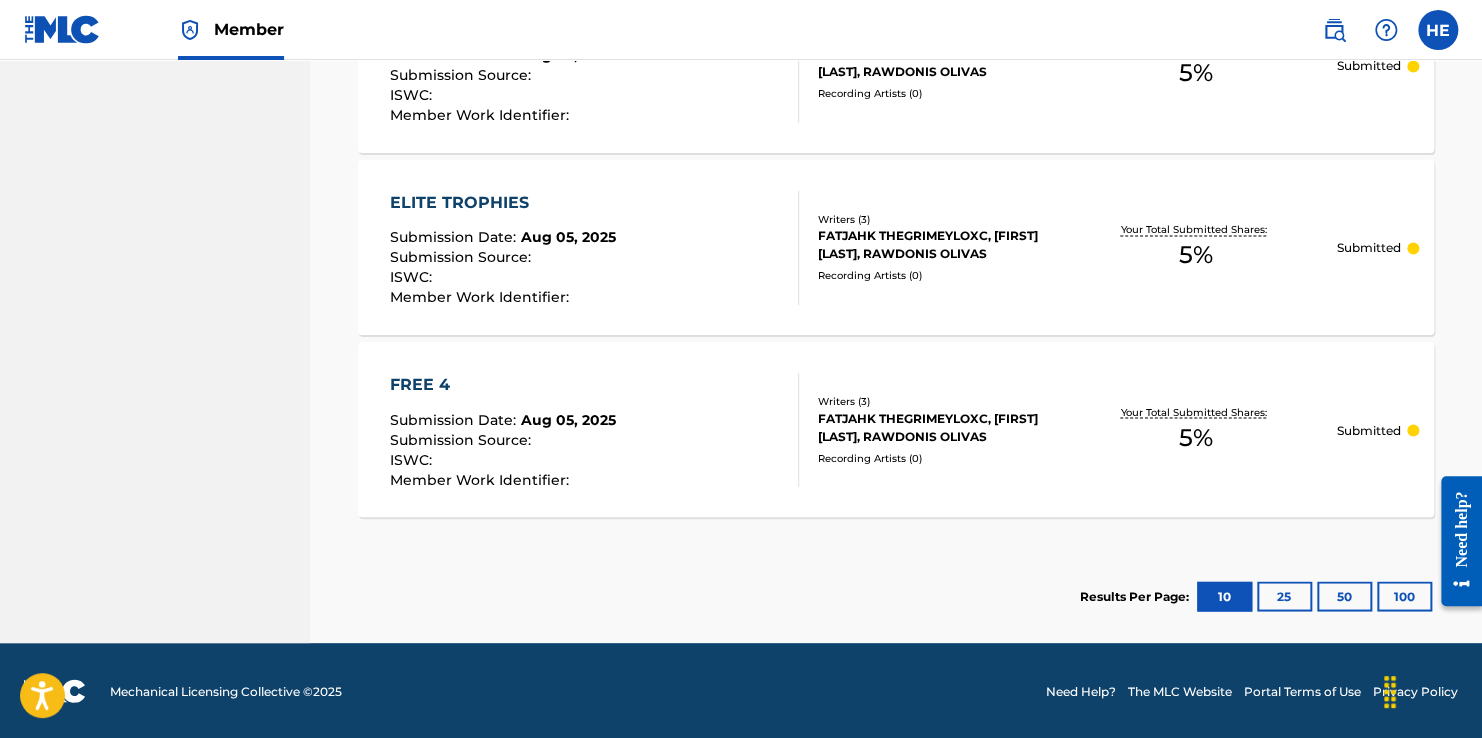 click on "25" at bounding box center [1284, 596] 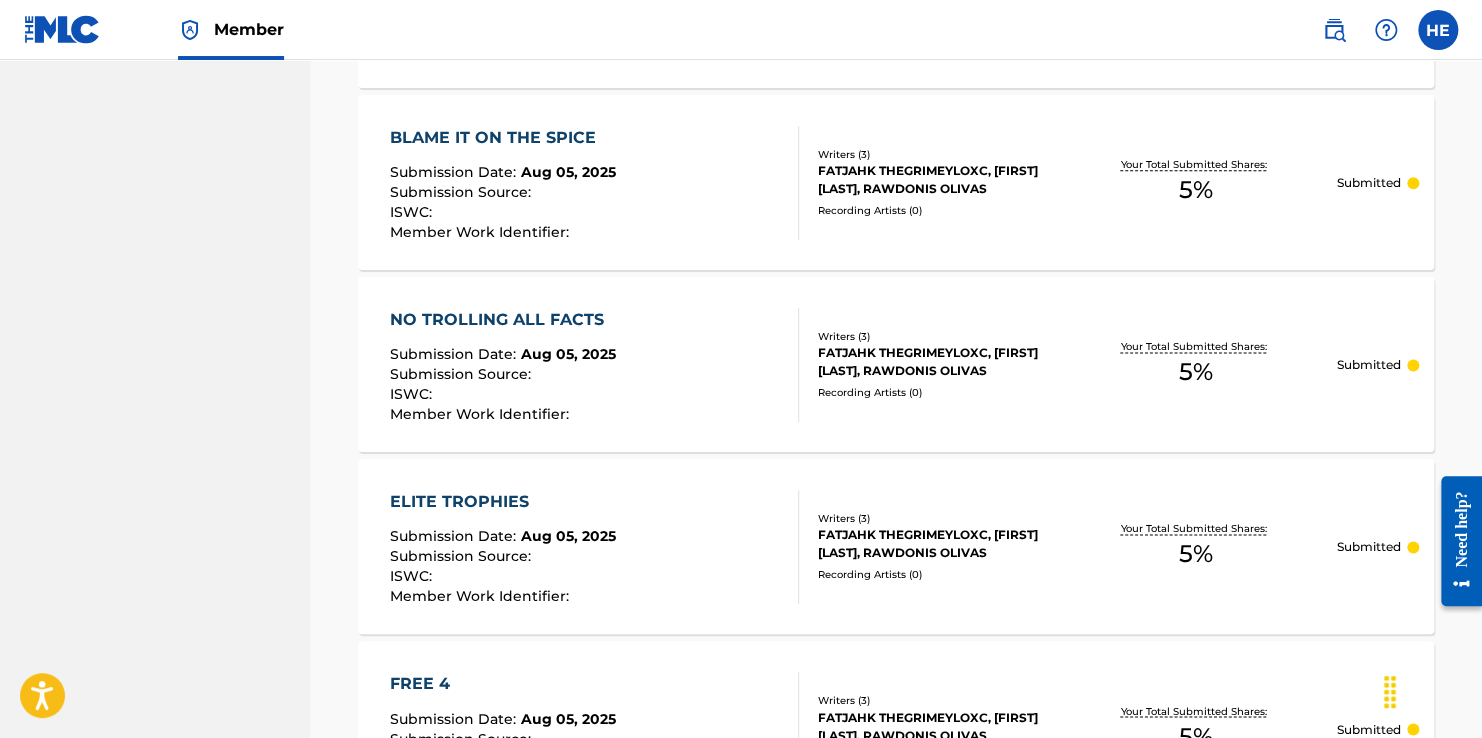 scroll, scrollTop: 1444, scrollLeft: 0, axis: vertical 